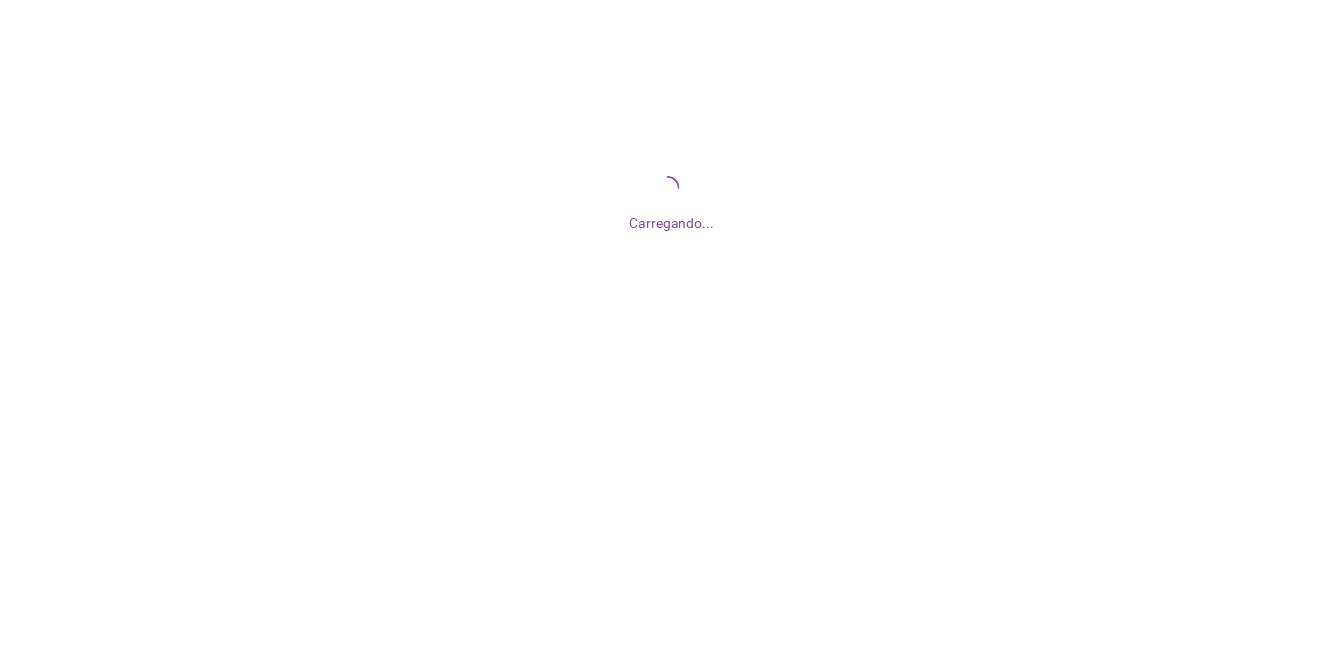 scroll, scrollTop: 0, scrollLeft: 0, axis: both 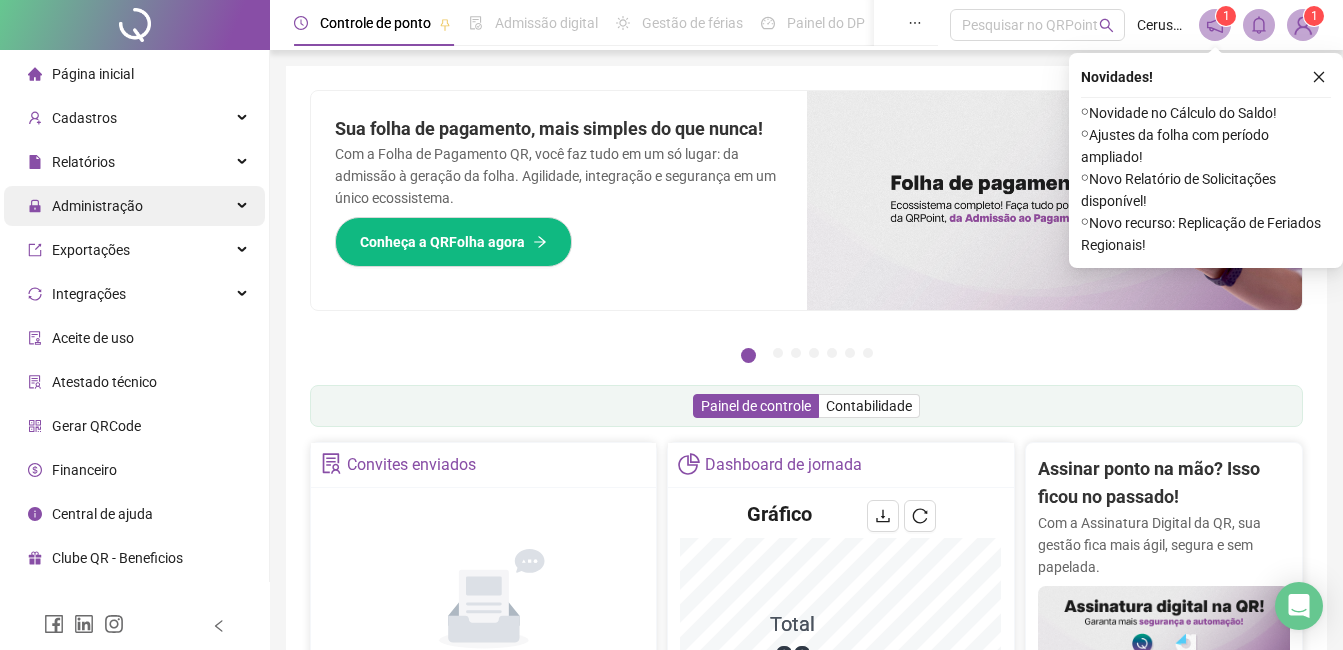 click on "Administração" at bounding box center (97, 206) 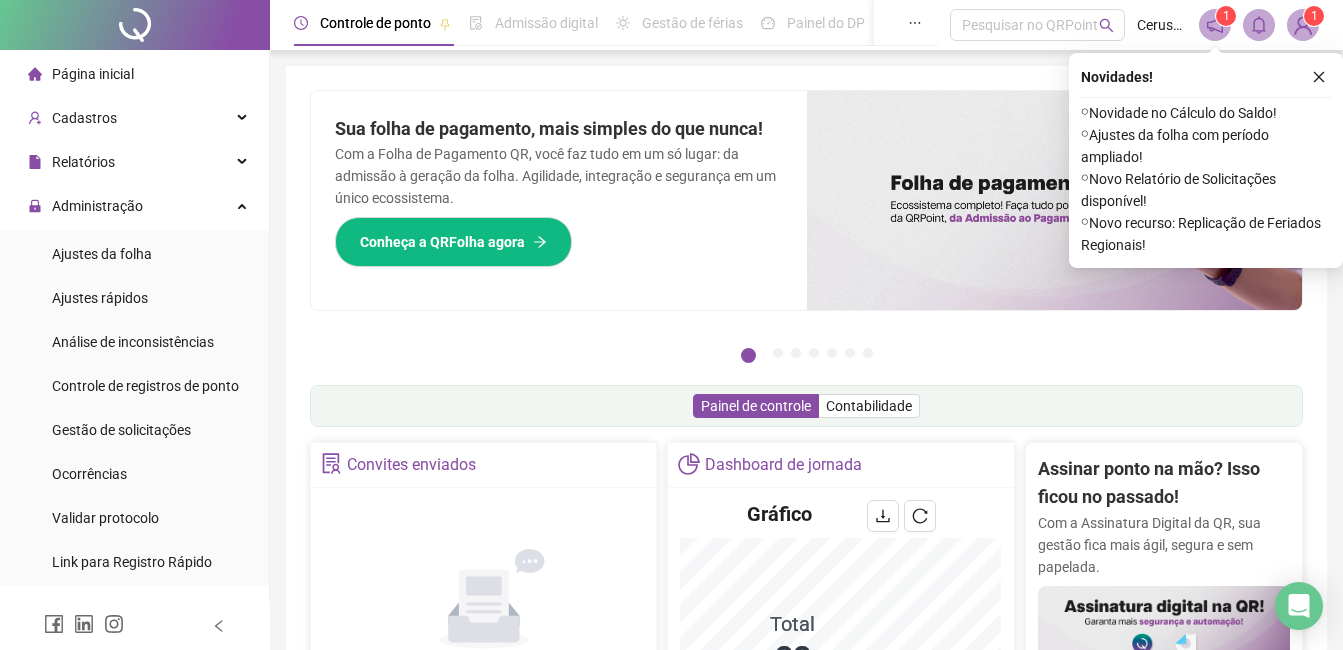 click on "Ajustes da folha" at bounding box center [134, 254] 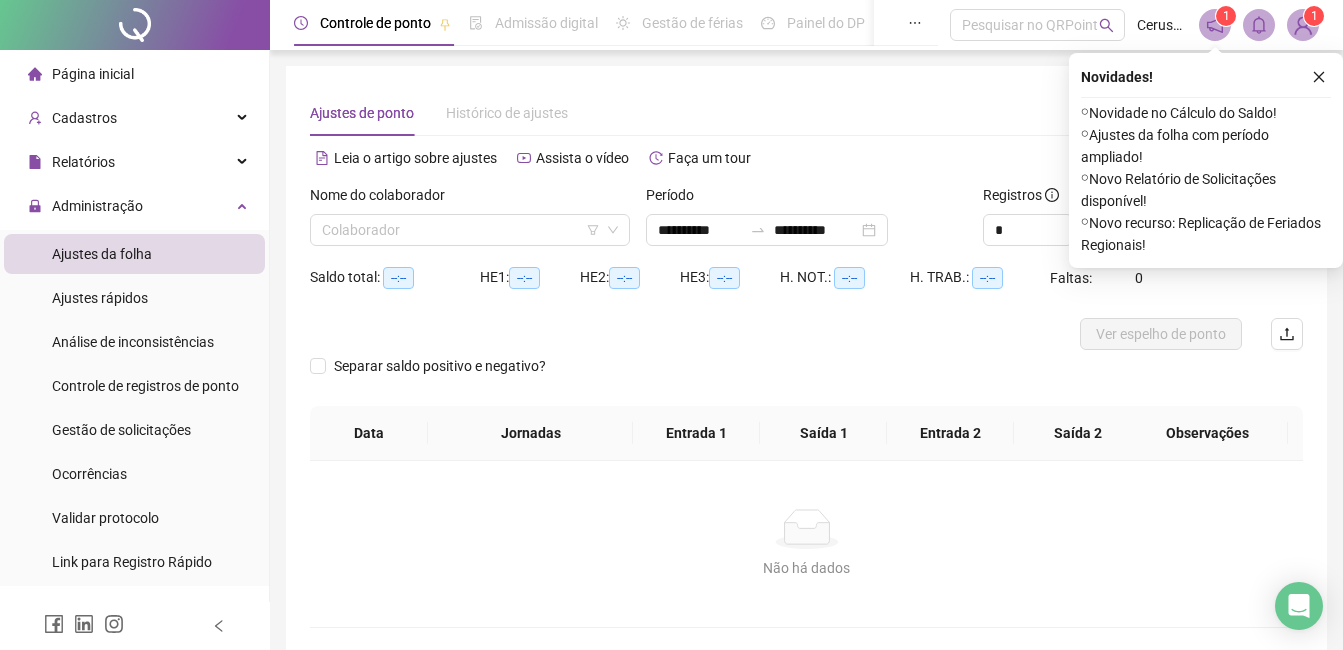 type on "**********" 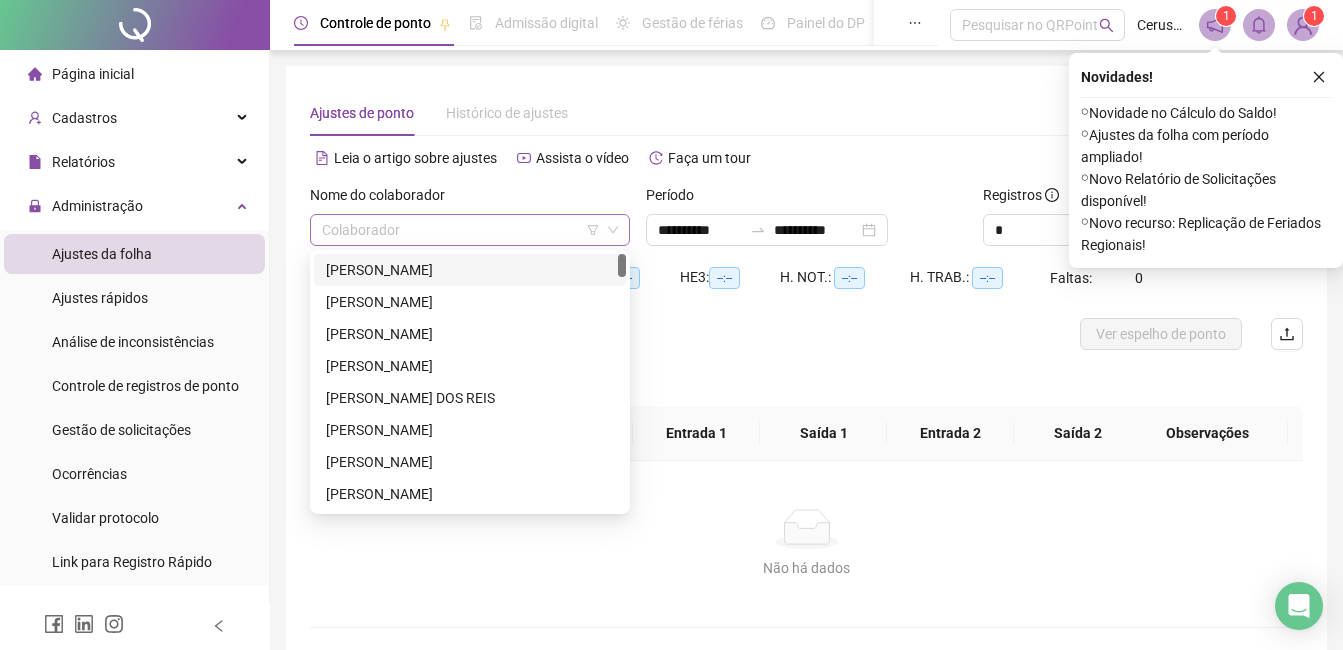 click on "Colaborador" at bounding box center [470, 230] 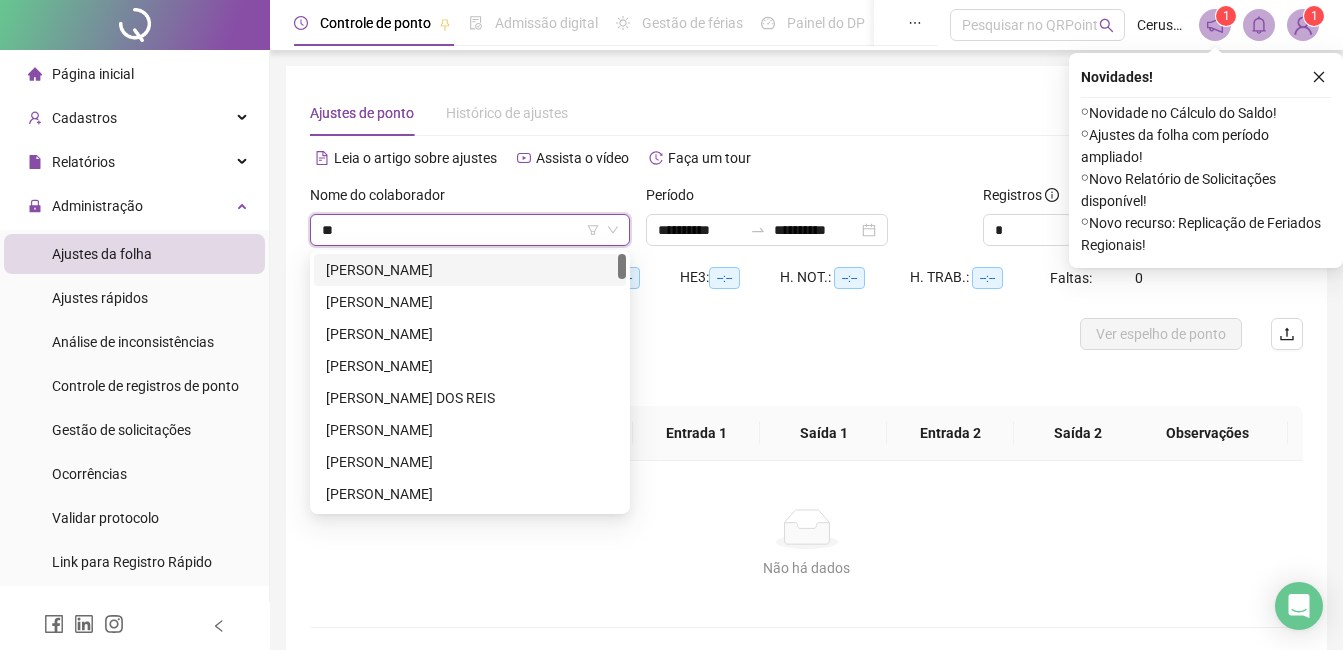 type on "***" 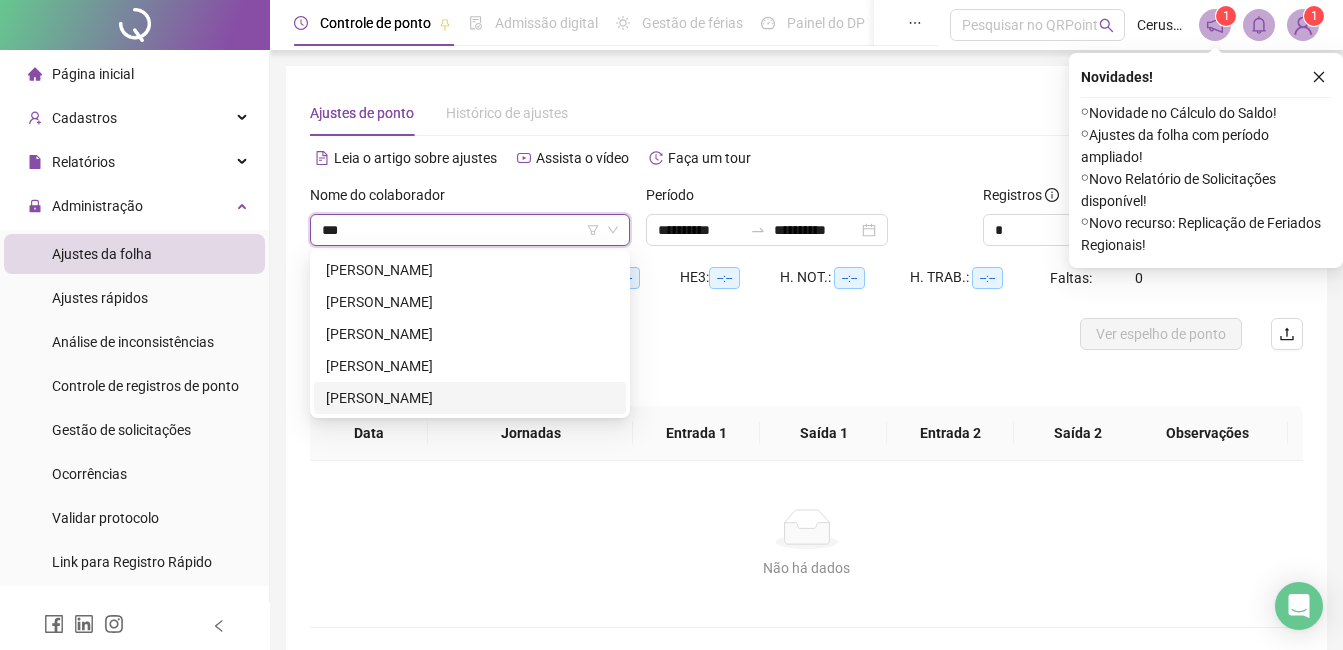click on "[PERSON_NAME]" at bounding box center (470, 398) 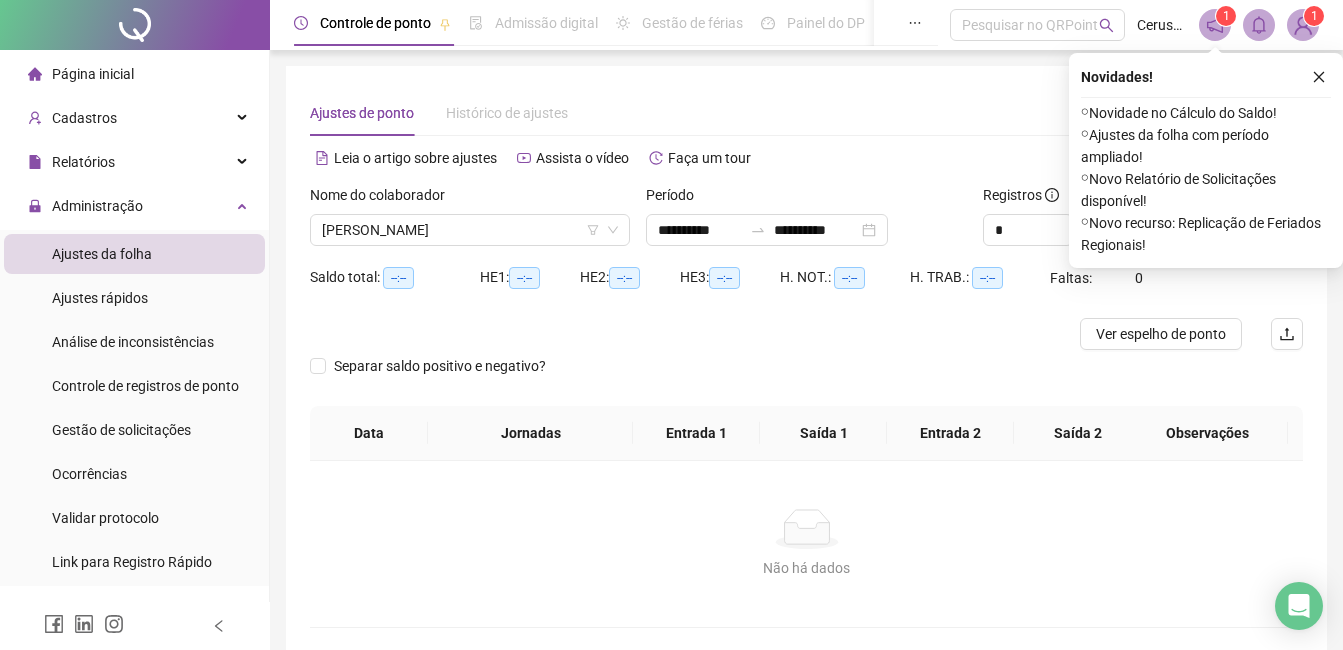 click on "Novidades ! ⚬  Novidade no Cálculo do Saldo! ⚬  Ajustes da folha com período ampliado! ⚬  Novo Relatório de Solicitações disponível! ⚬  Novo recurso: Replicação de Feriados Regionais!" at bounding box center (1206, 160) 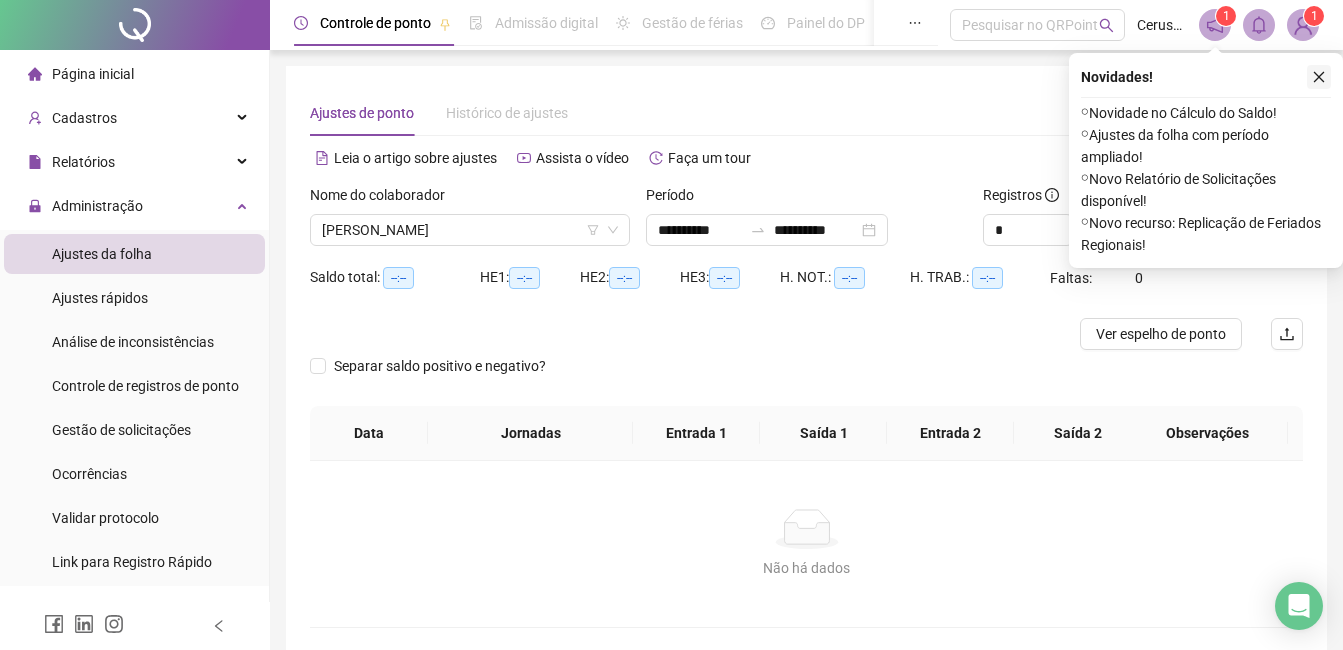 click 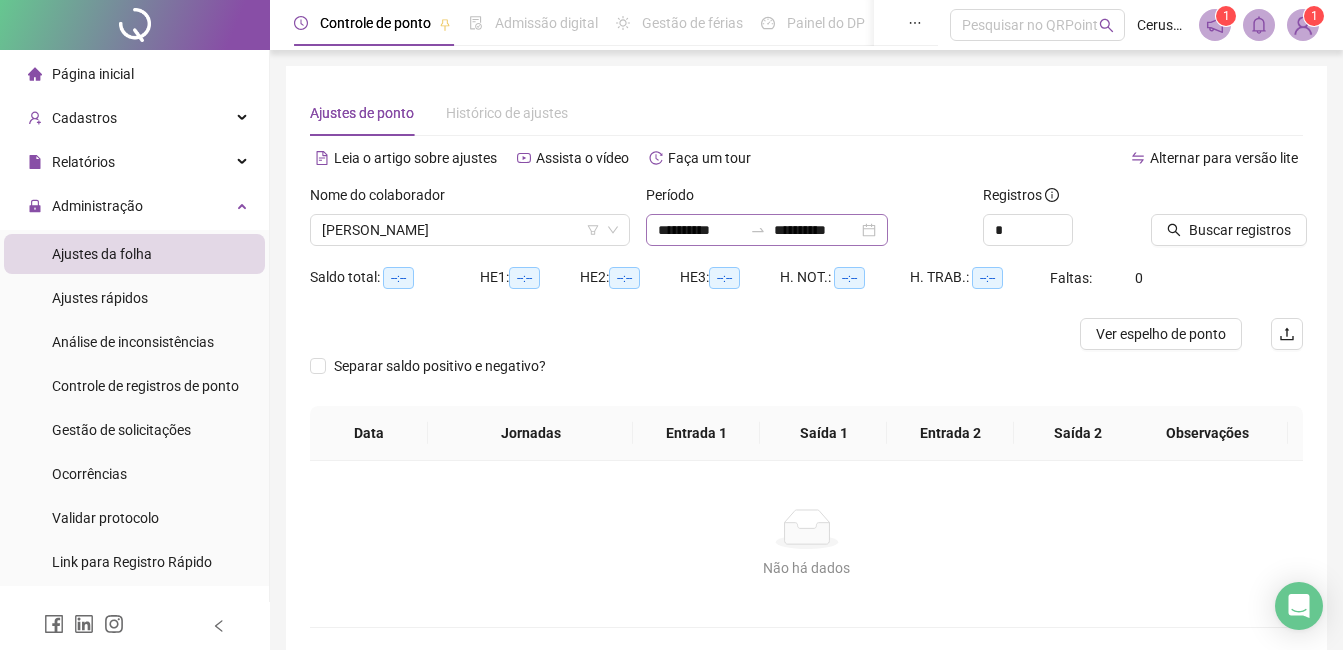 click on "**********" at bounding box center [806, 223] 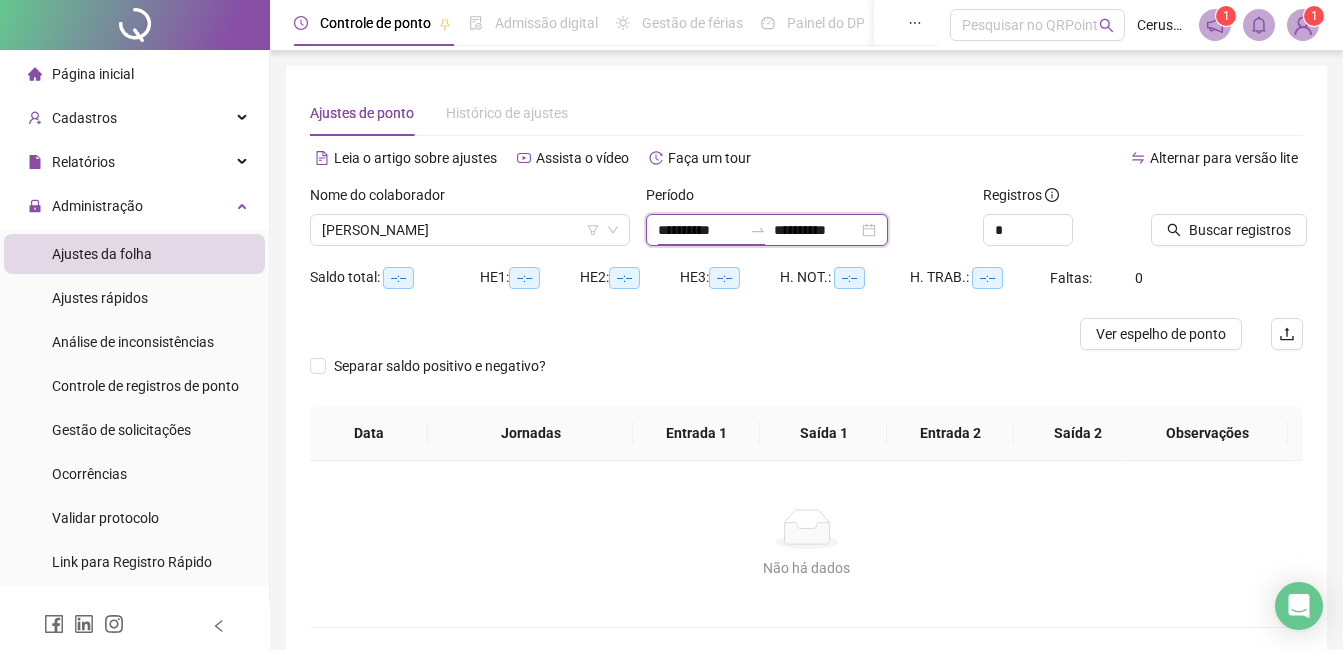 drag, startPoint x: 719, startPoint y: 242, endPoint x: 728, endPoint y: 224, distance: 20.12461 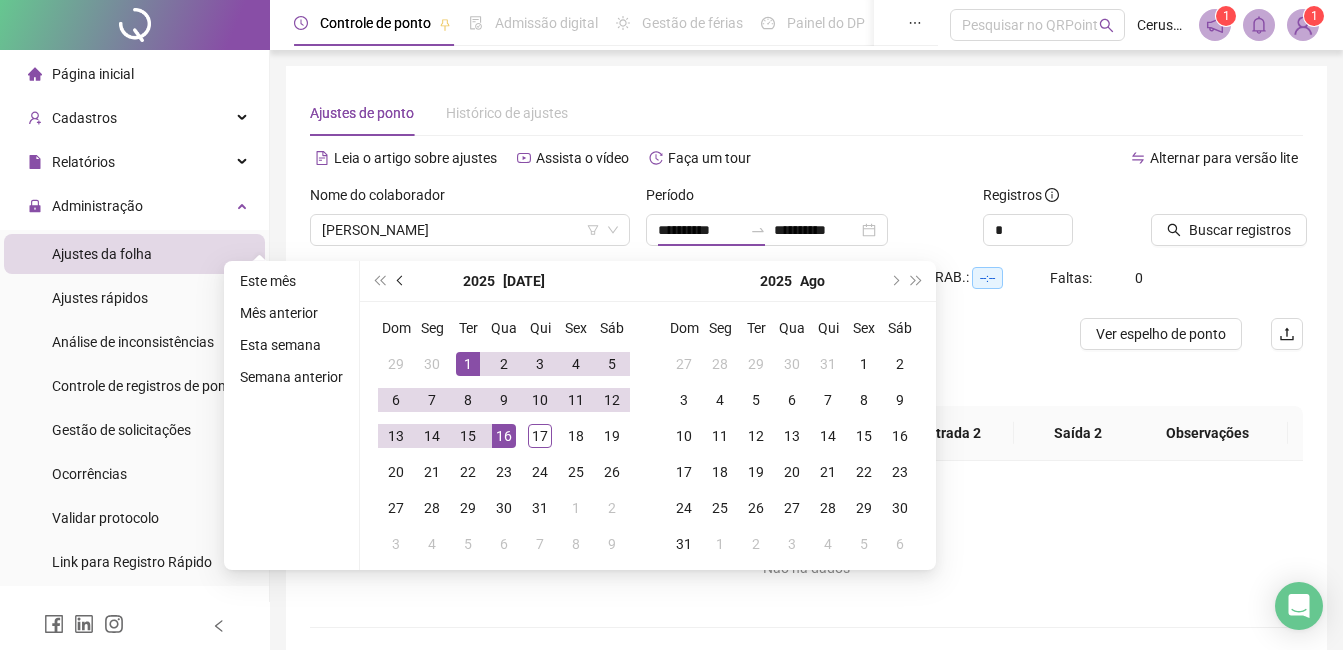 click at bounding box center [401, 281] 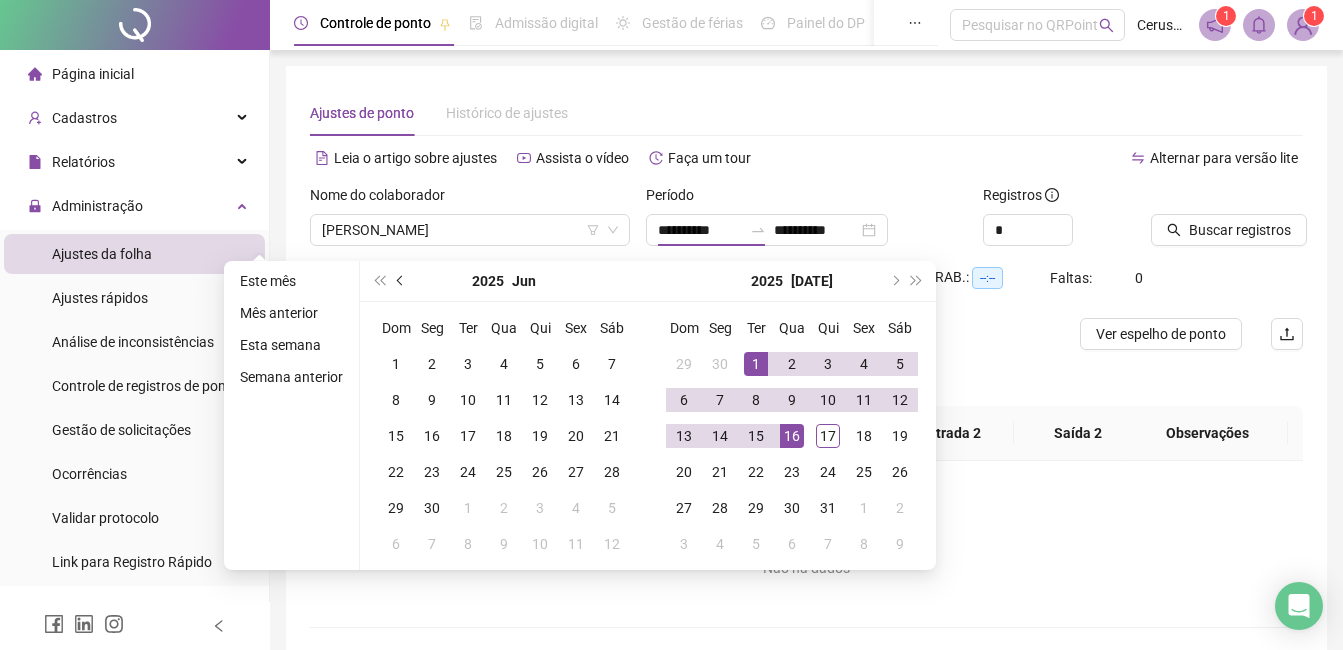 click at bounding box center [401, 281] 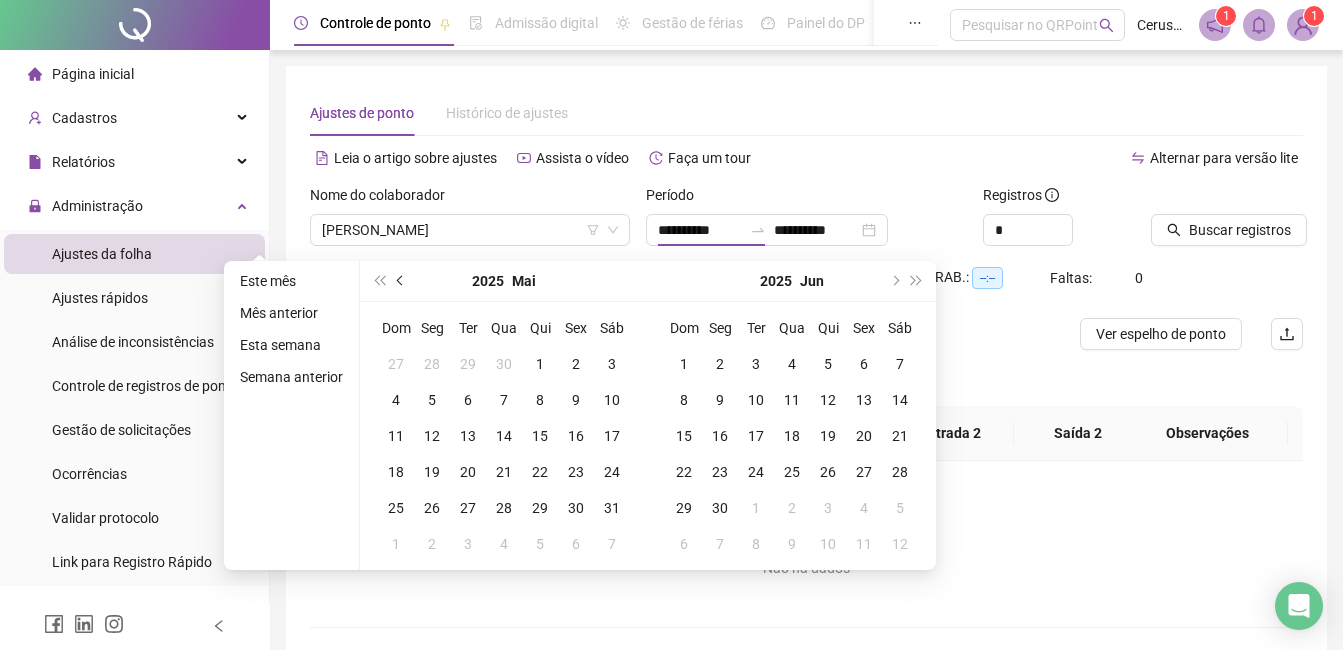 click at bounding box center (401, 281) 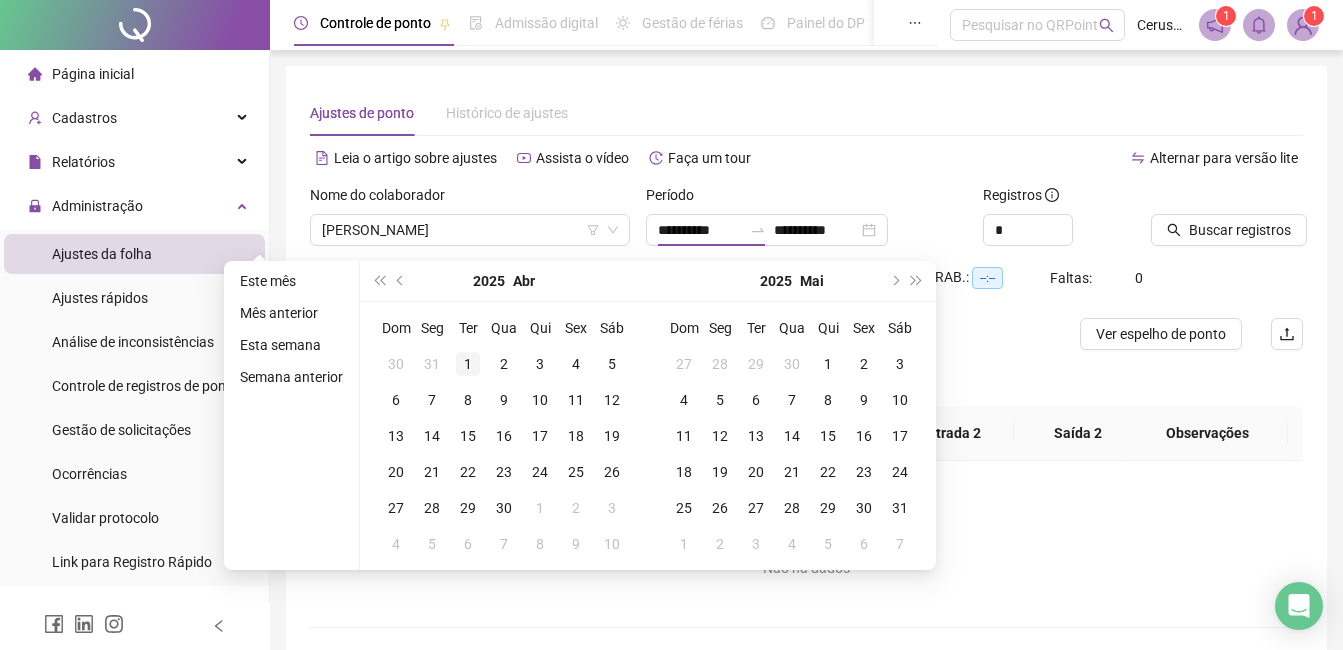 type on "**********" 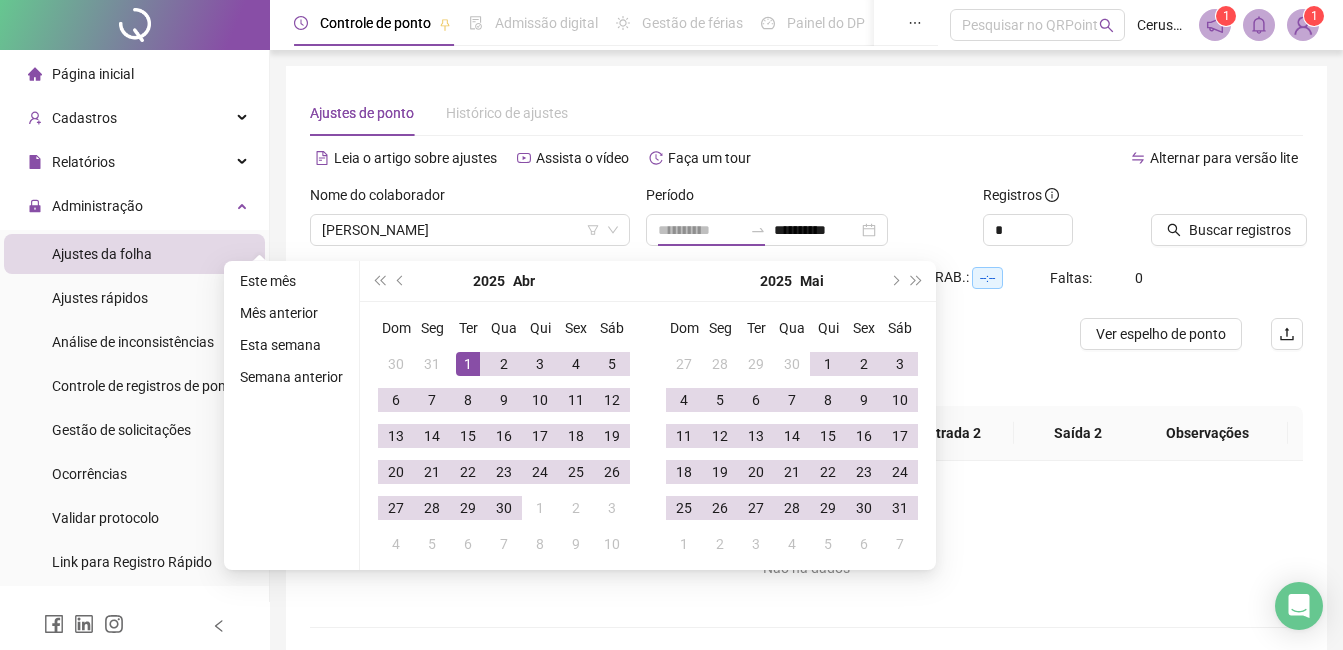 click on "1" at bounding box center [468, 364] 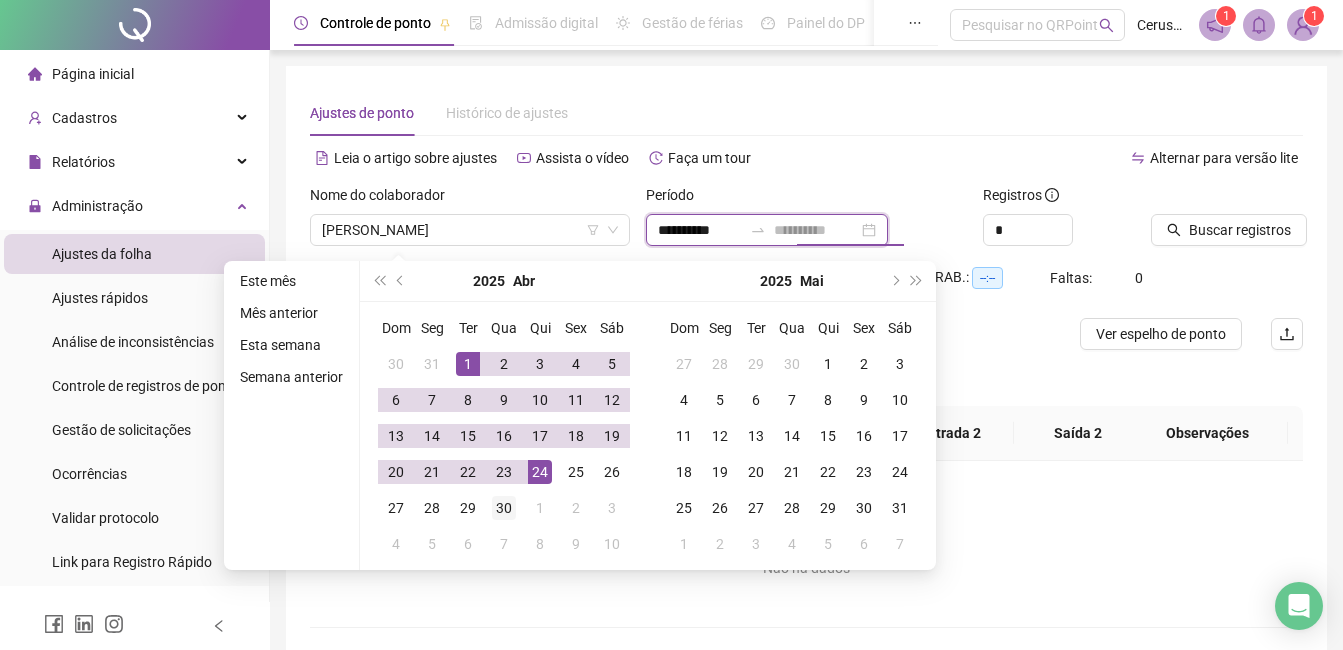 type on "**********" 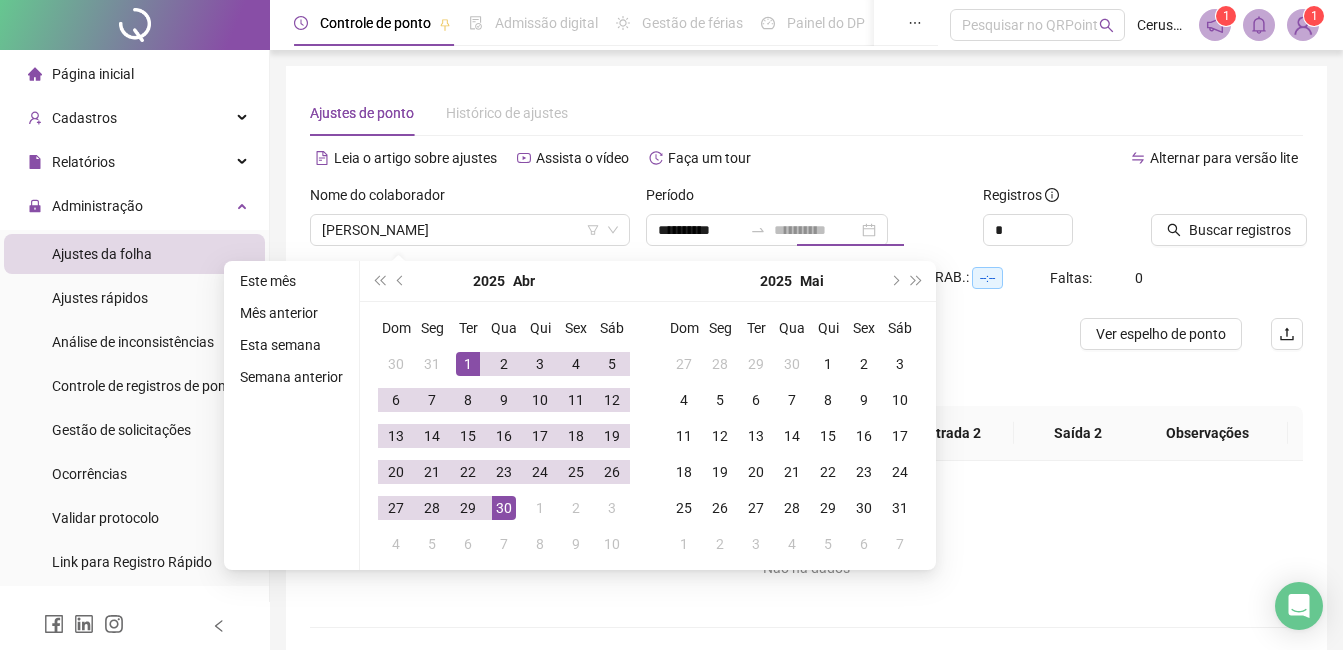click on "30" at bounding box center (504, 508) 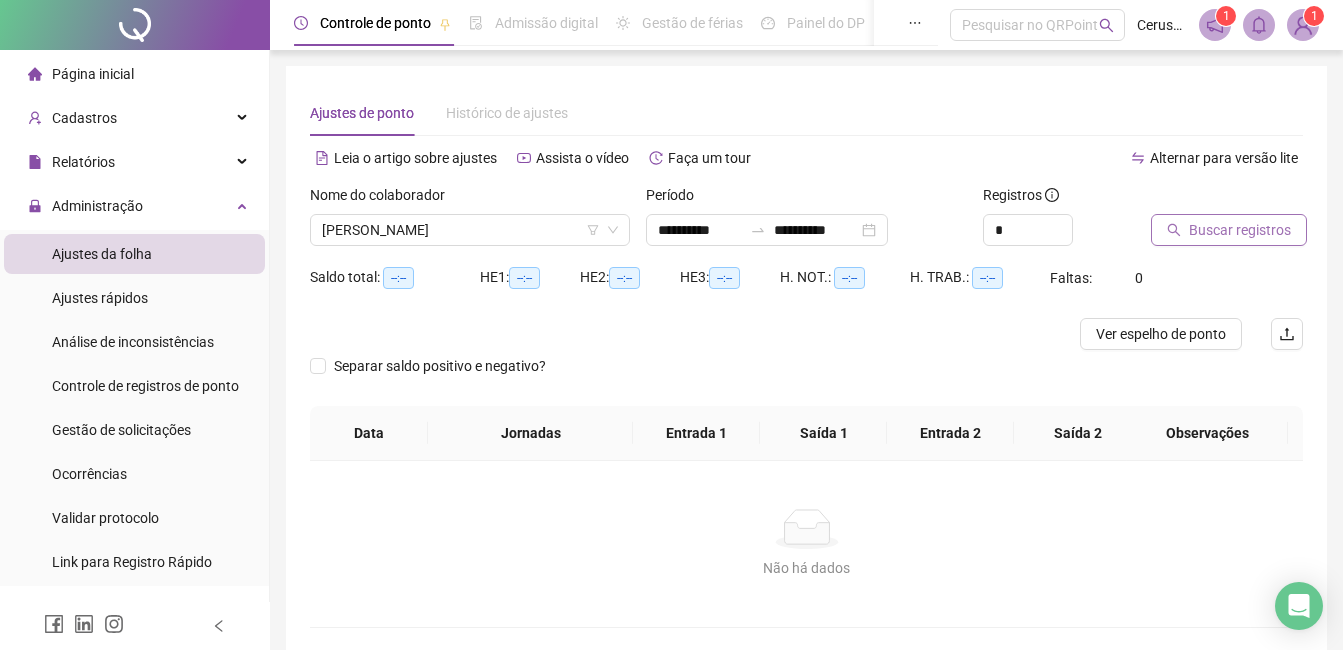 click on "Buscar registros" at bounding box center [1240, 230] 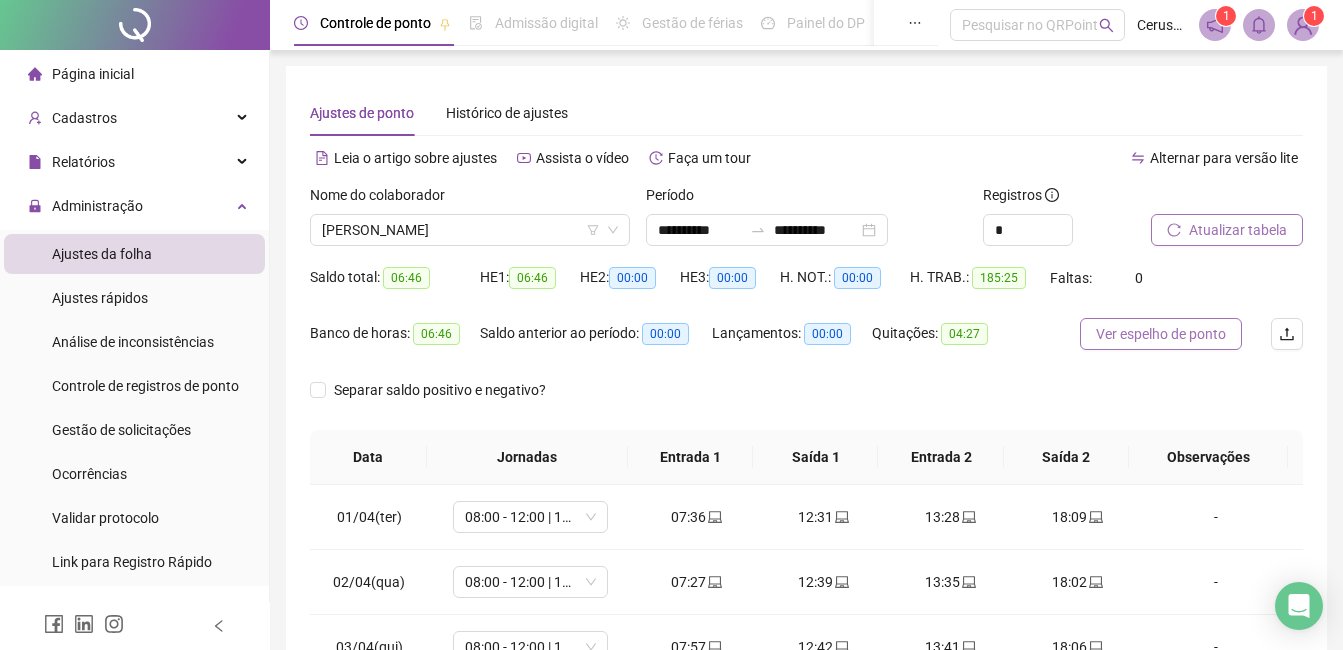 click on "Ver espelho de ponto" at bounding box center [1161, 334] 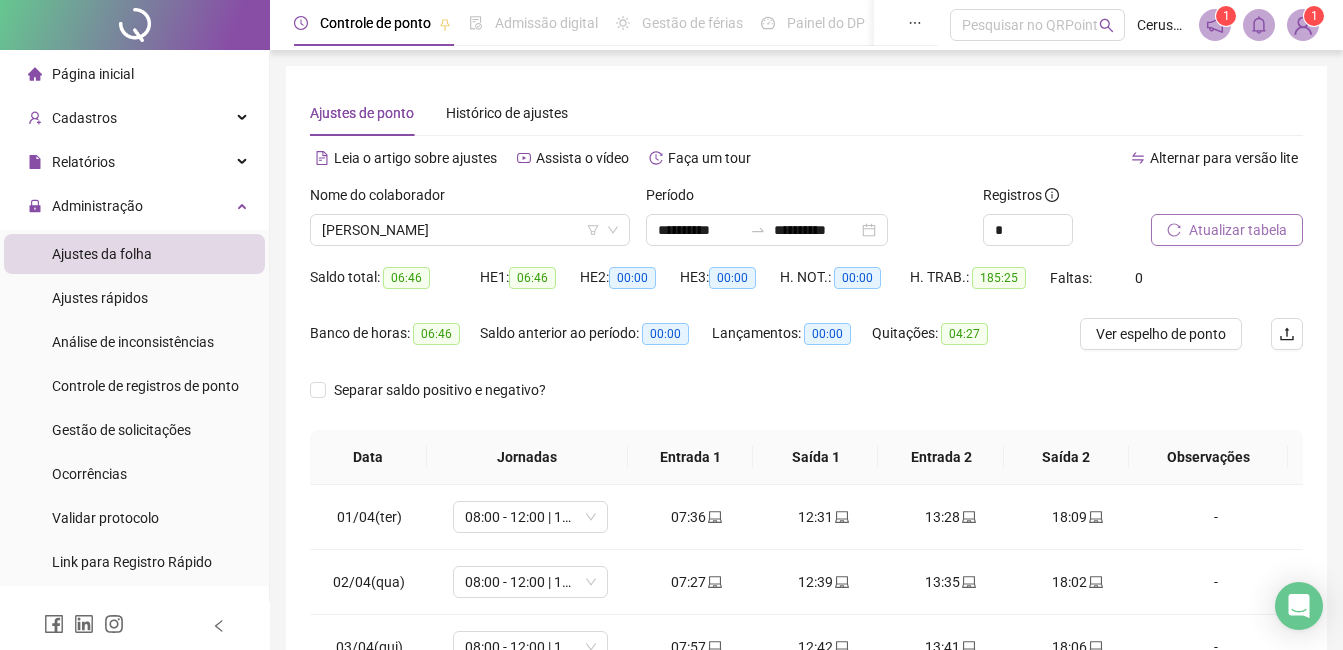 type 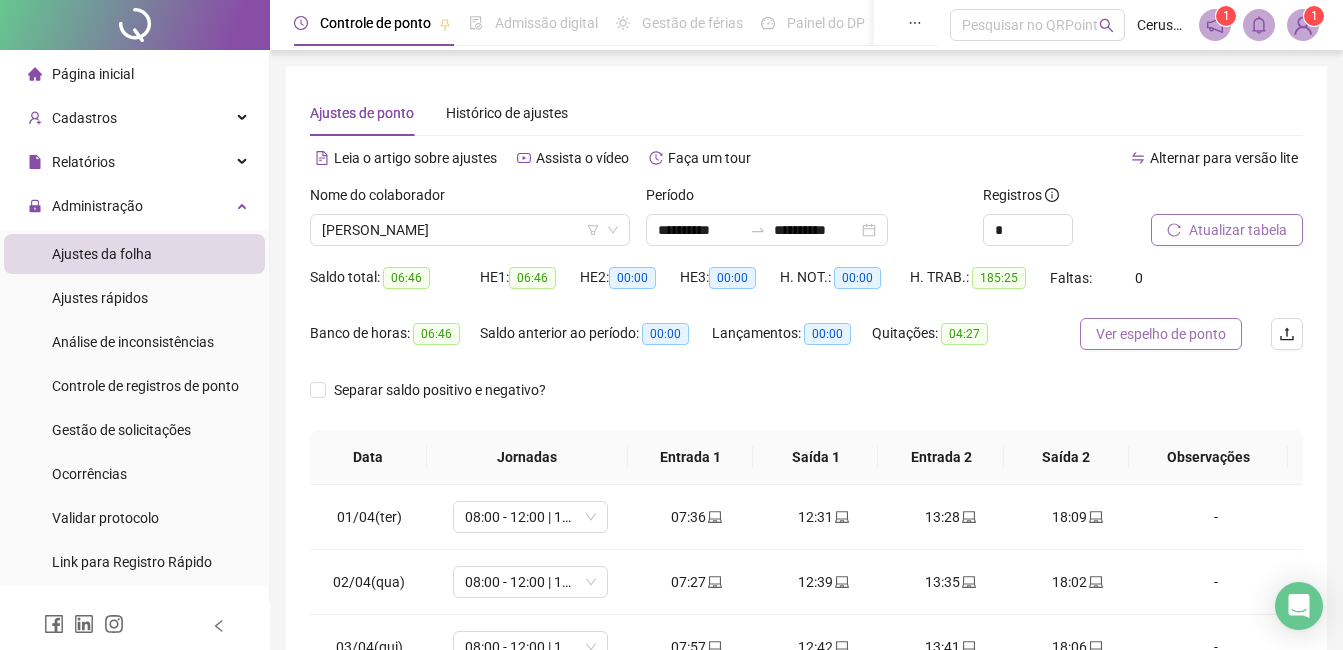 click on "Ver espelho de ponto" at bounding box center [1161, 334] 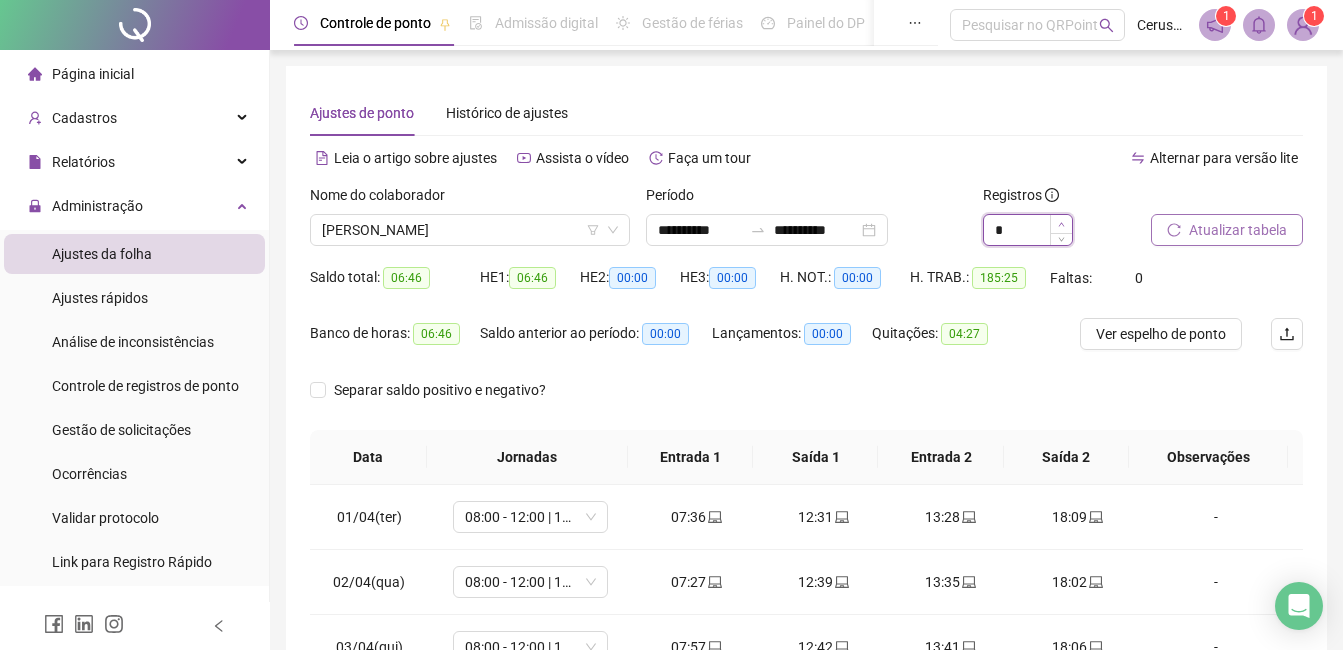 click at bounding box center [1061, 224] 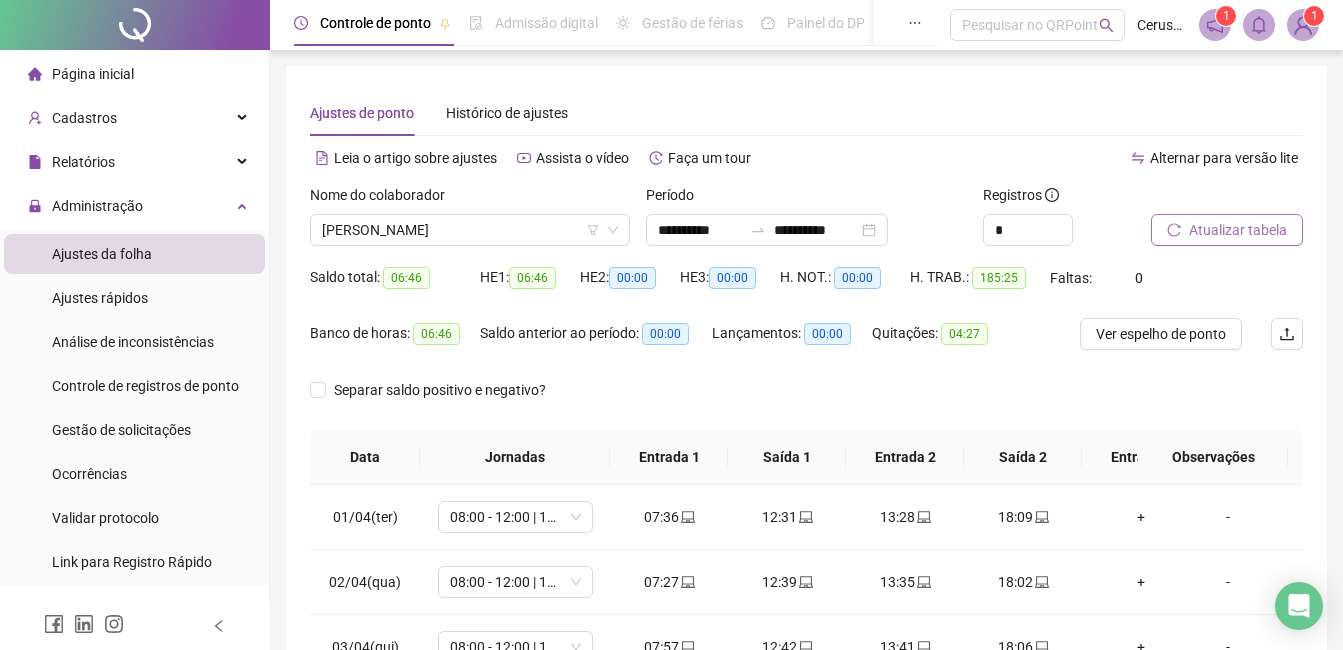 click on "Atualizar tabela" at bounding box center [1238, 230] 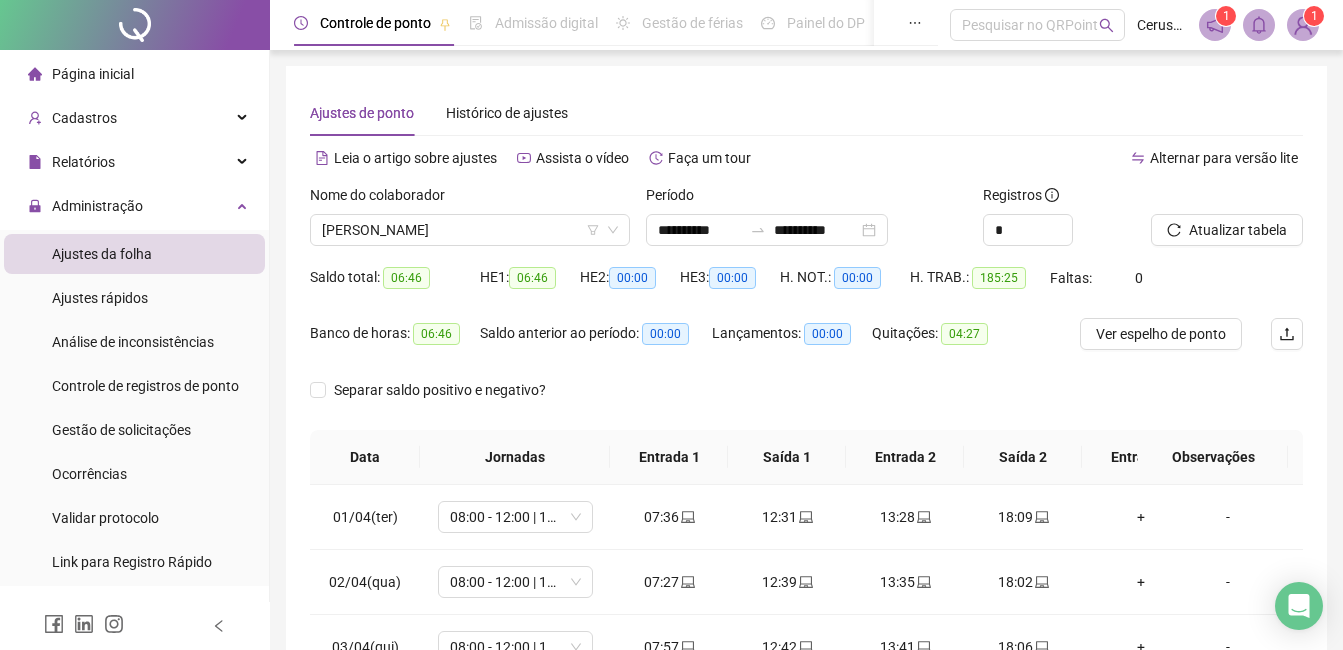 click on "Ver espelho de ponto" at bounding box center (1161, 334) 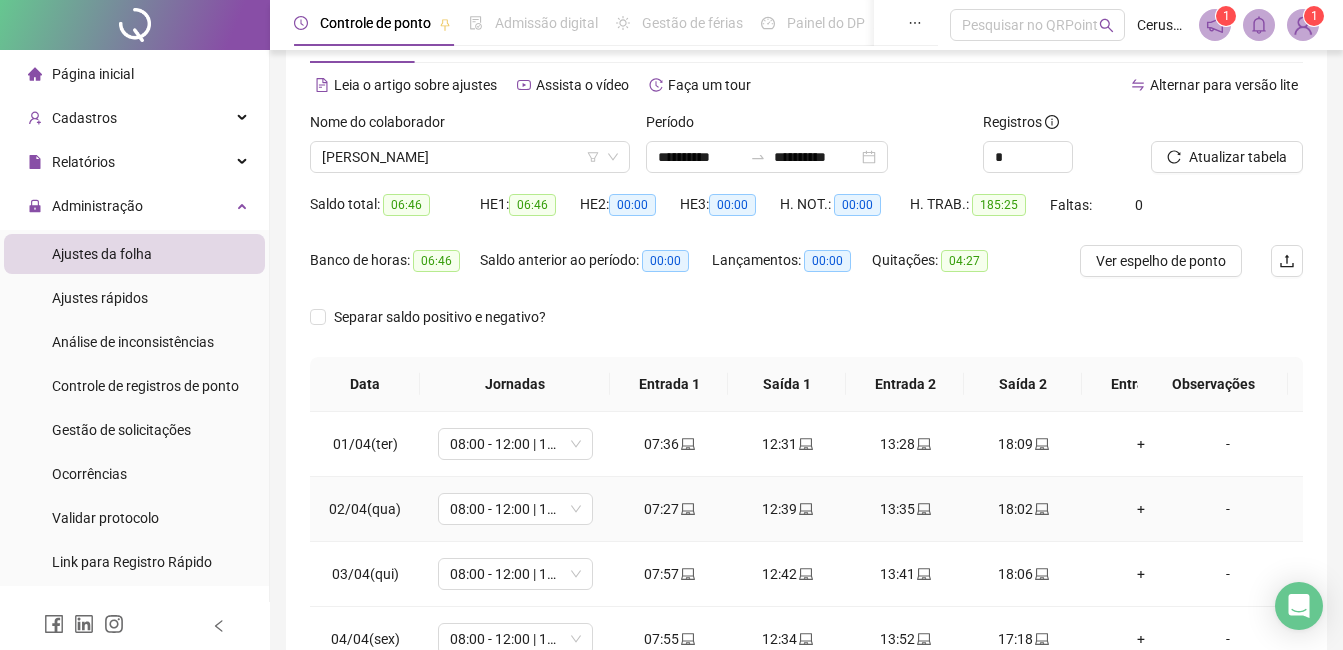scroll, scrollTop: 300, scrollLeft: 0, axis: vertical 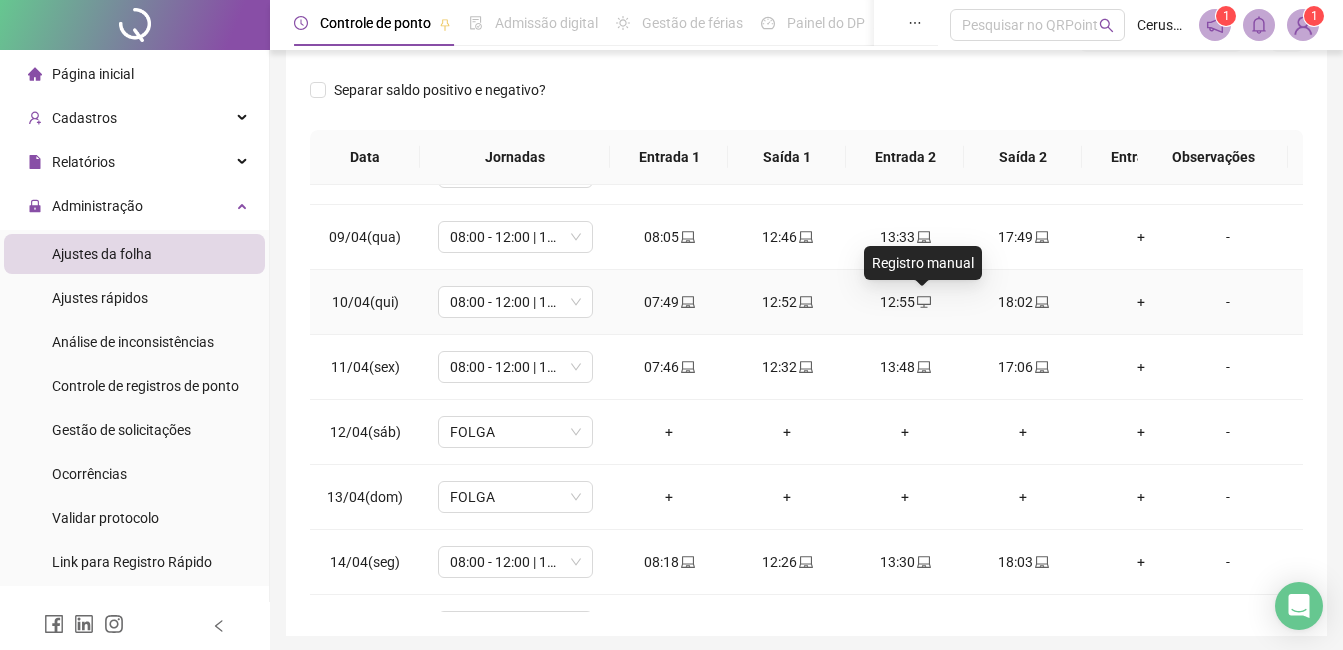 click 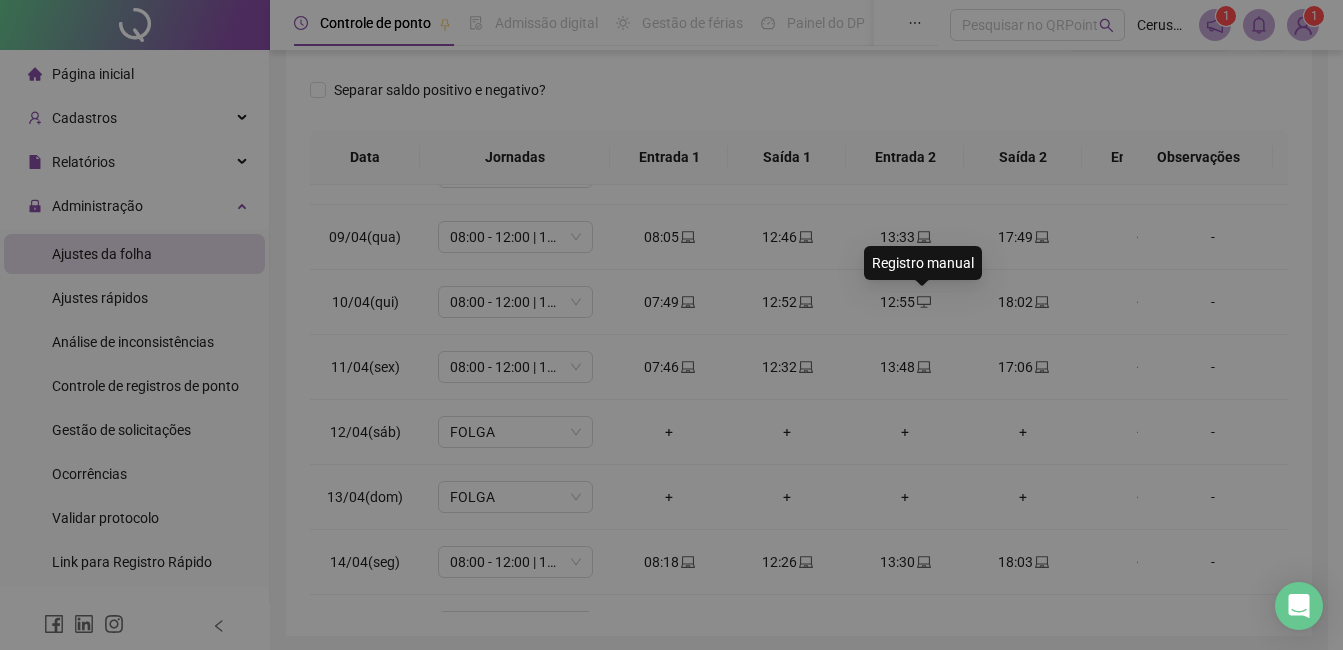 type on "**********" 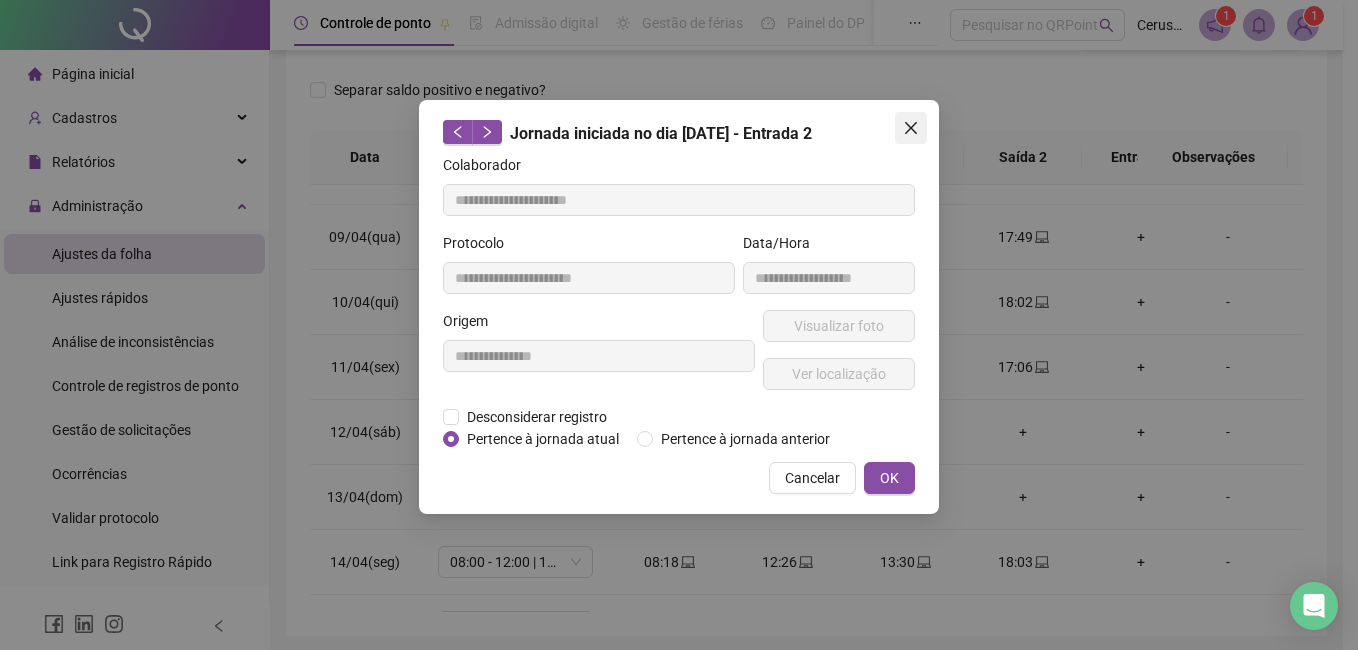 click at bounding box center [911, 128] 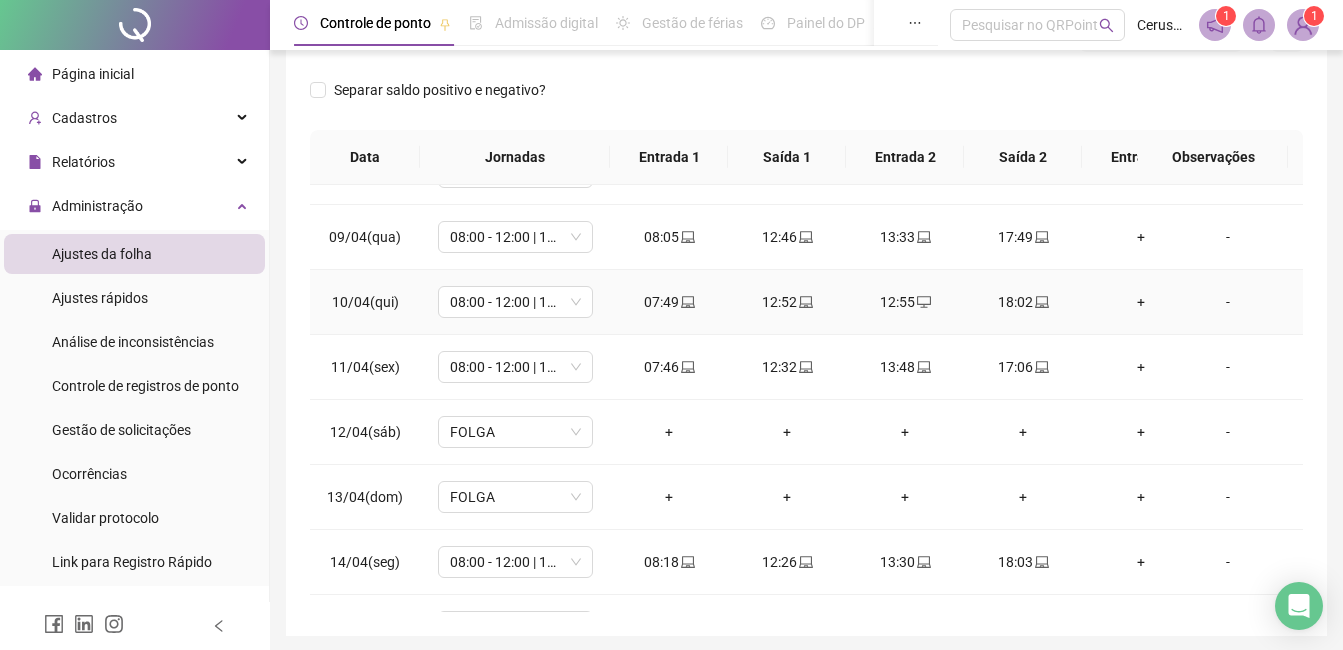 click on "18:02" at bounding box center [1023, 302] 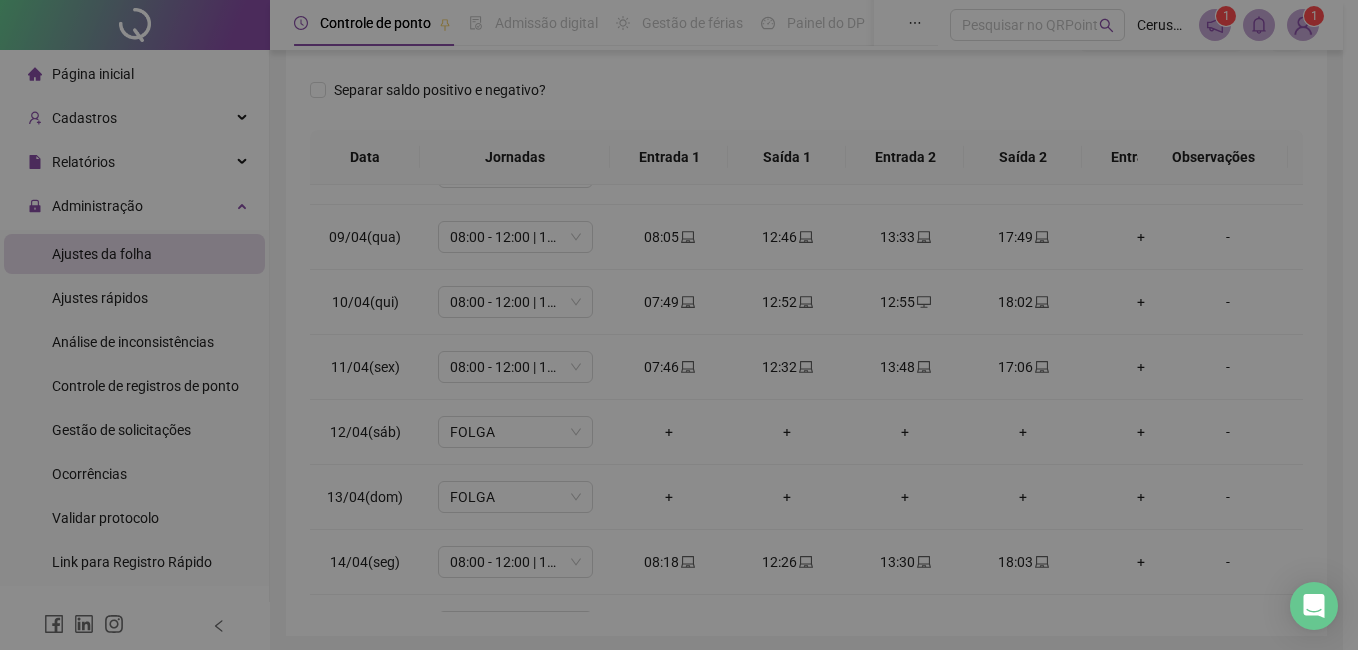 type on "**********" 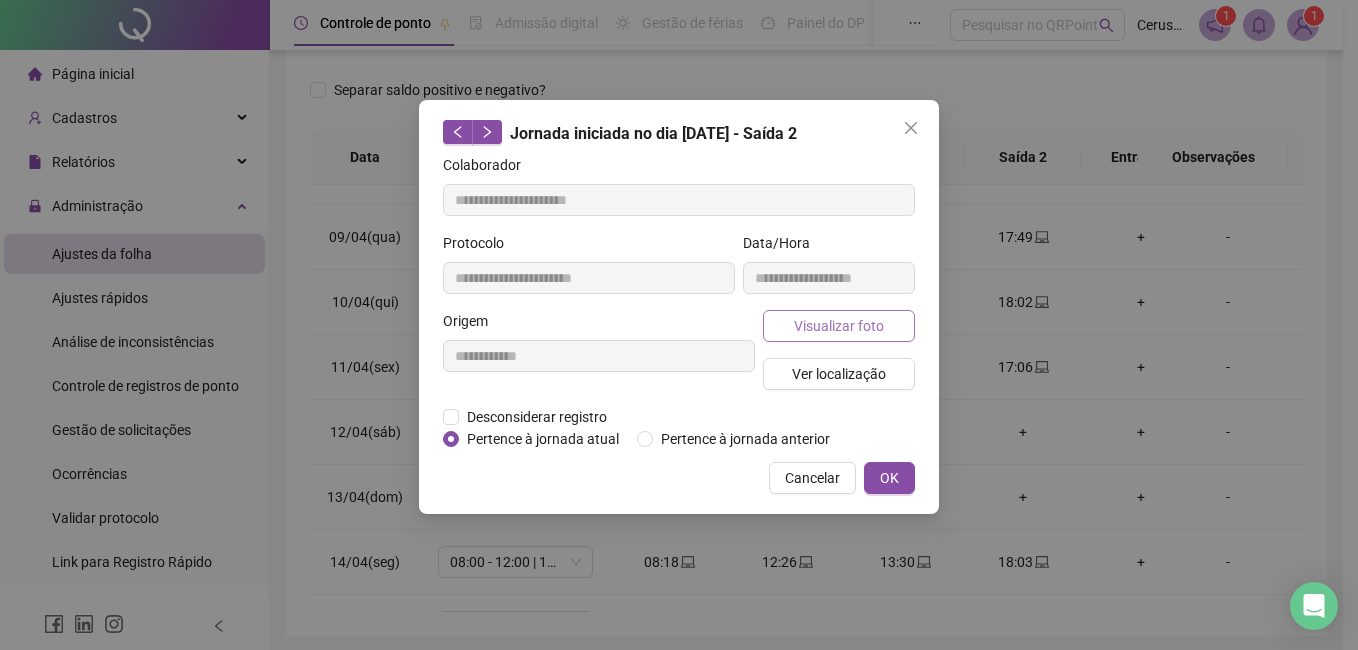 click on "Visualizar foto" at bounding box center (839, 326) 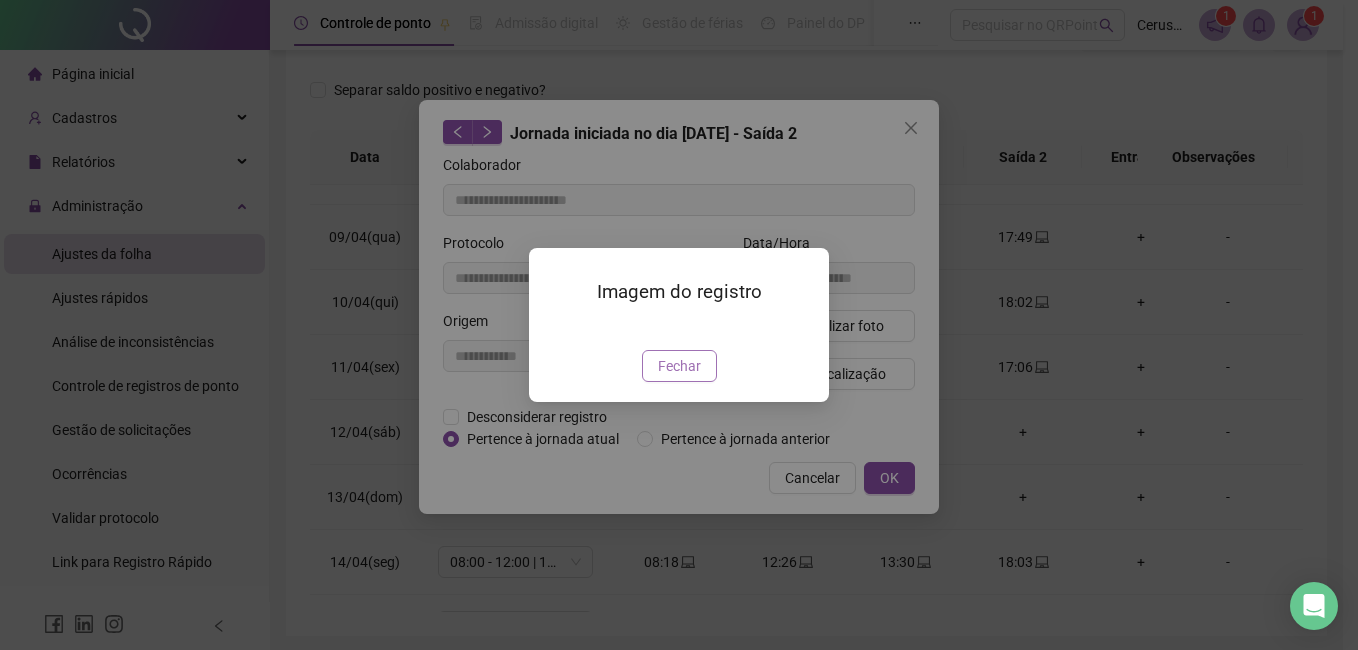 click on "Fechar" at bounding box center [679, 366] 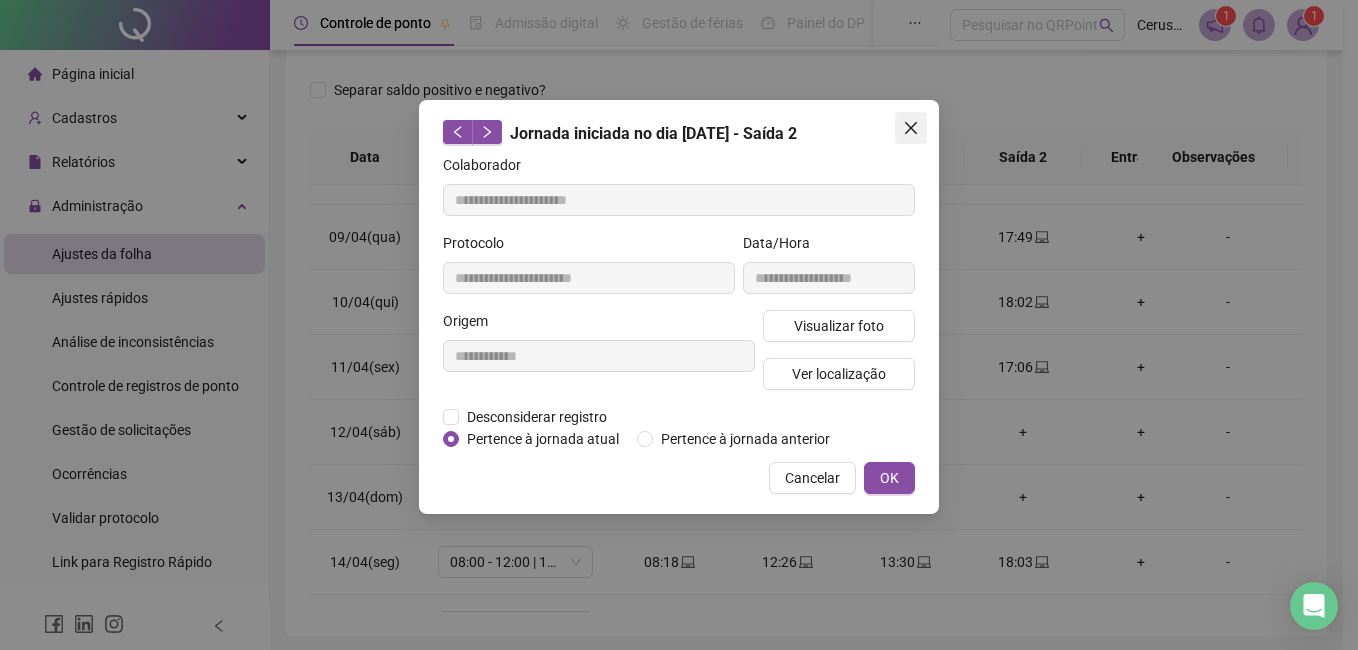 click at bounding box center [911, 128] 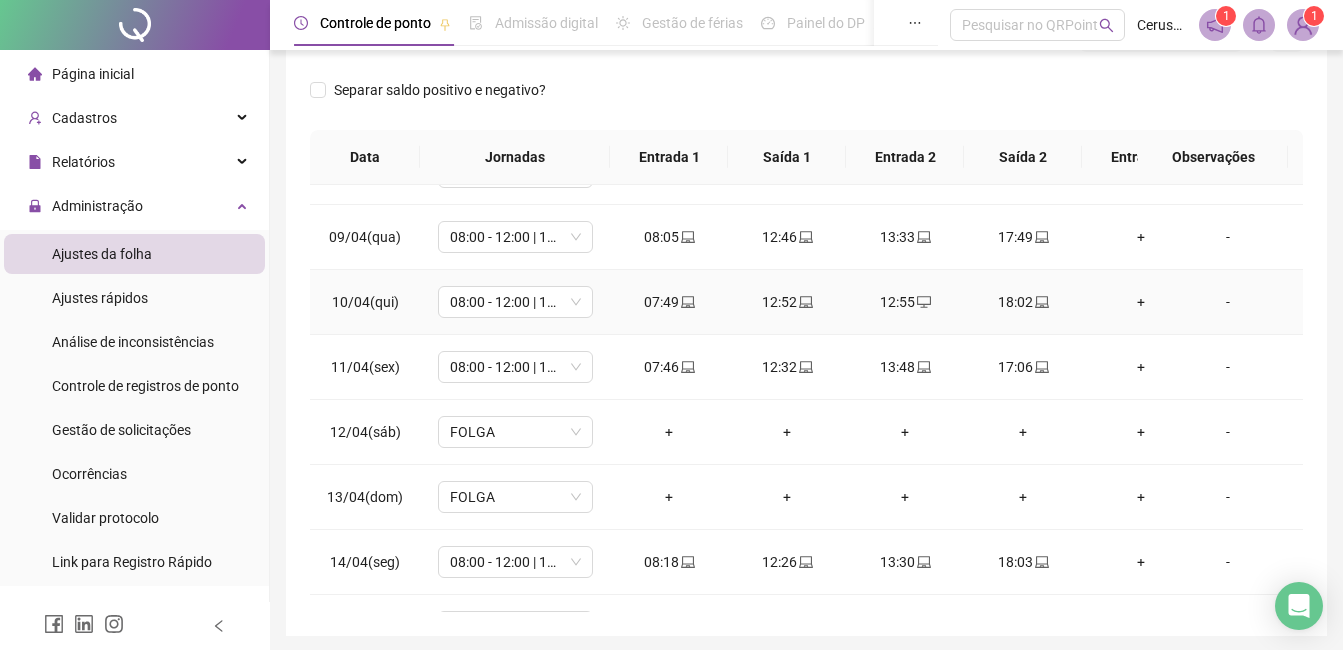 click on "12:52" at bounding box center [787, 302] 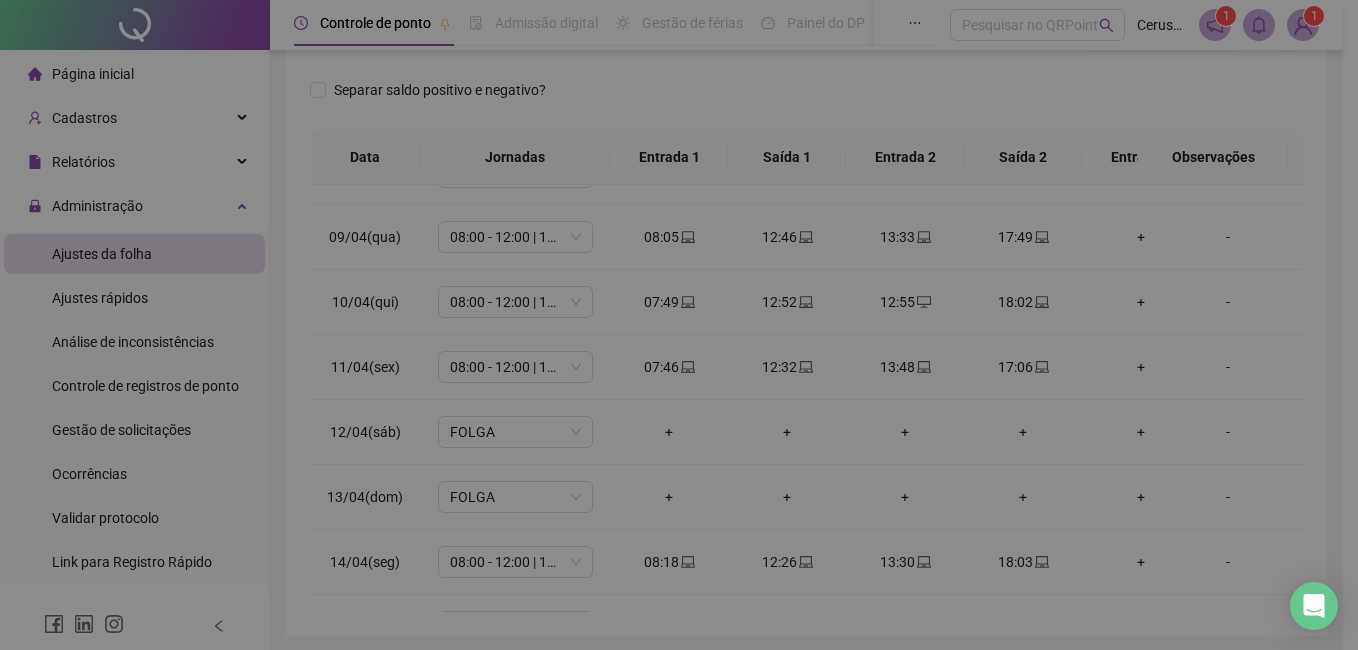 type on "**********" 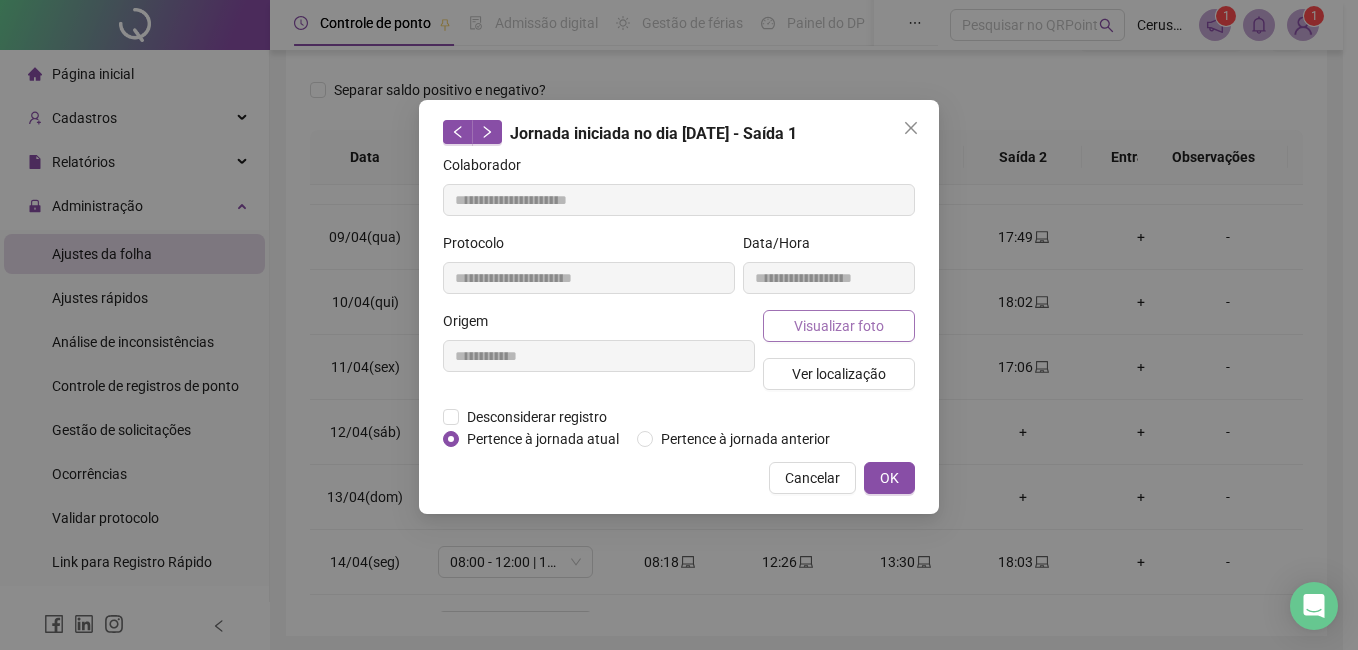 click on "Visualizar foto" at bounding box center (839, 326) 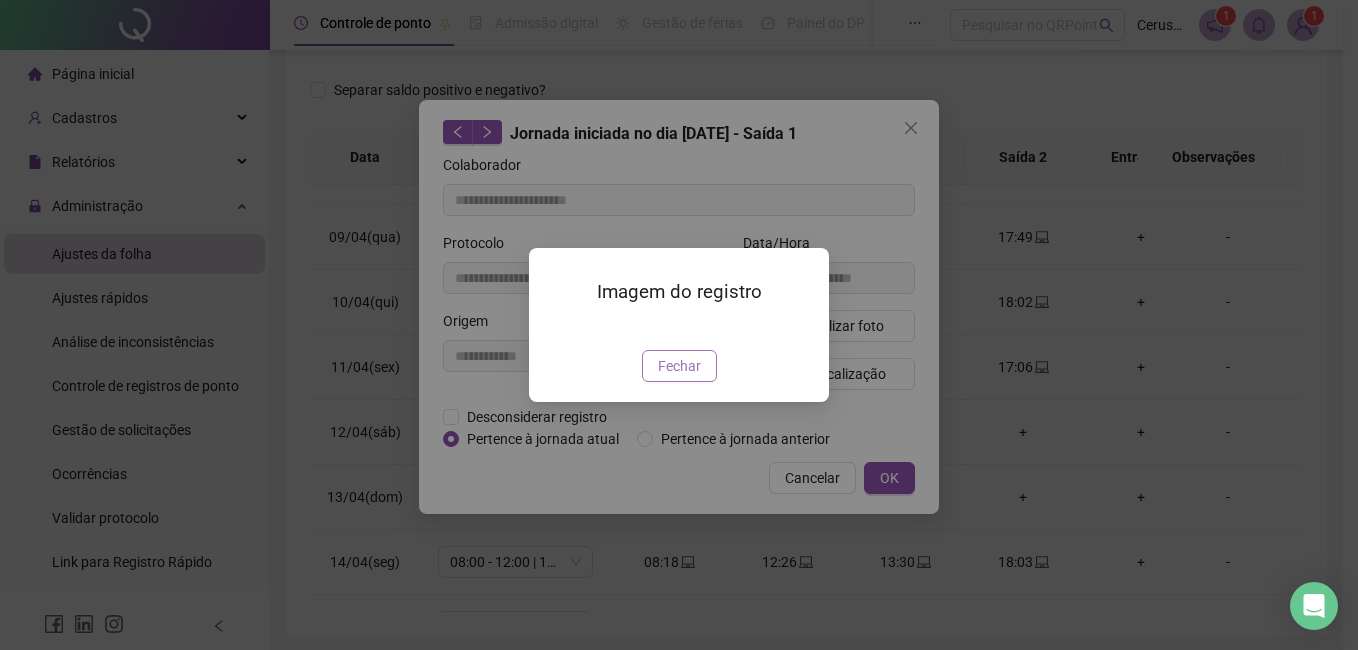click on "Fechar" at bounding box center [679, 366] 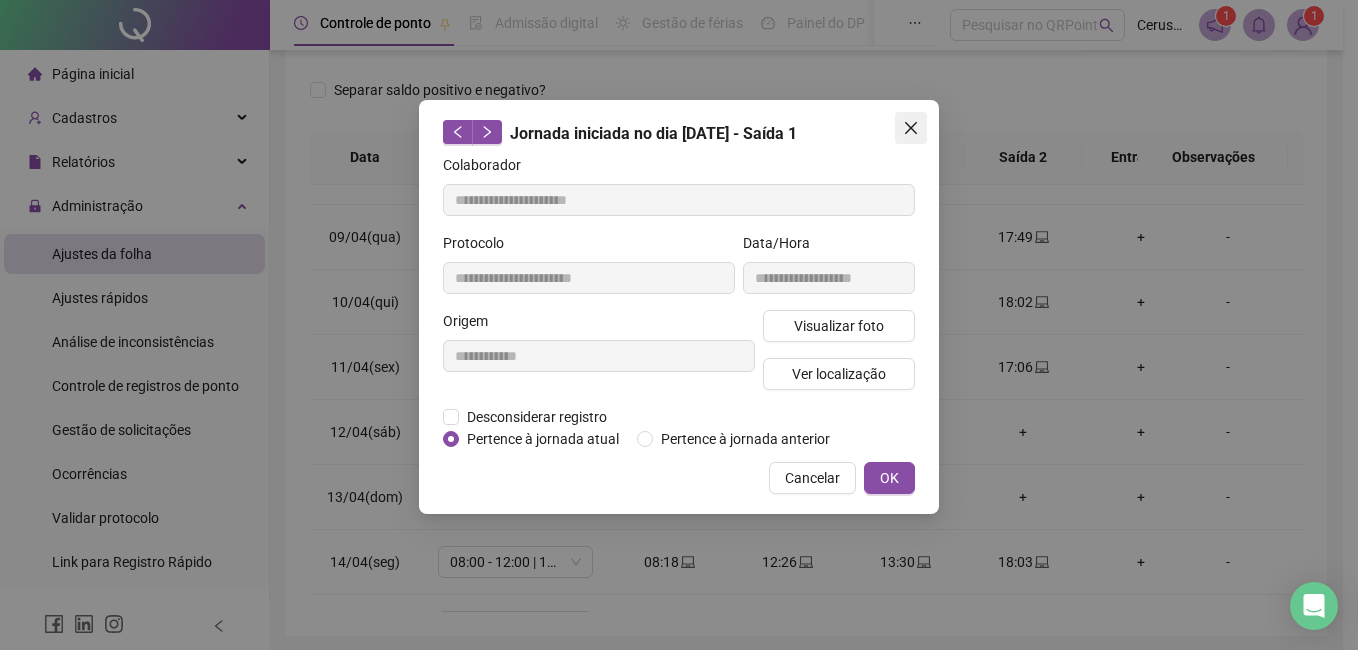 click 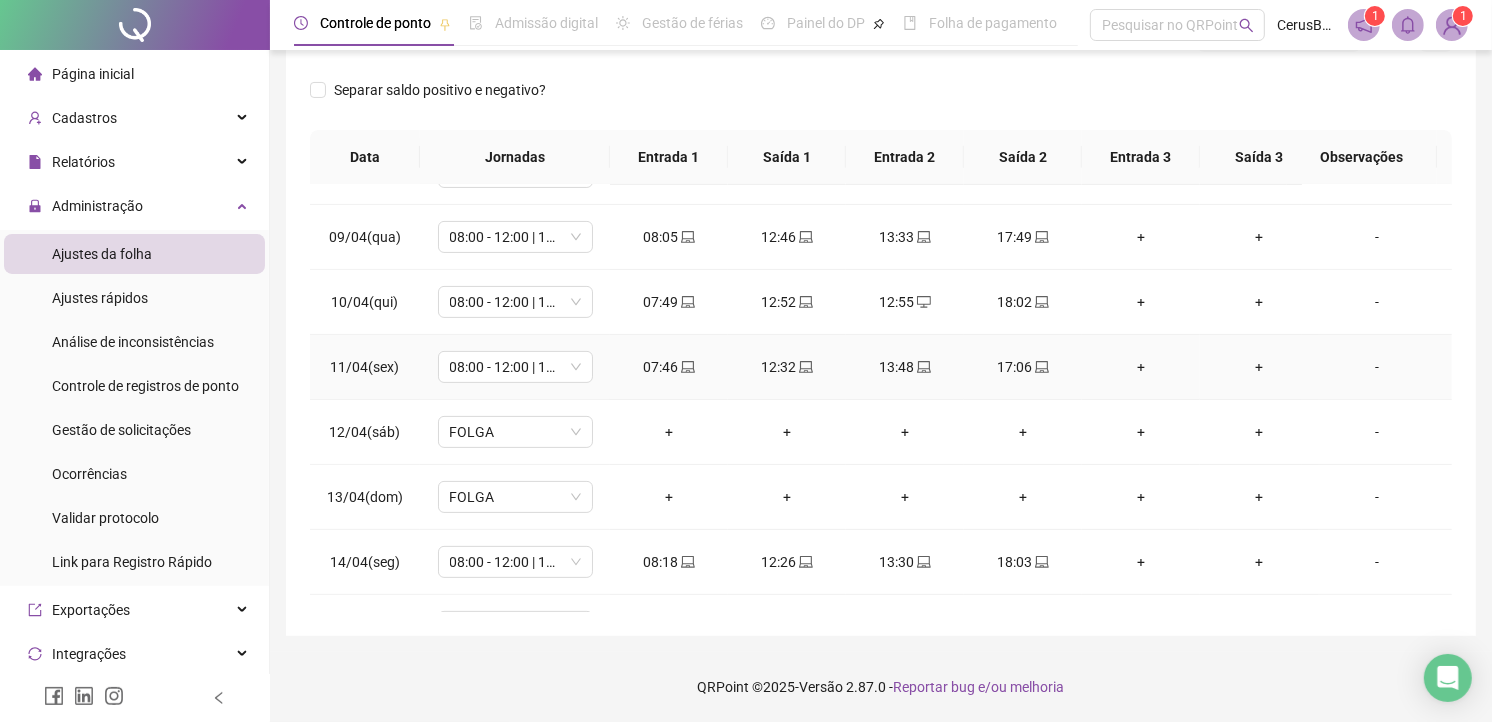 scroll, scrollTop: 388, scrollLeft: 0, axis: vertical 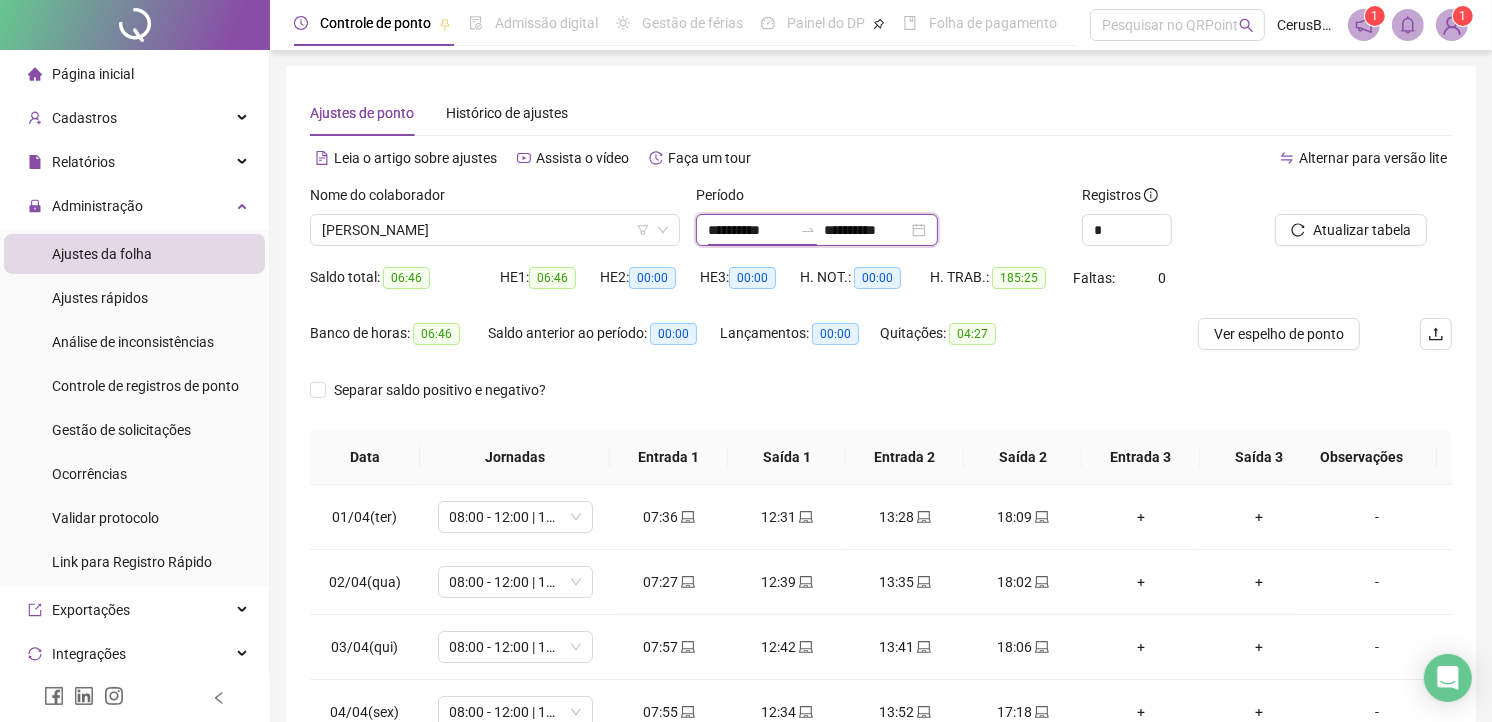 click on "**********" at bounding box center (750, 230) 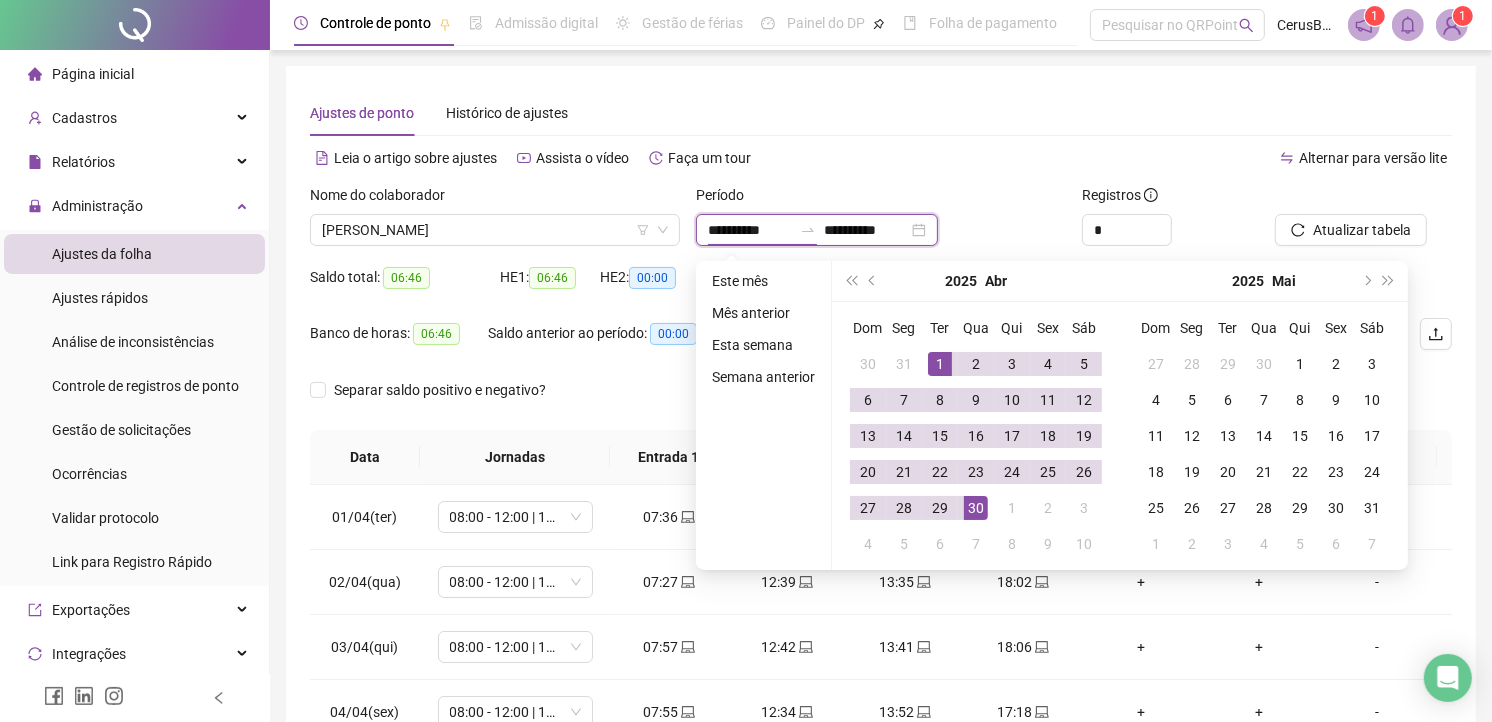 type on "**********" 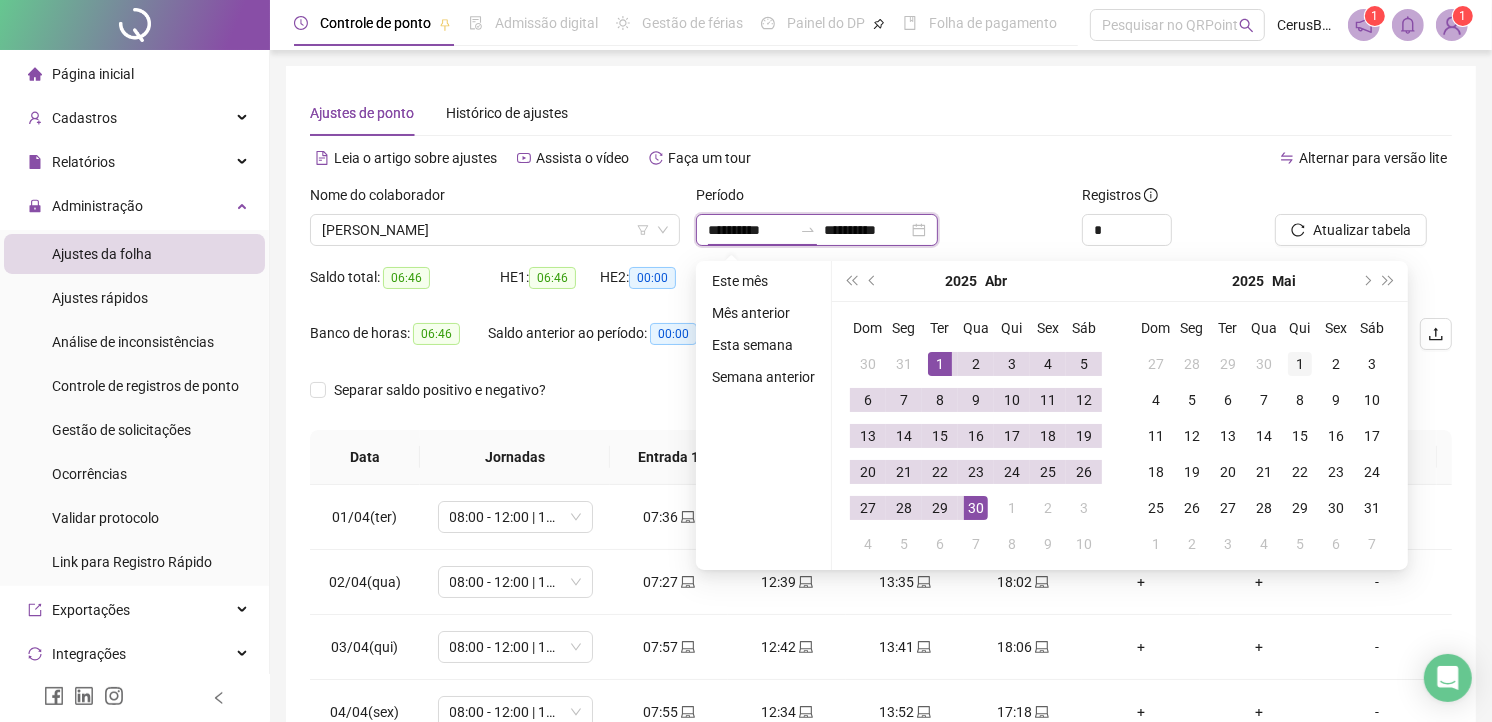 type on "**********" 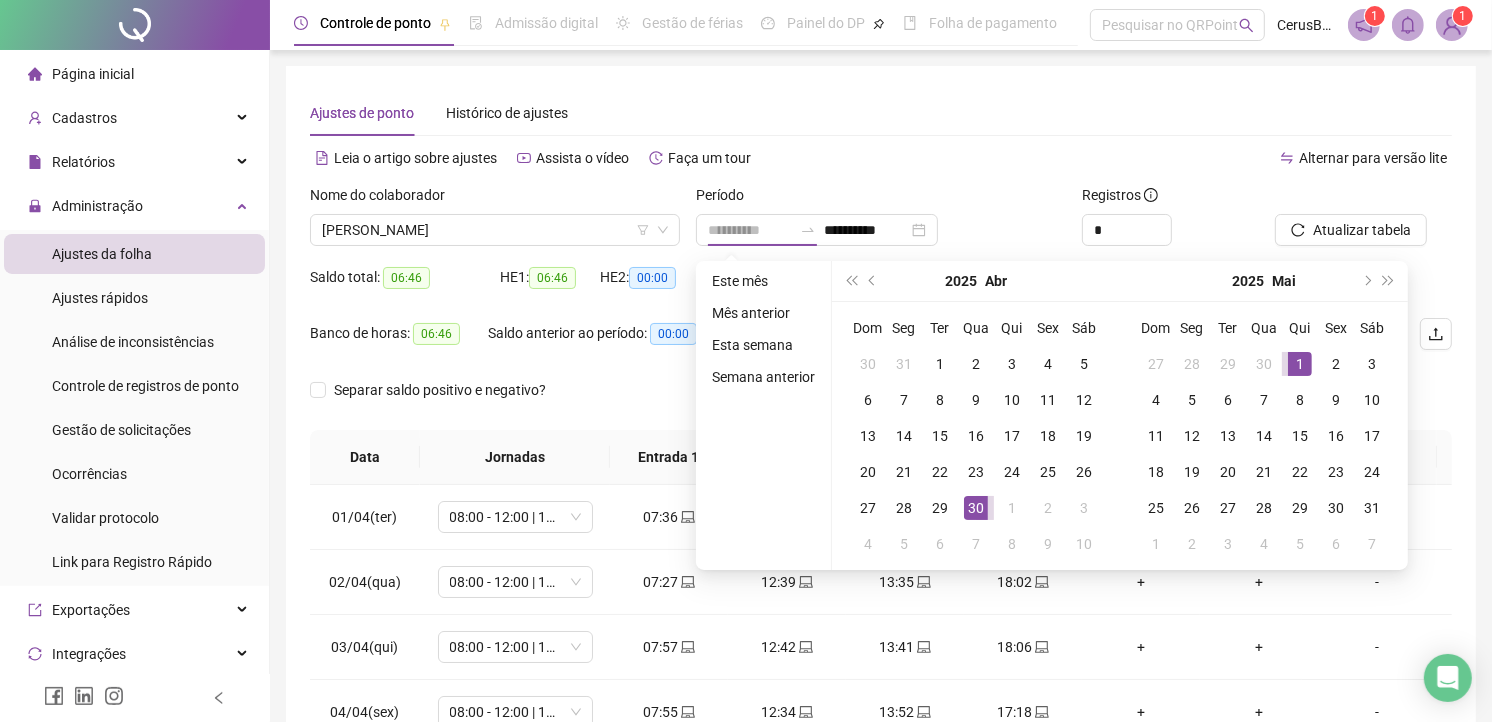 click on "1" at bounding box center (1300, 364) 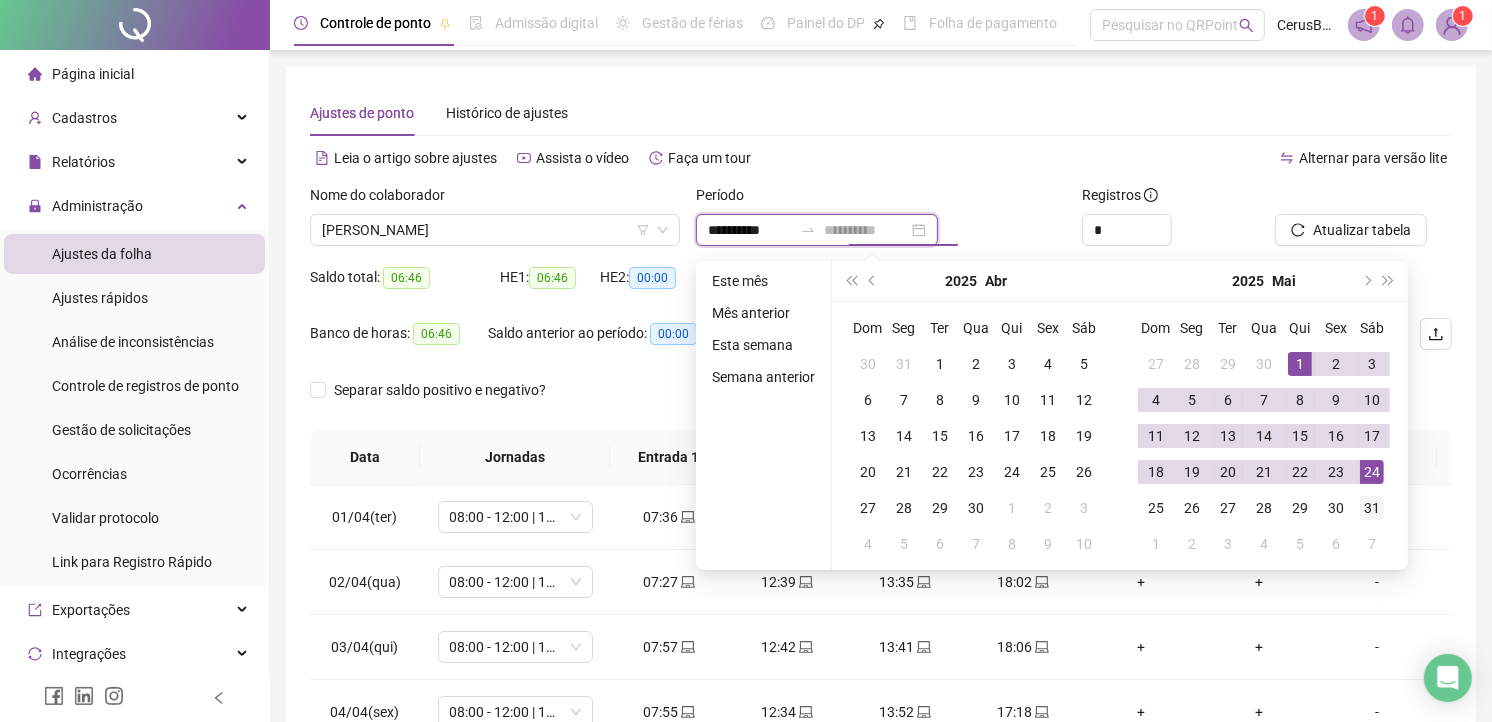 type on "**********" 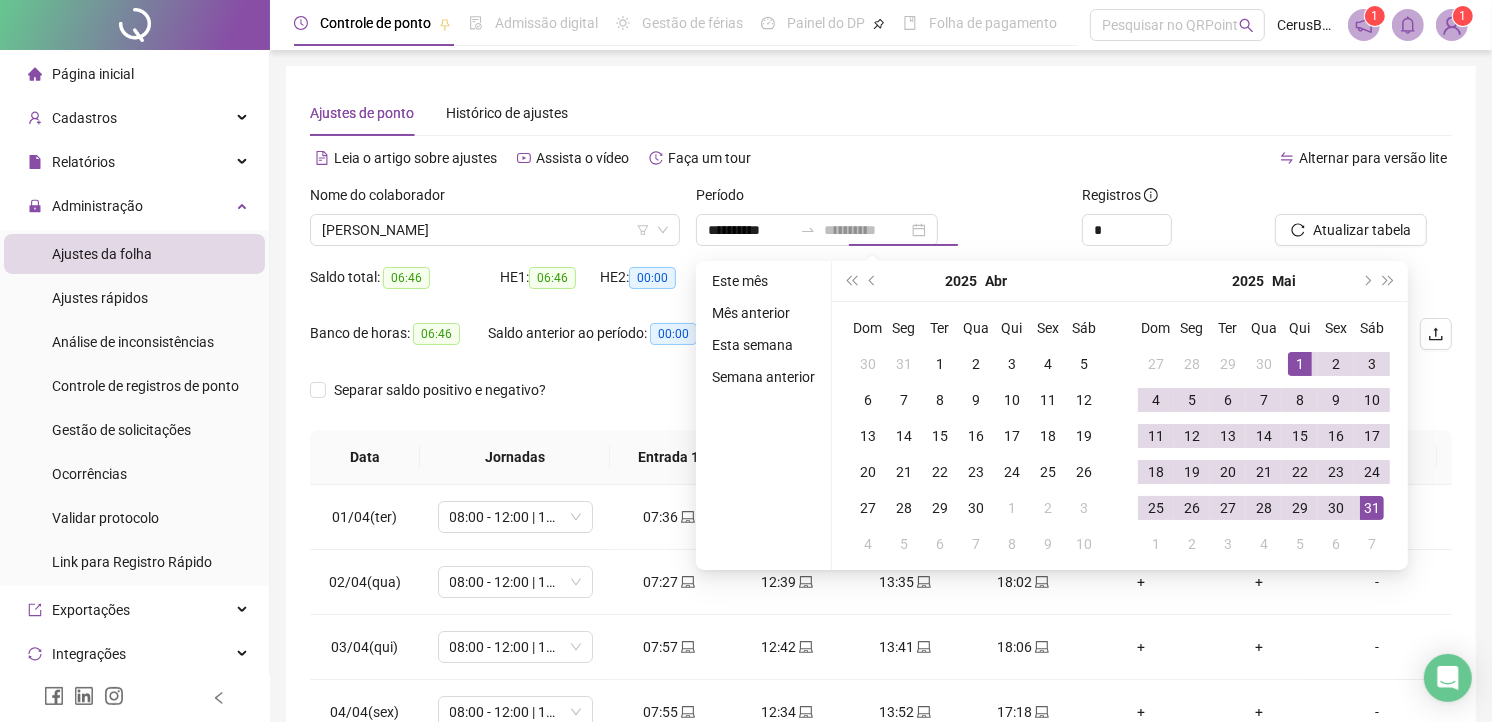 click on "31" at bounding box center [1372, 508] 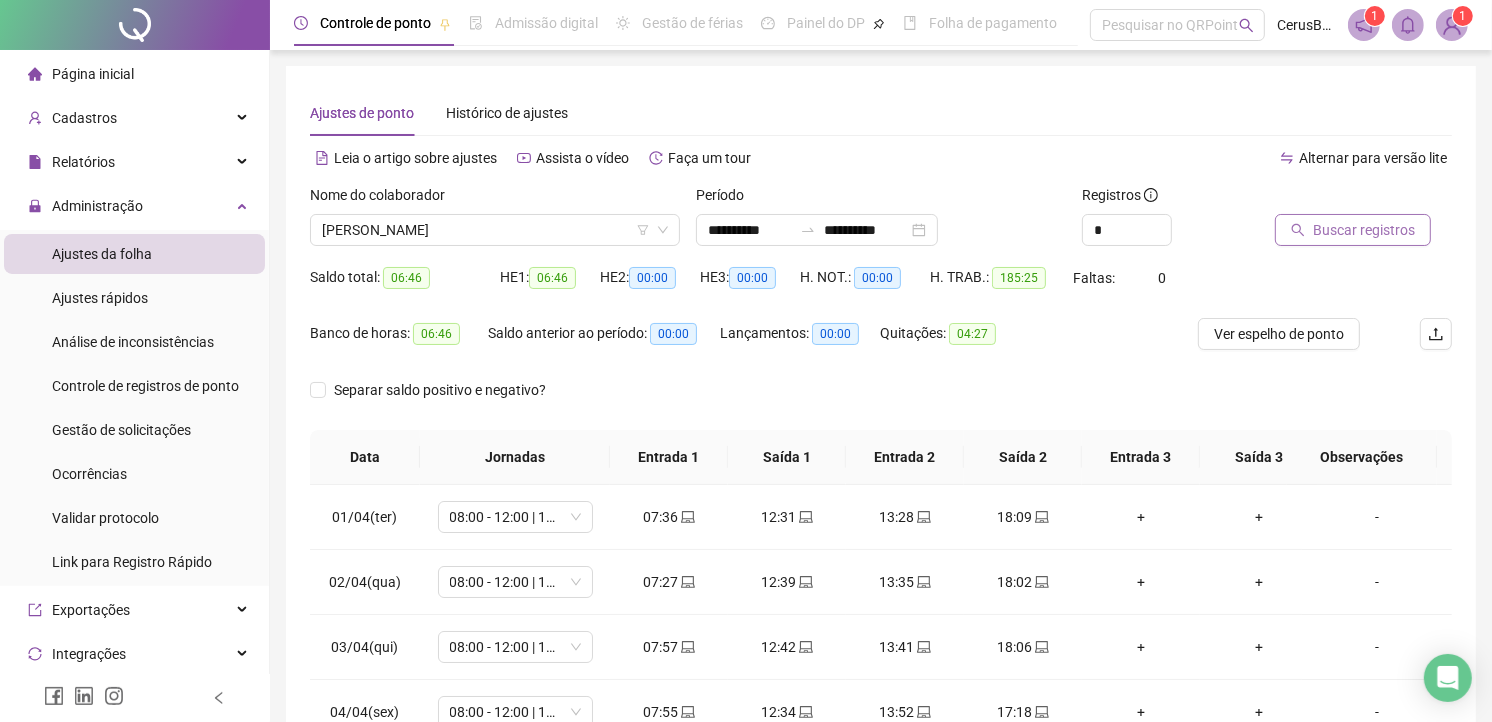 click on "Buscar registros" at bounding box center [1353, 230] 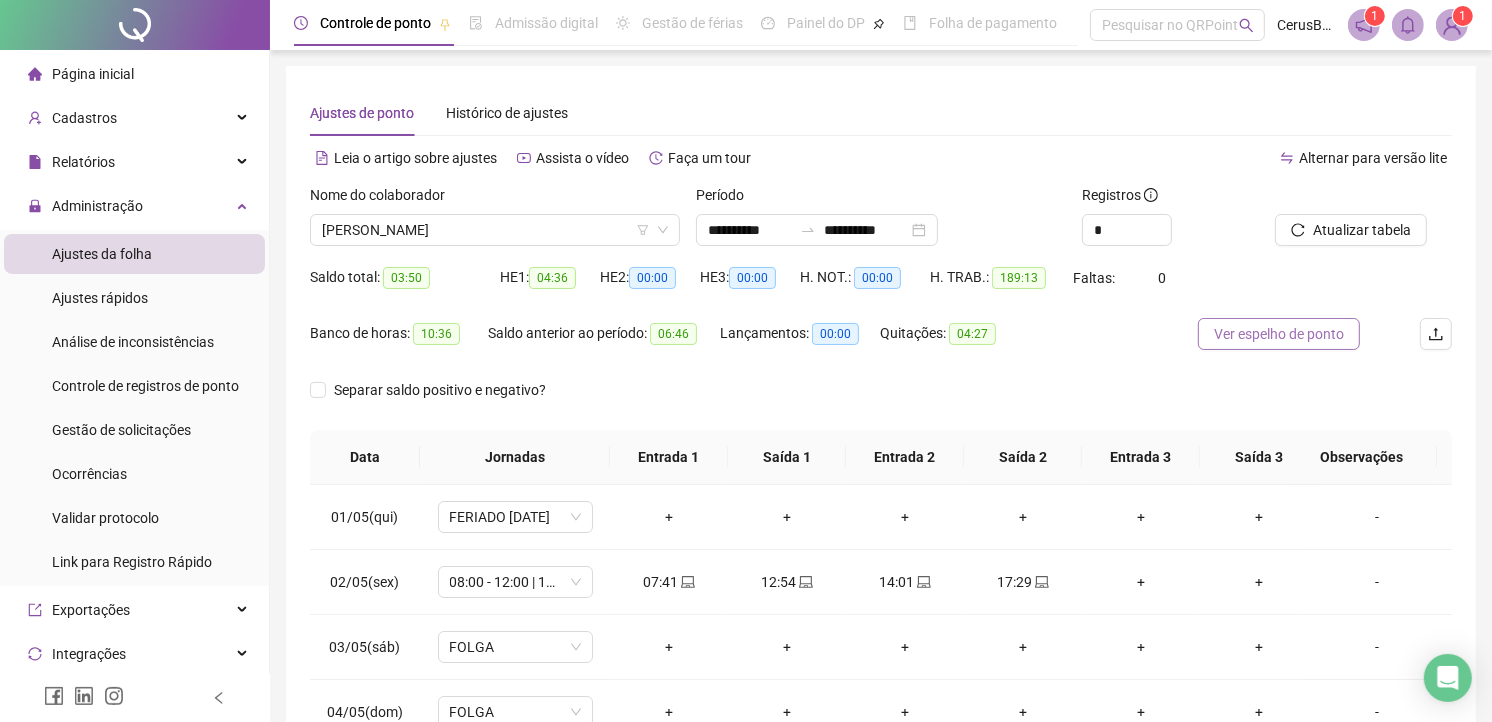 click on "Ver espelho de ponto" at bounding box center (1279, 334) 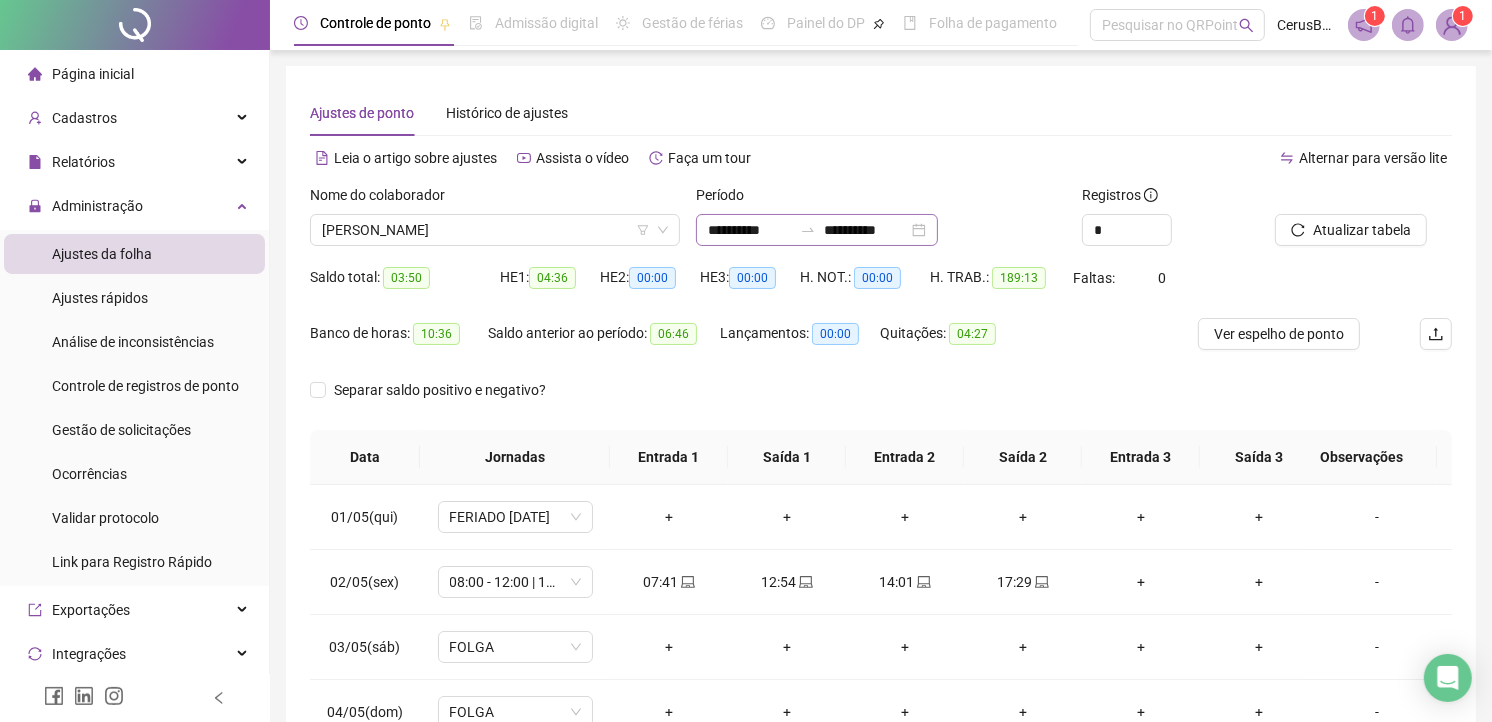 click on "**********" at bounding box center [817, 230] 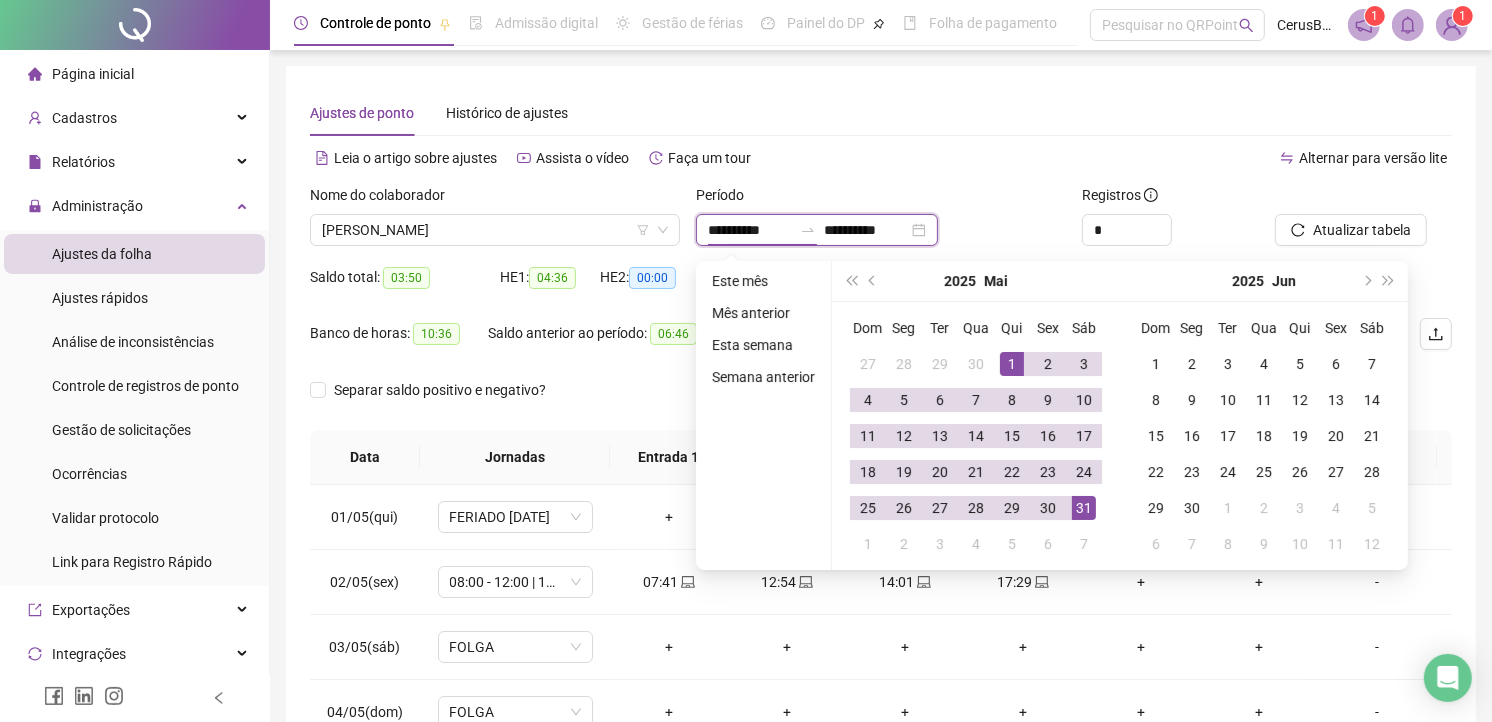 click on "**********" at bounding box center [750, 230] 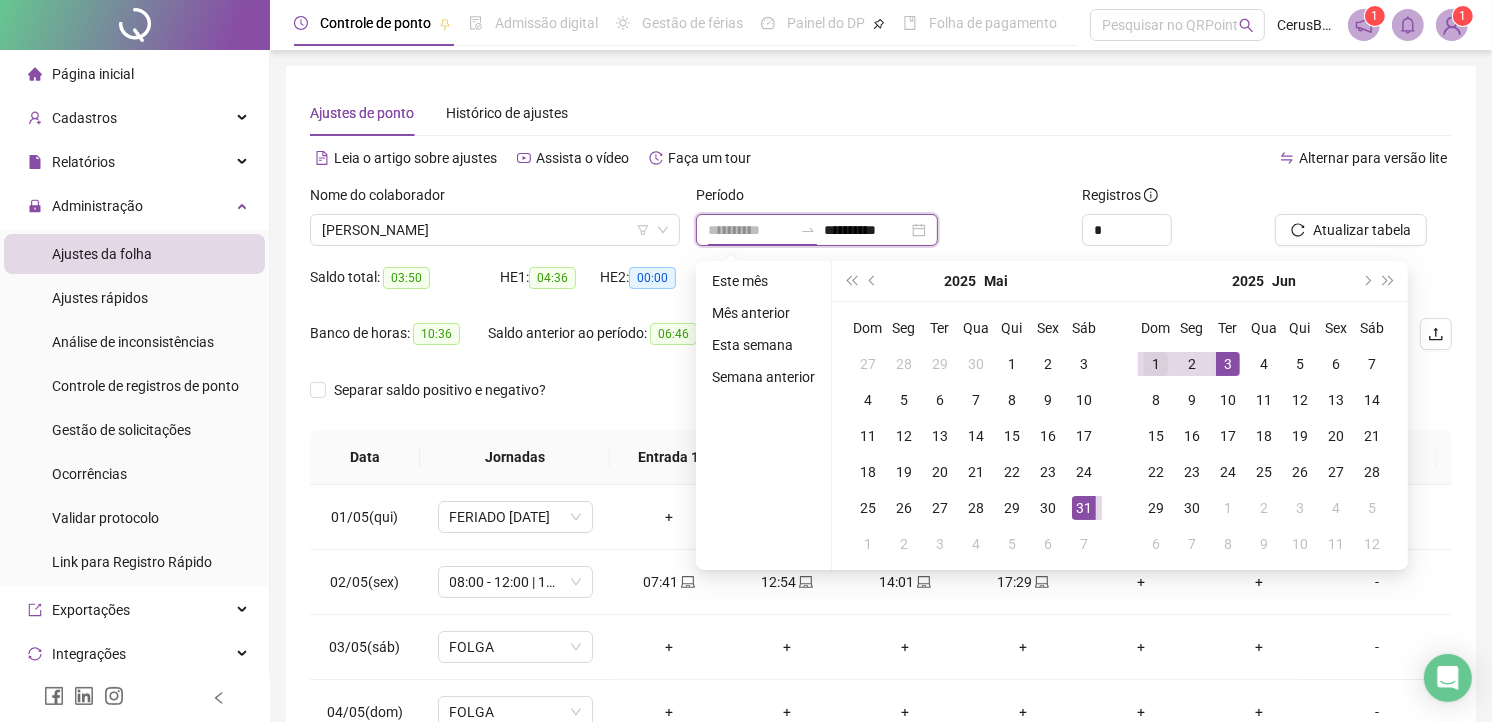 type on "**********" 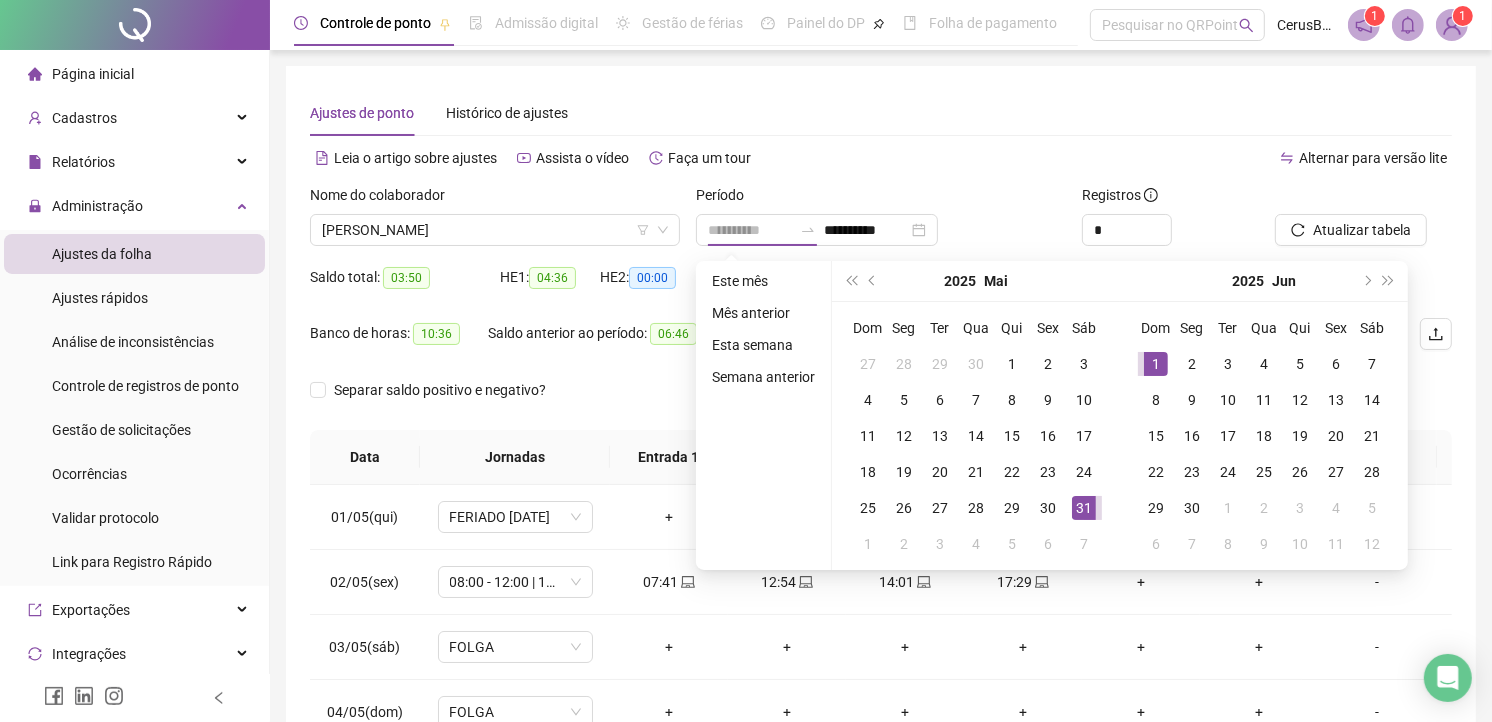 click on "1" at bounding box center [1156, 364] 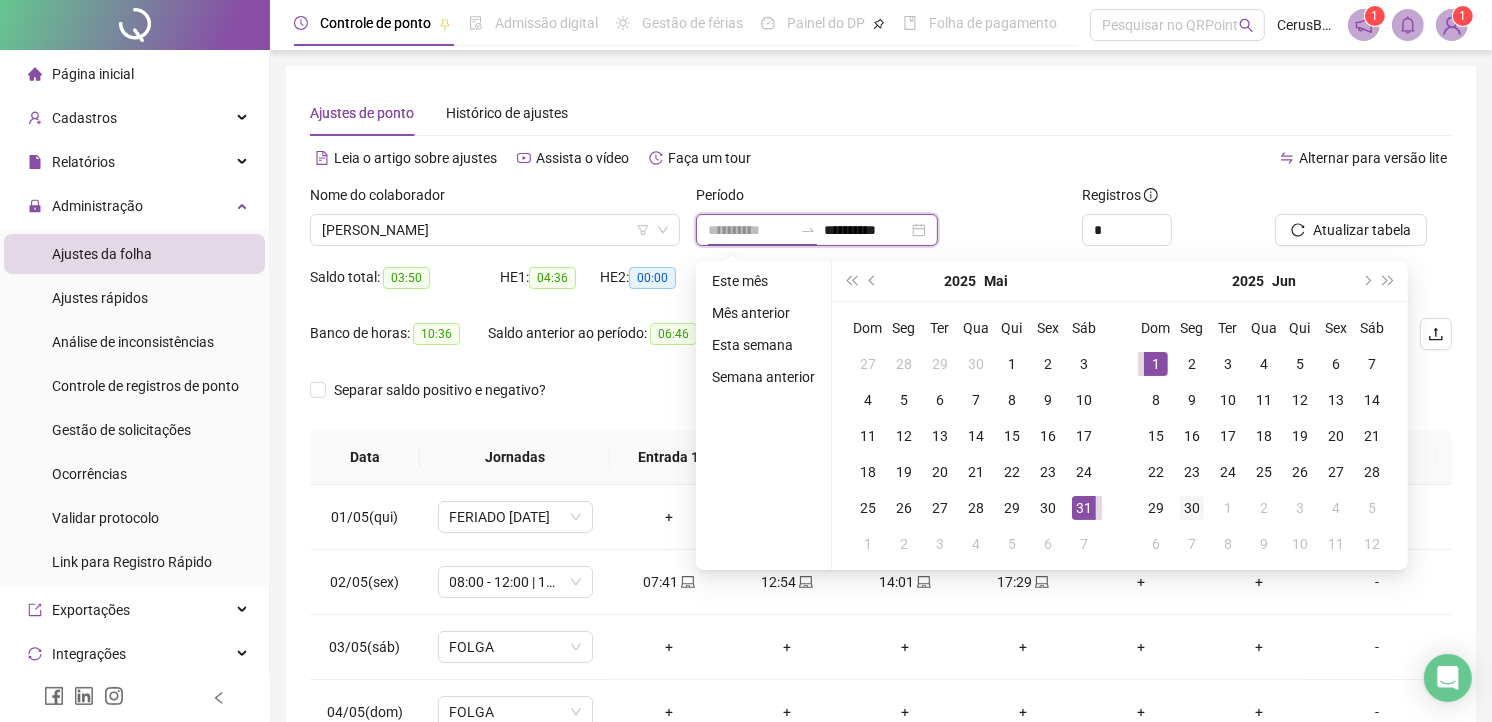 type on "**********" 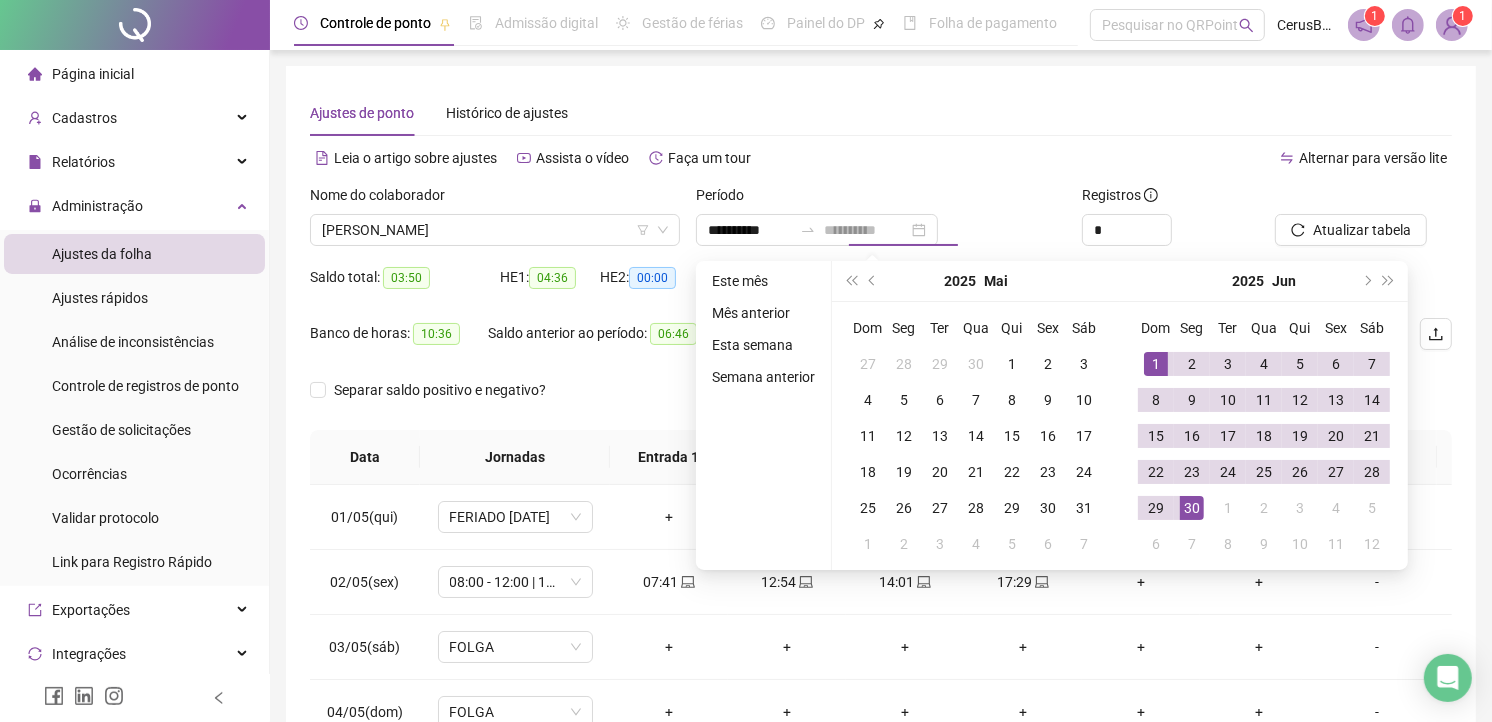 click on "30" at bounding box center (1192, 508) 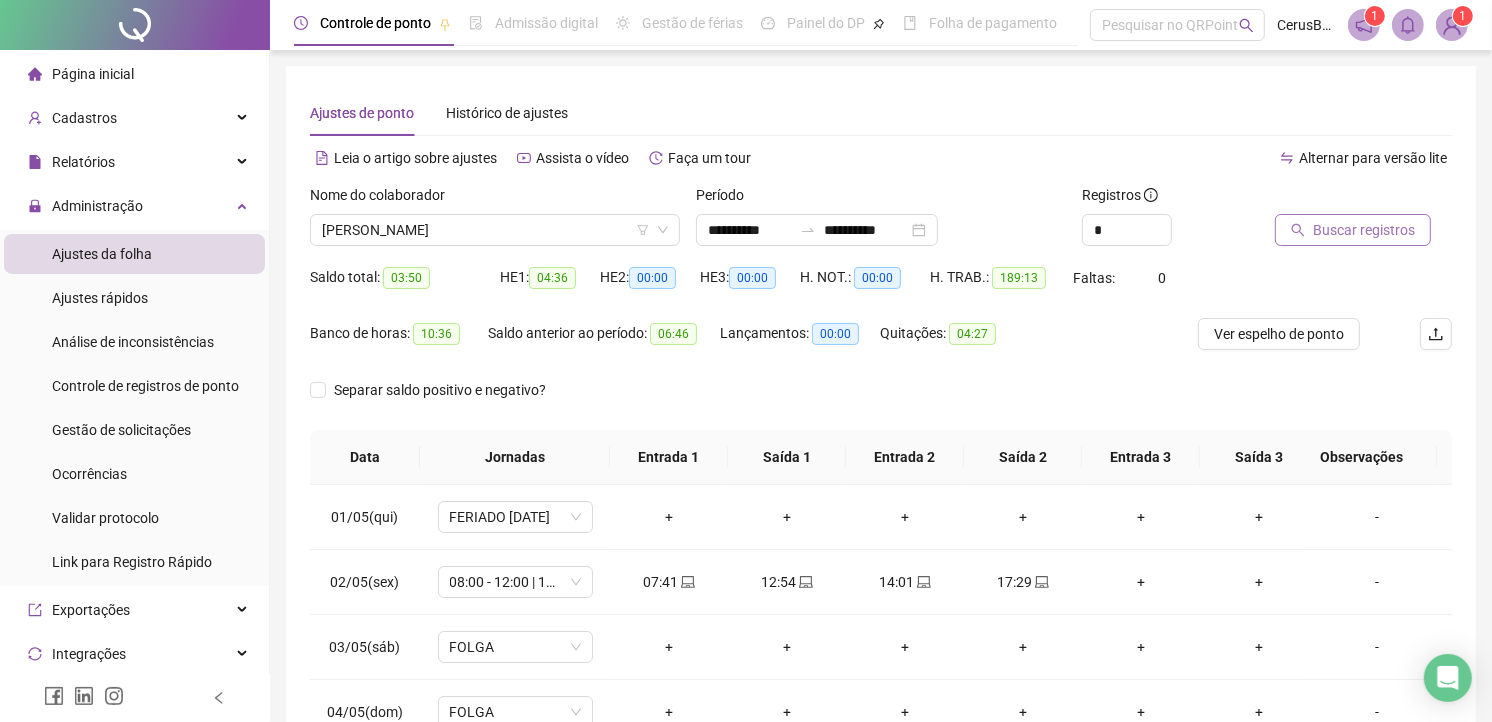 click on "Buscar registros" at bounding box center [1364, 230] 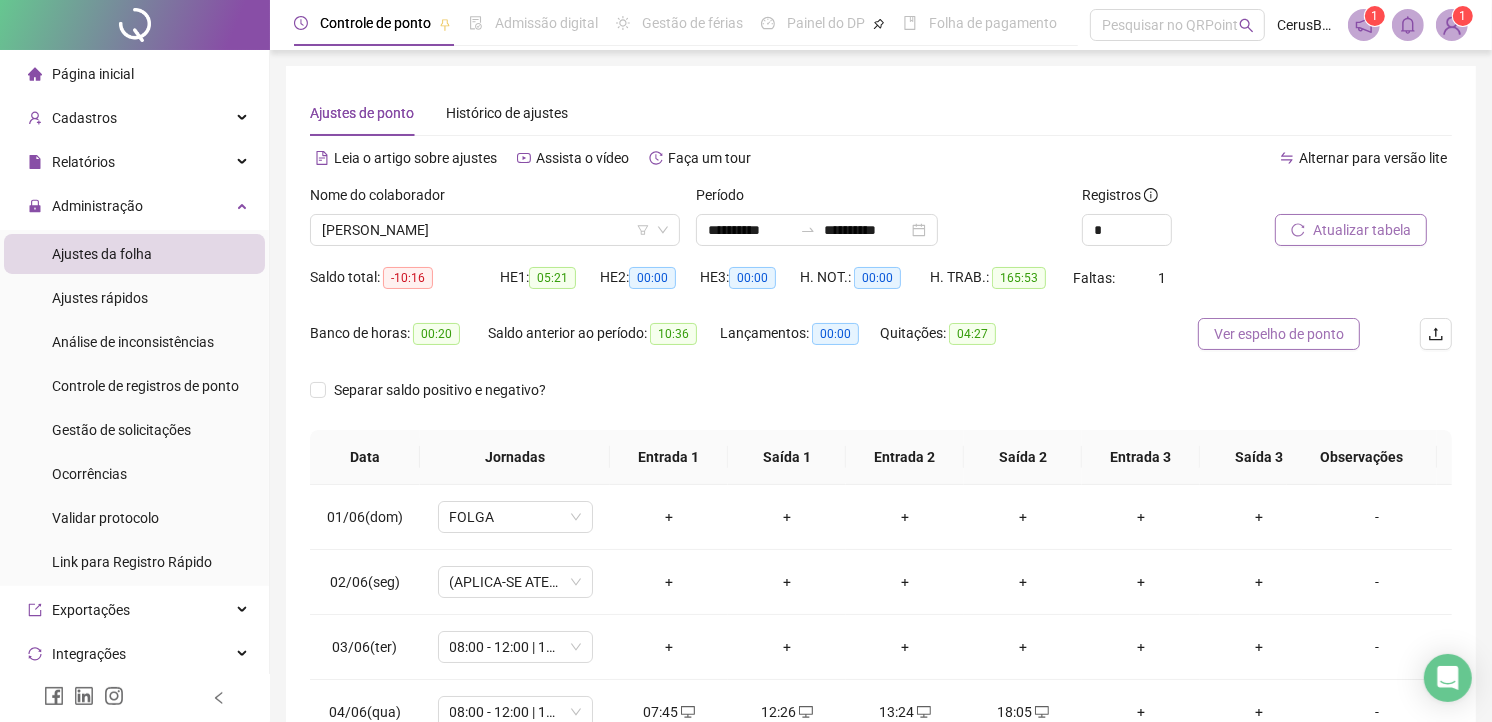click on "Ver espelho de ponto" at bounding box center [1279, 334] 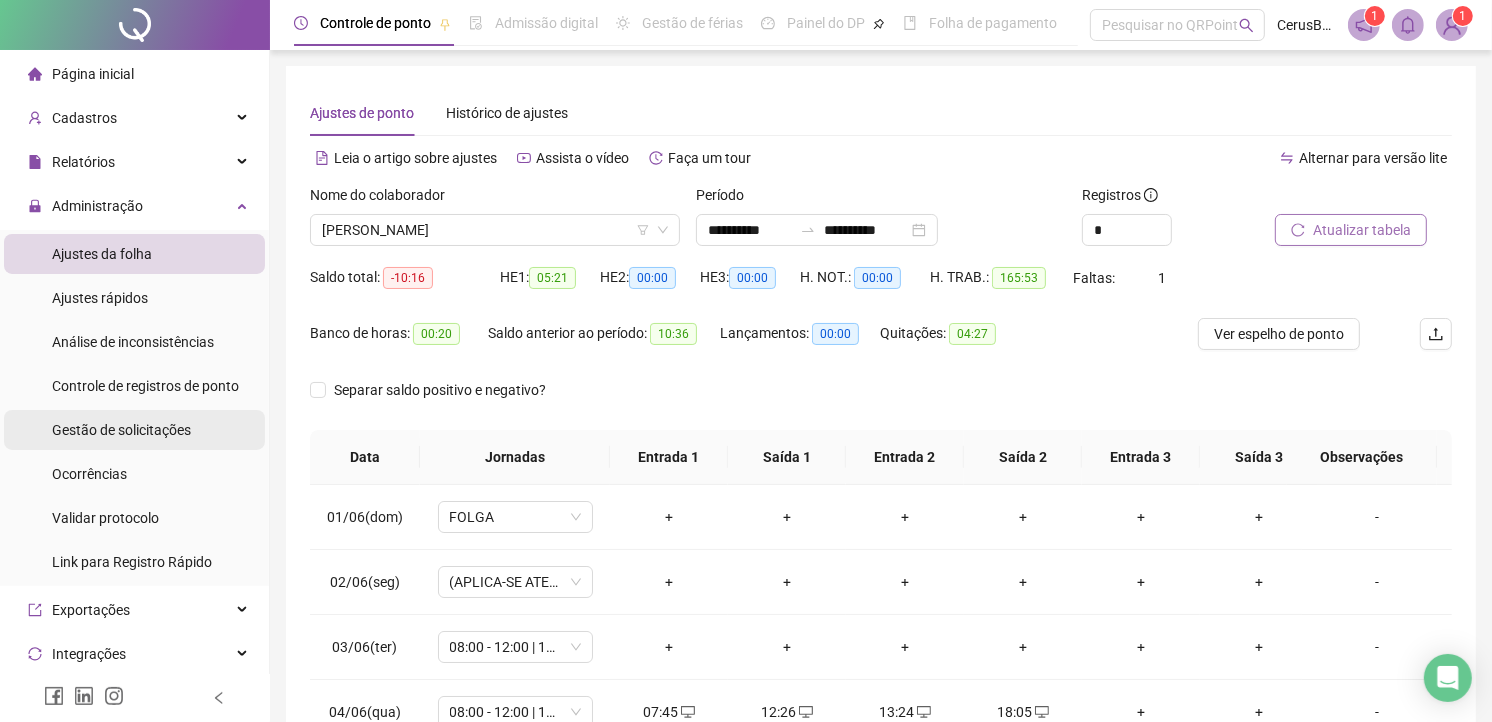 click on "Gestão de solicitações" at bounding box center [121, 430] 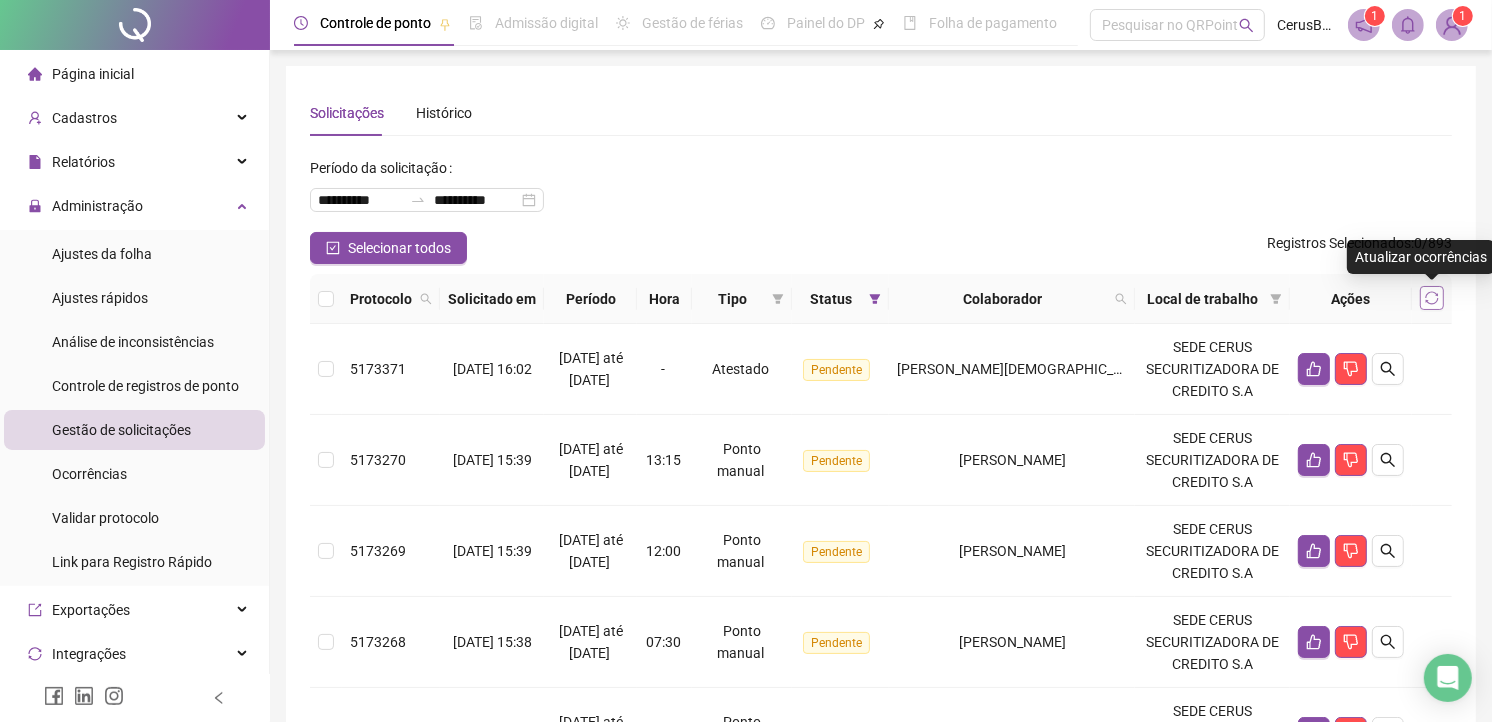 click 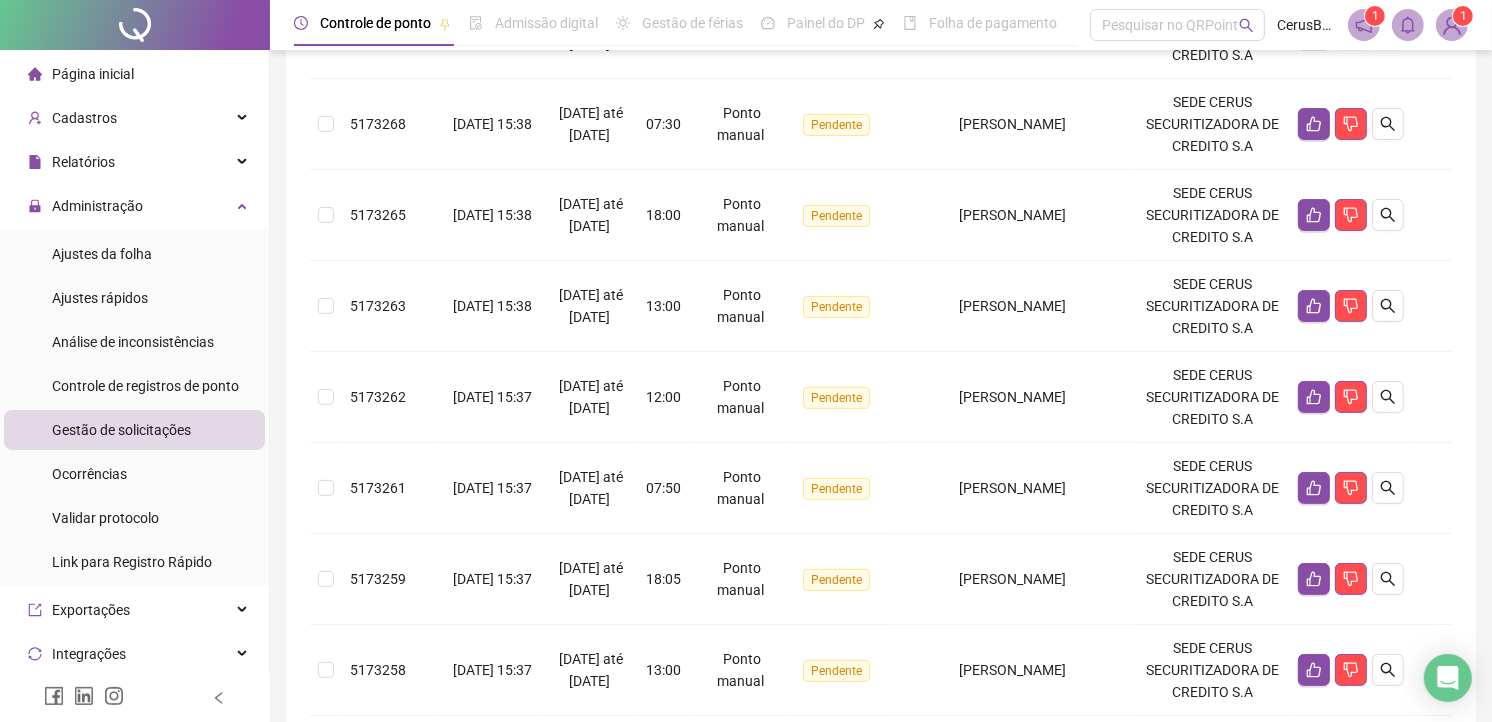 scroll, scrollTop: 555, scrollLeft: 0, axis: vertical 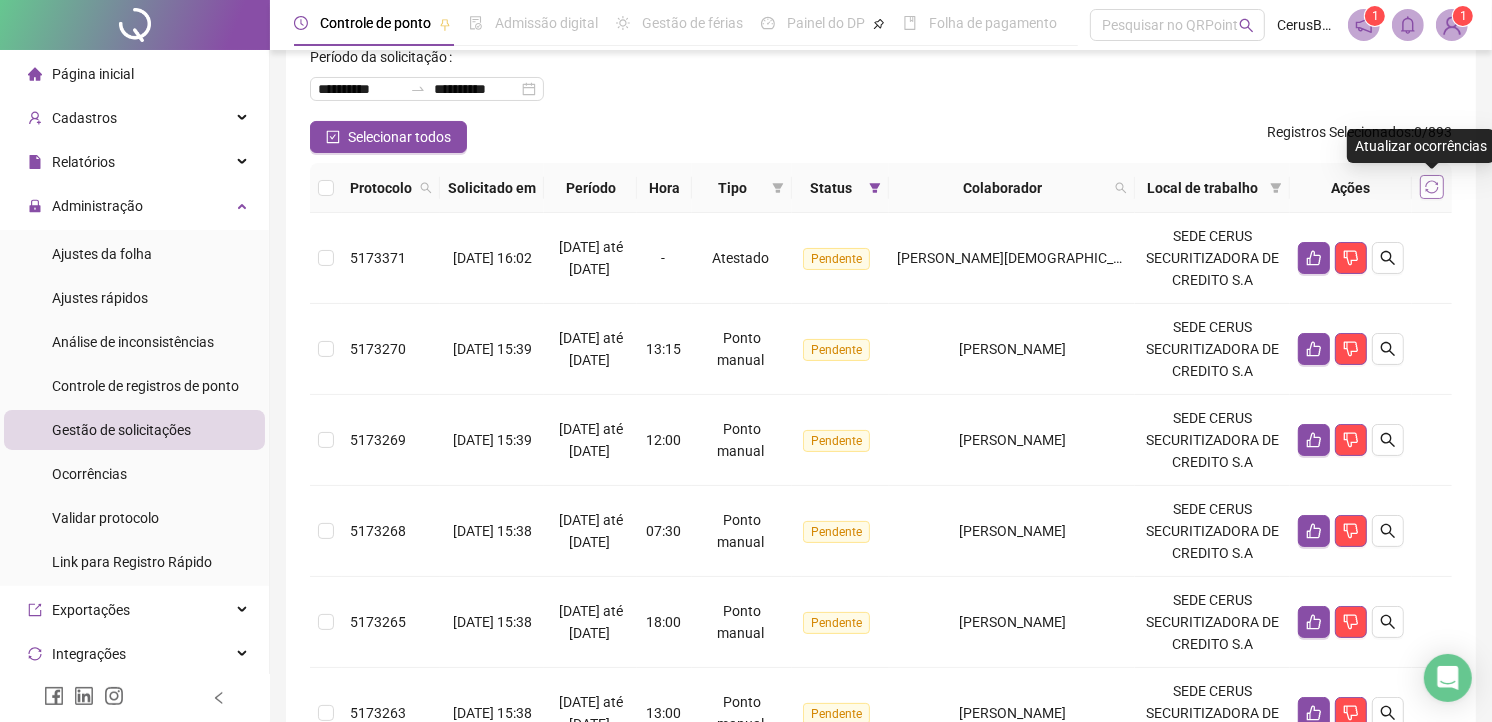 click at bounding box center (1432, 187) 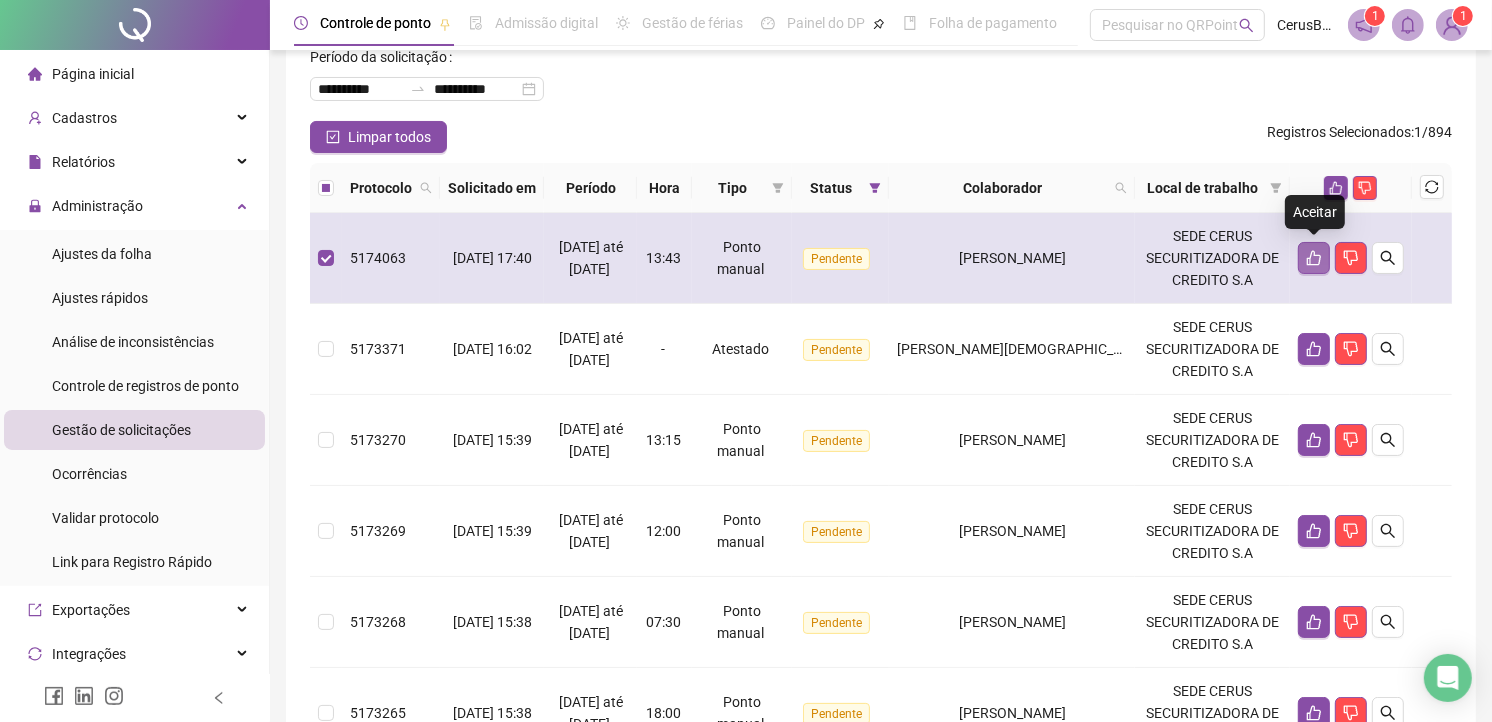click 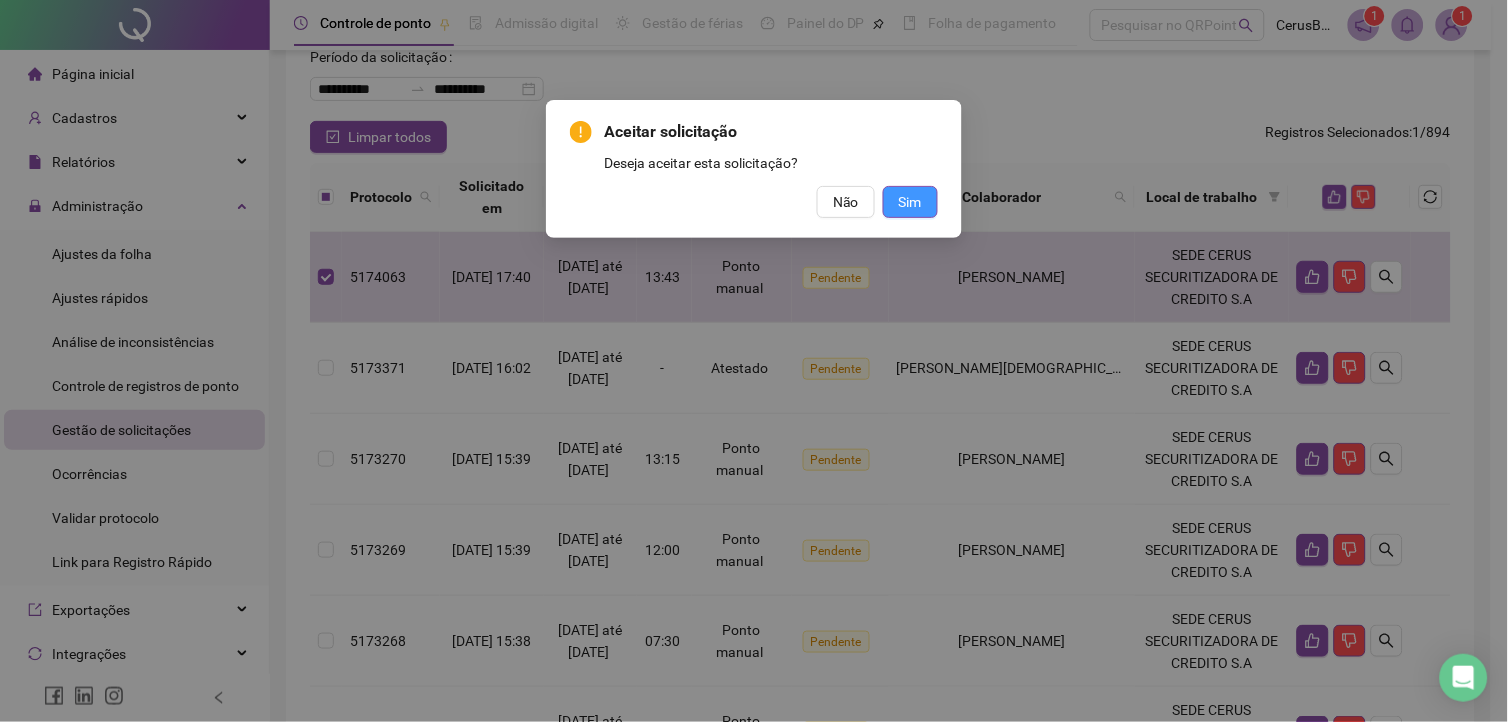 click on "Sim" at bounding box center [910, 202] 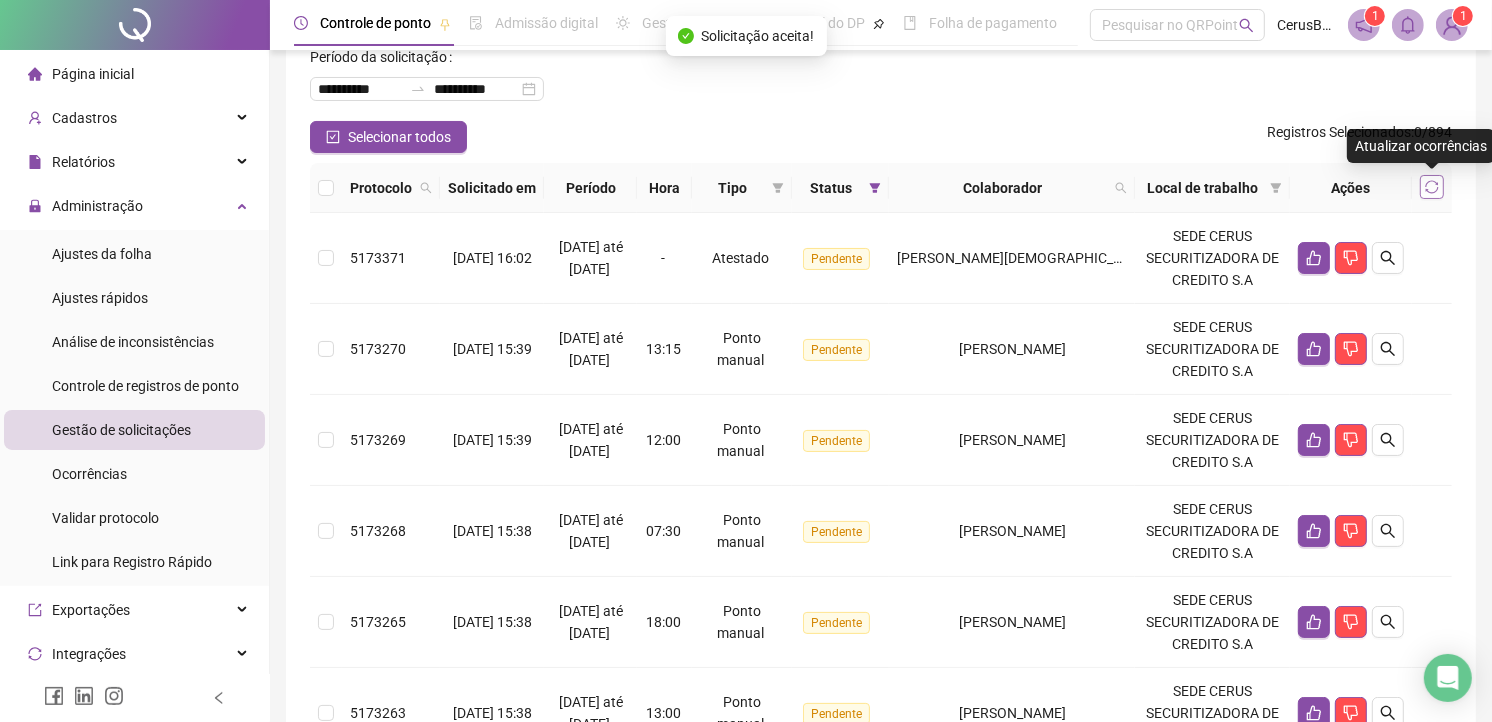 click 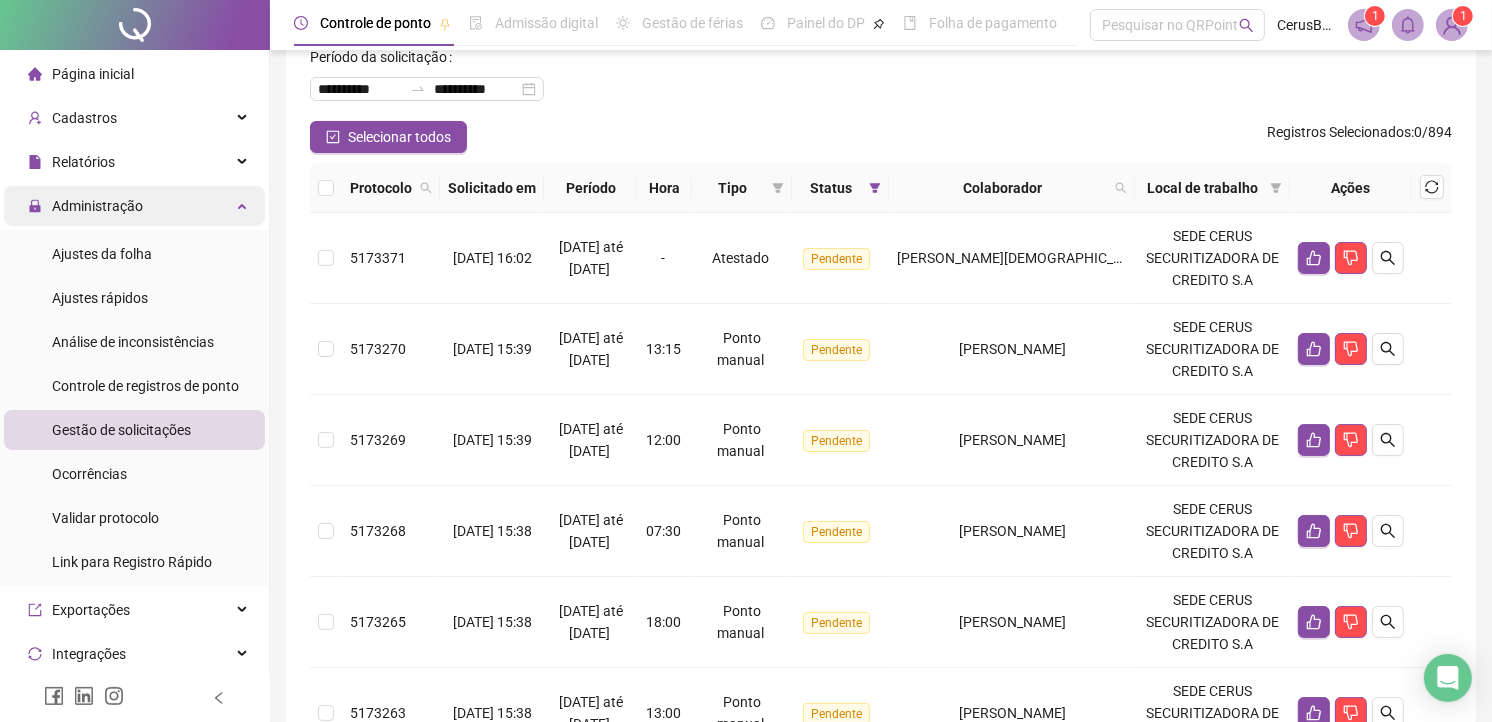 click on "Administração" at bounding box center [134, 206] 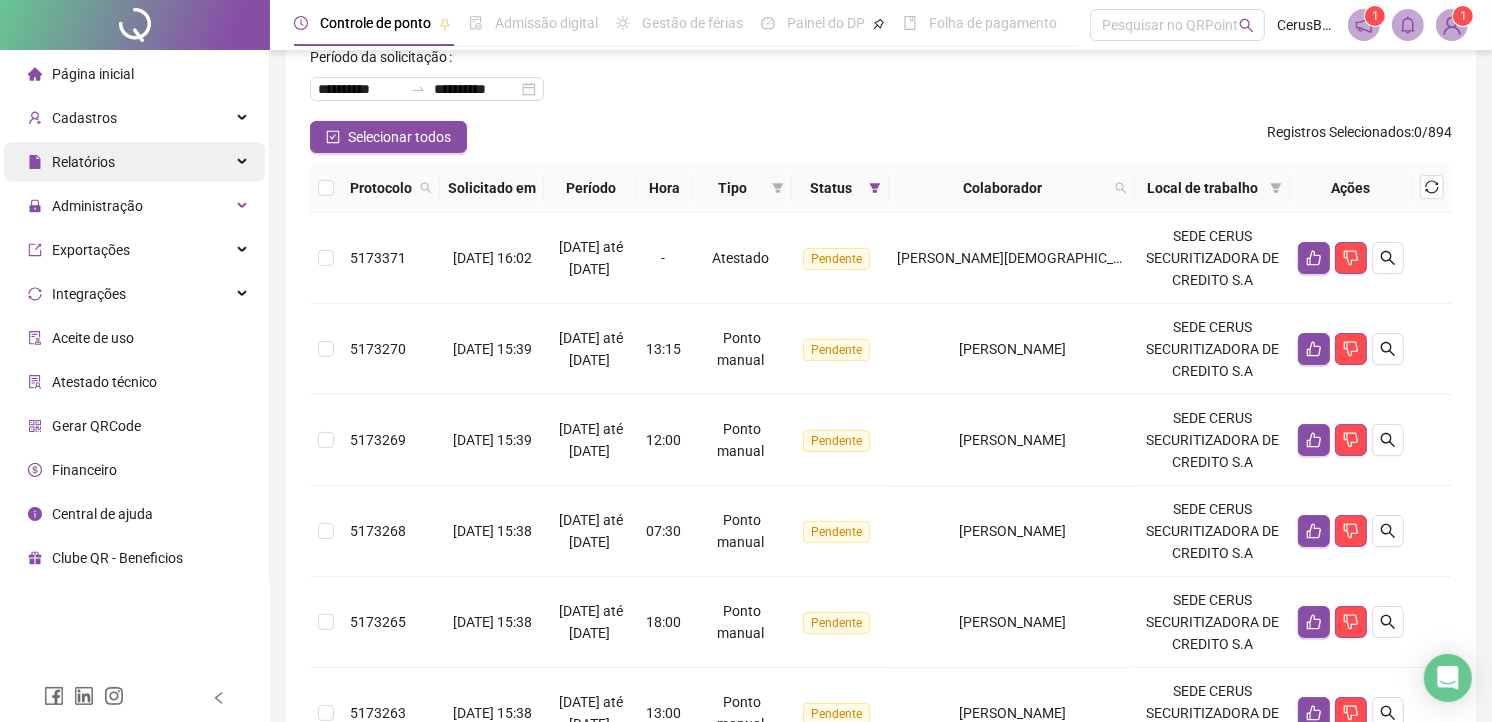 click on "Relatórios" at bounding box center [134, 162] 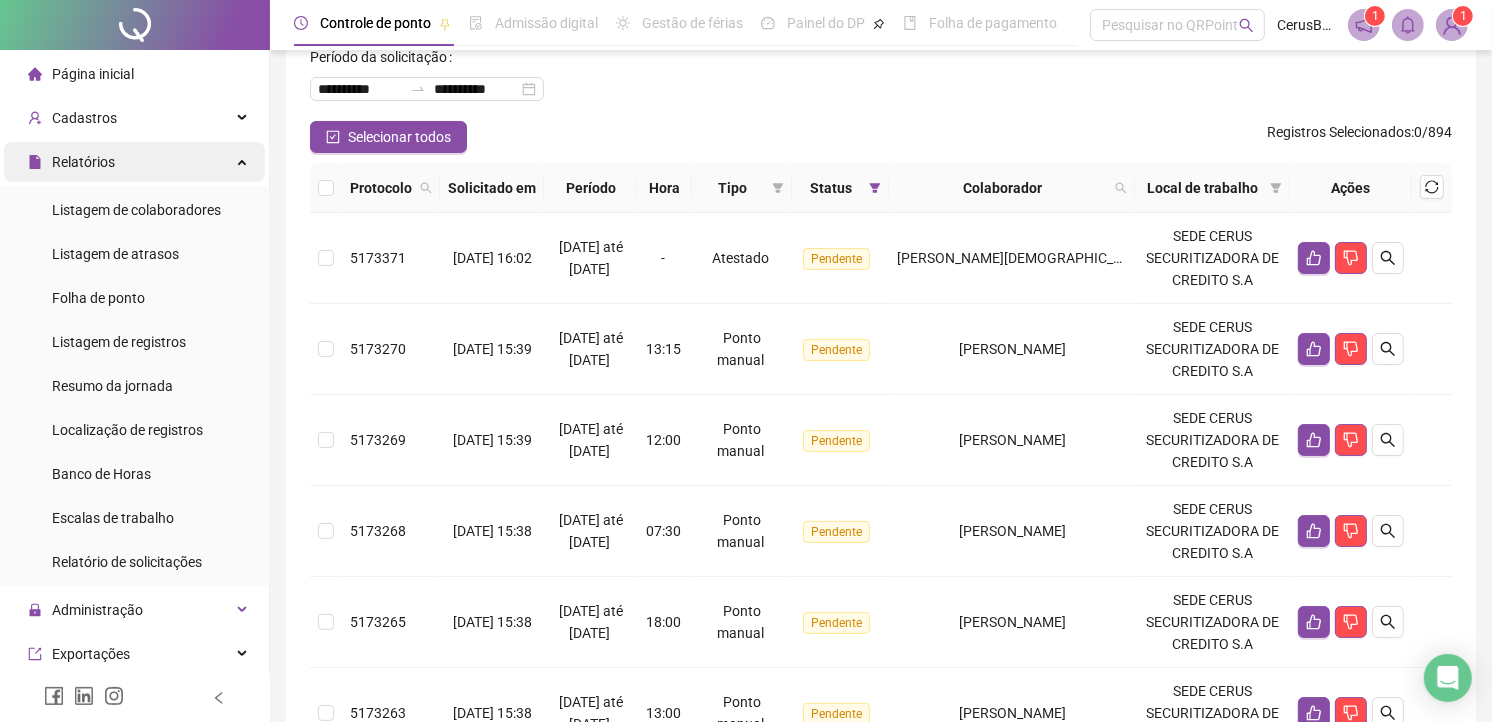 click on "Relatórios" at bounding box center [134, 162] 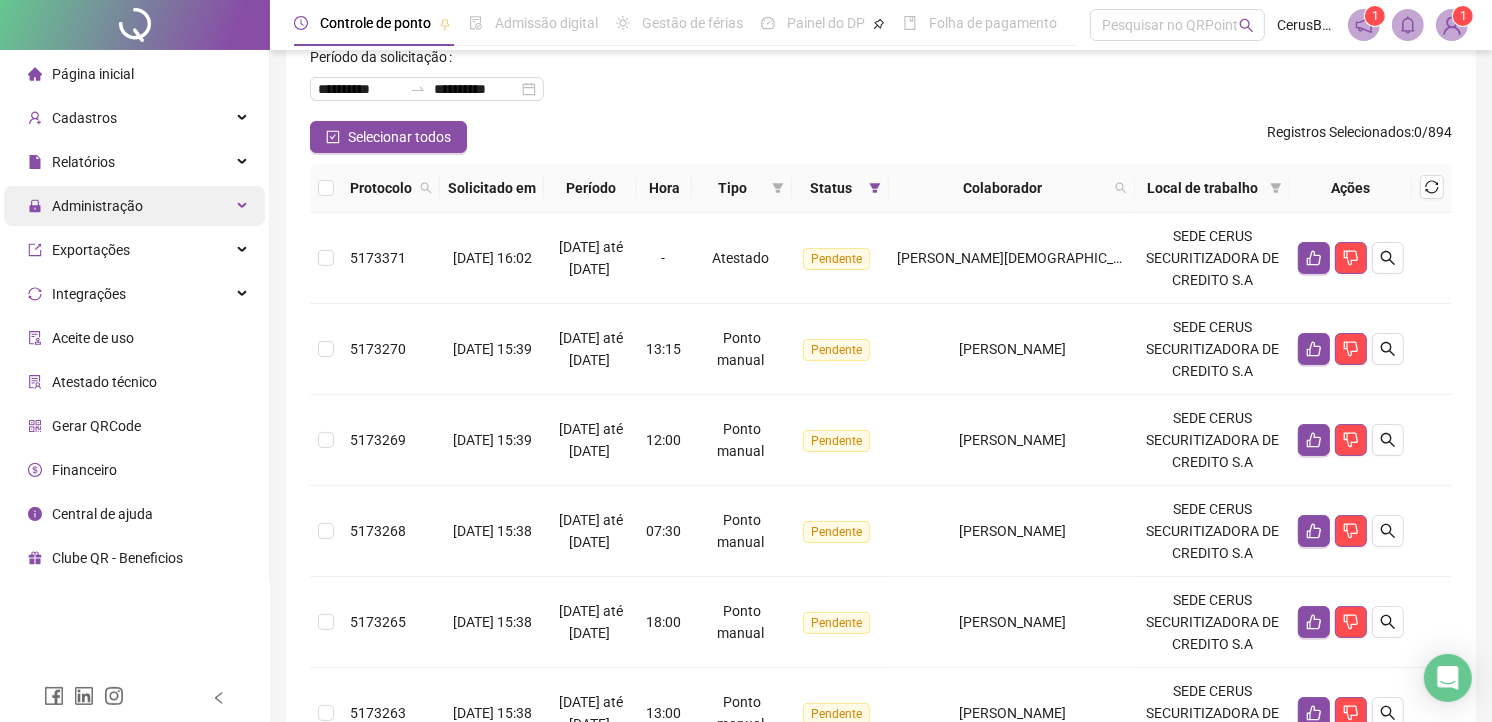 click on "Administração" at bounding box center (134, 206) 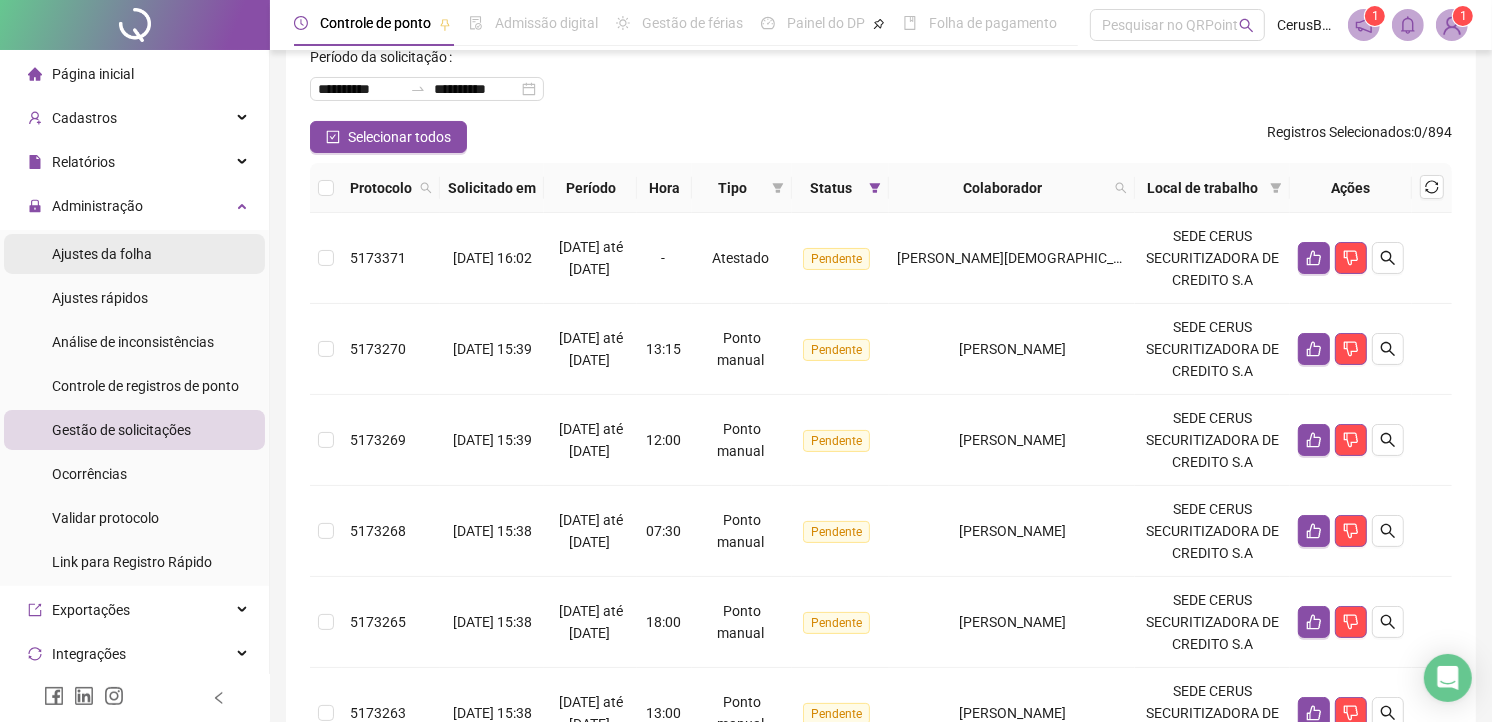 click on "Ajustes da folha" at bounding box center (134, 254) 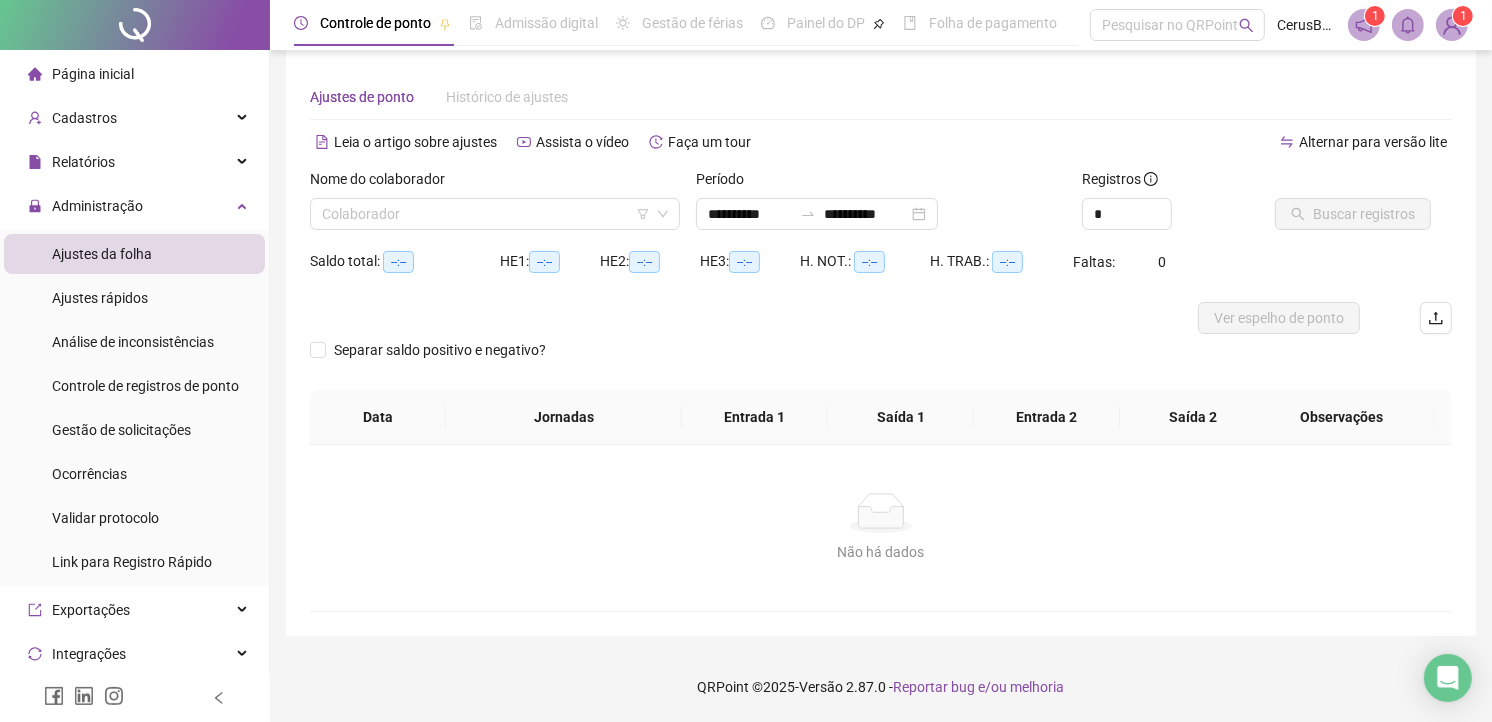 scroll, scrollTop: 15, scrollLeft: 0, axis: vertical 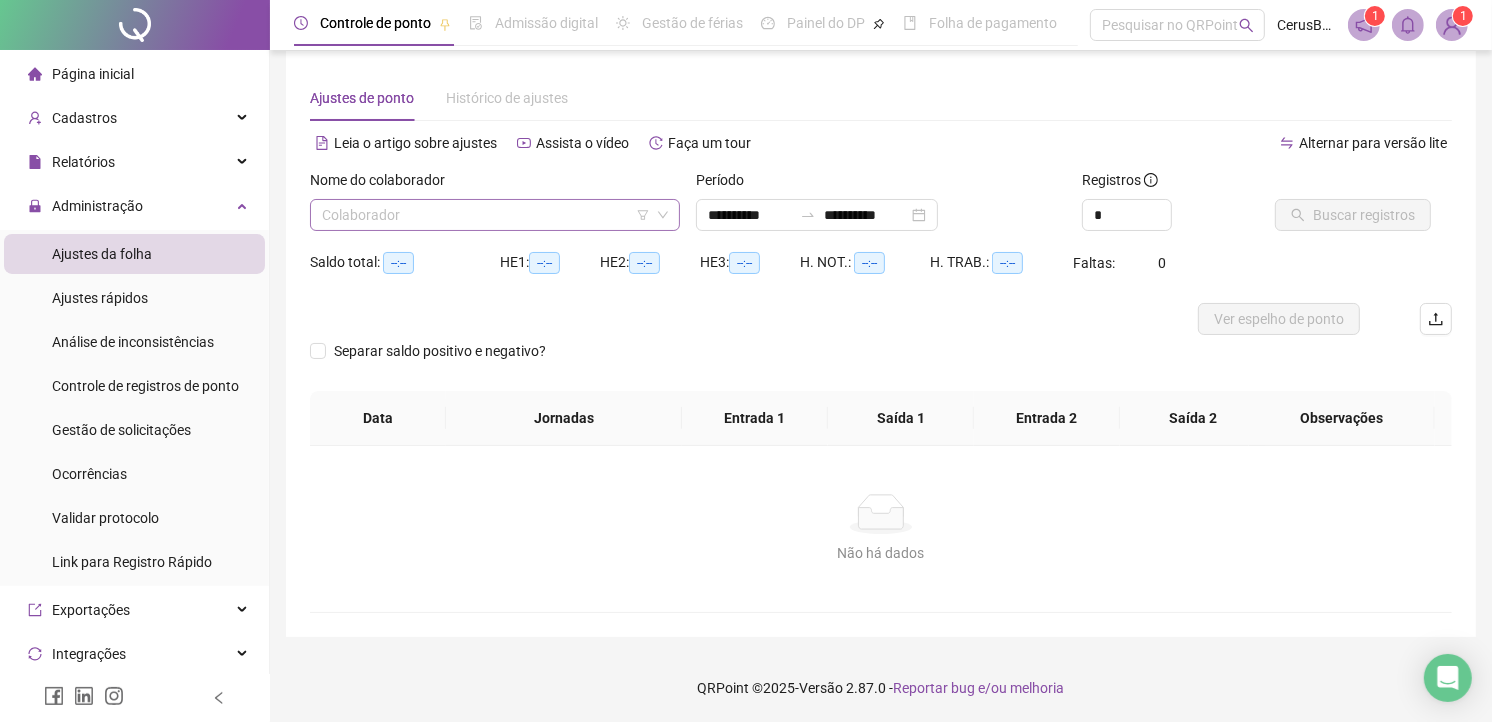 type on "**********" 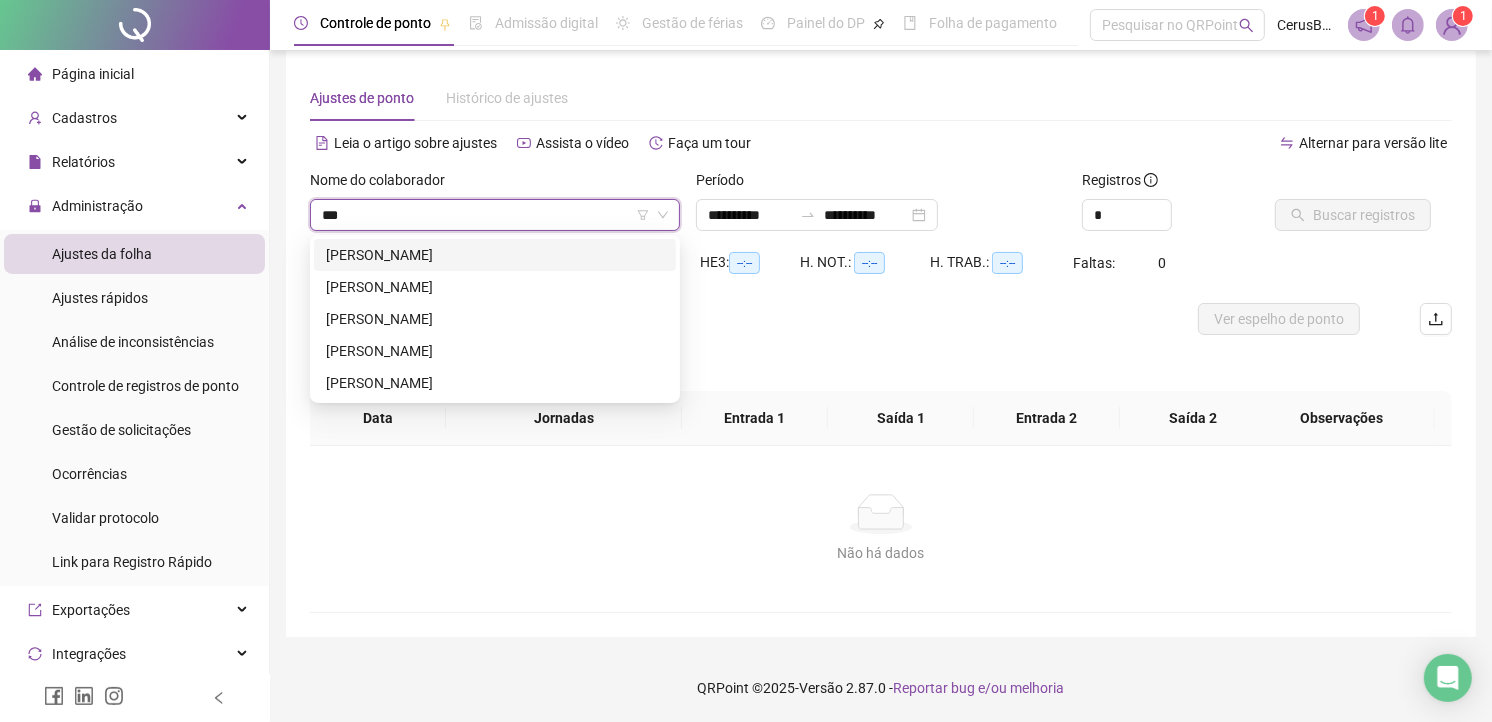 type on "****" 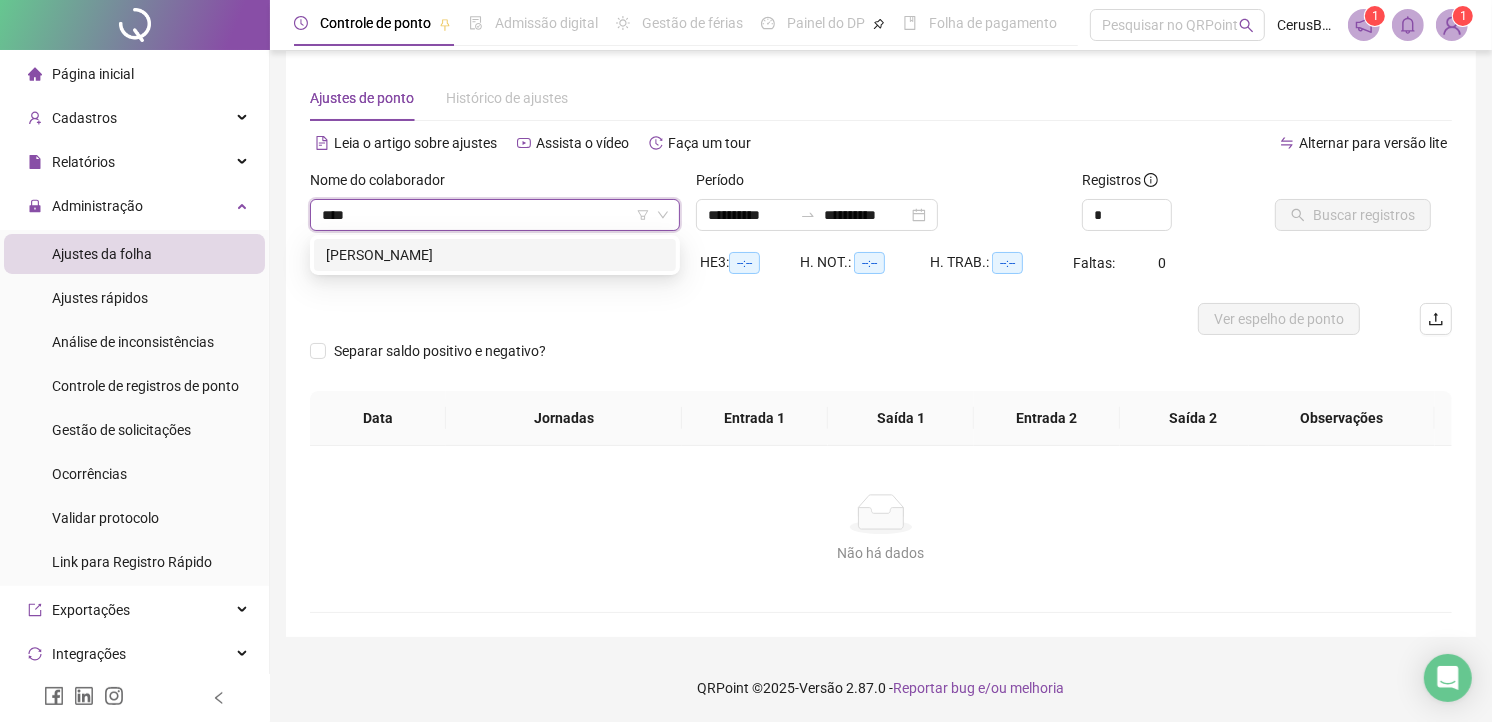 click on "[PERSON_NAME]" at bounding box center (495, 255) 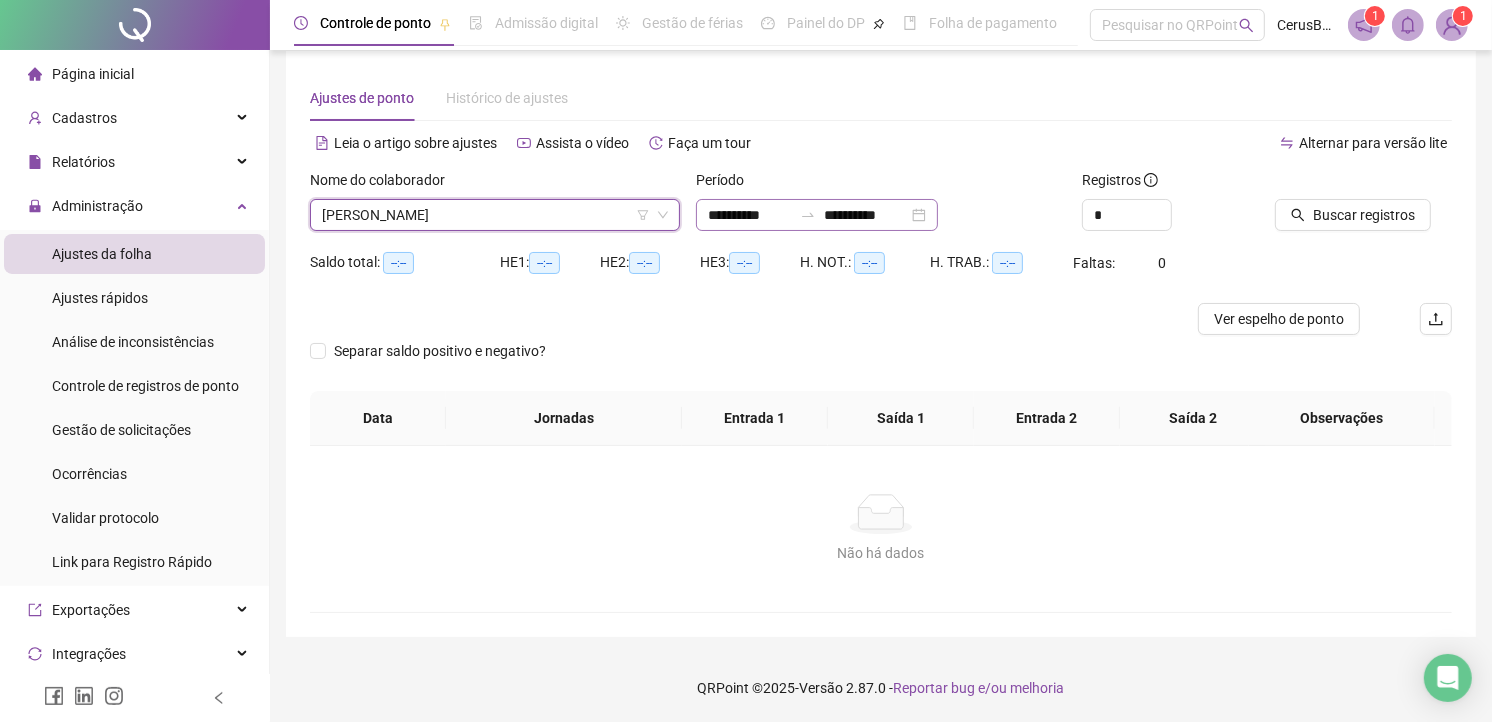 click 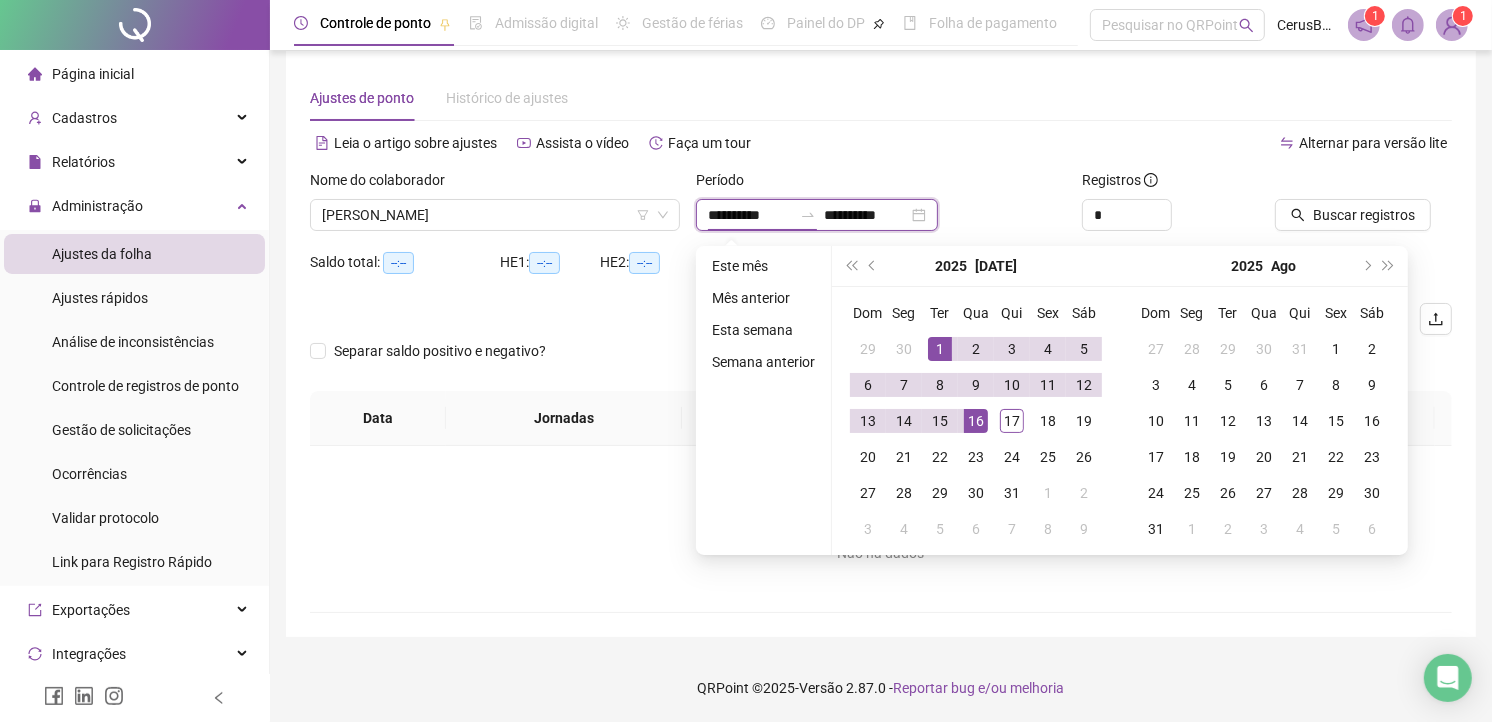 type on "**********" 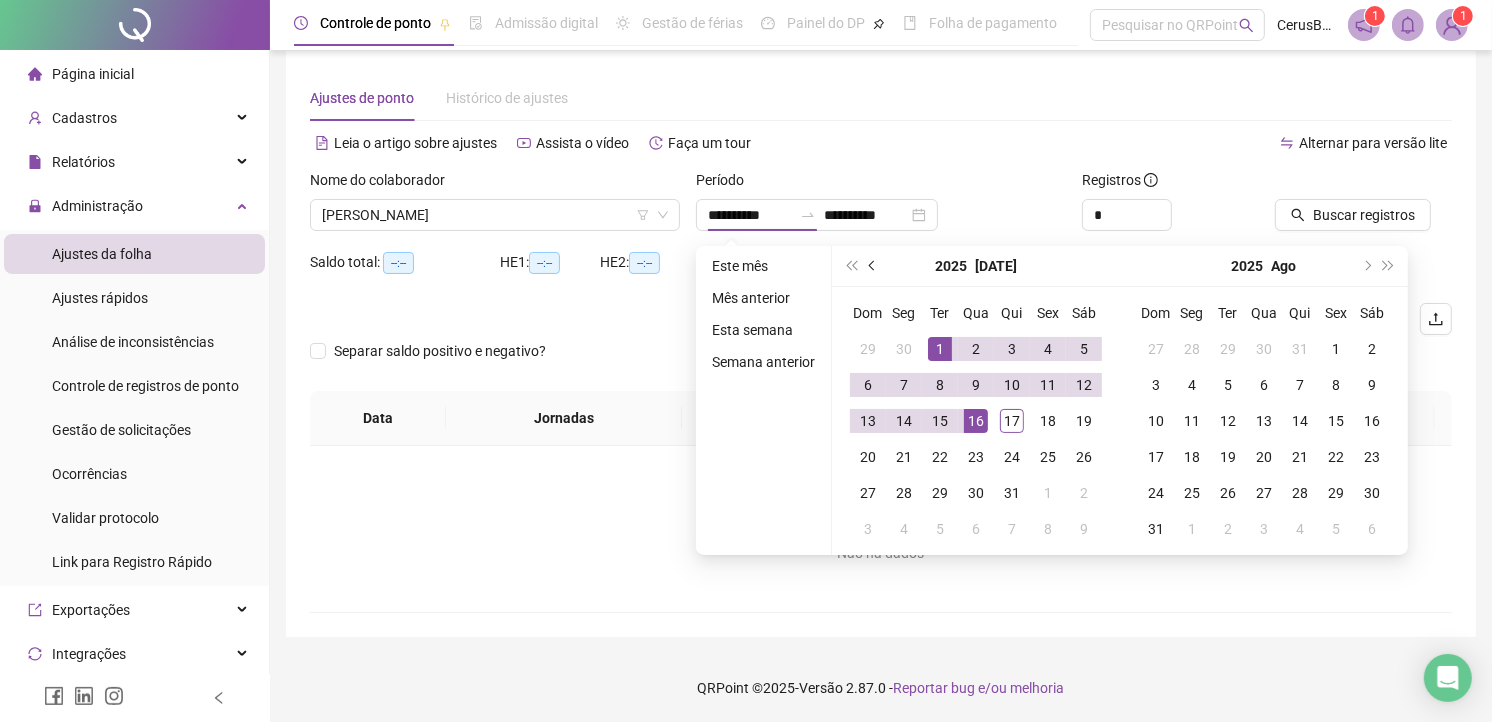 click at bounding box center [874, 266] 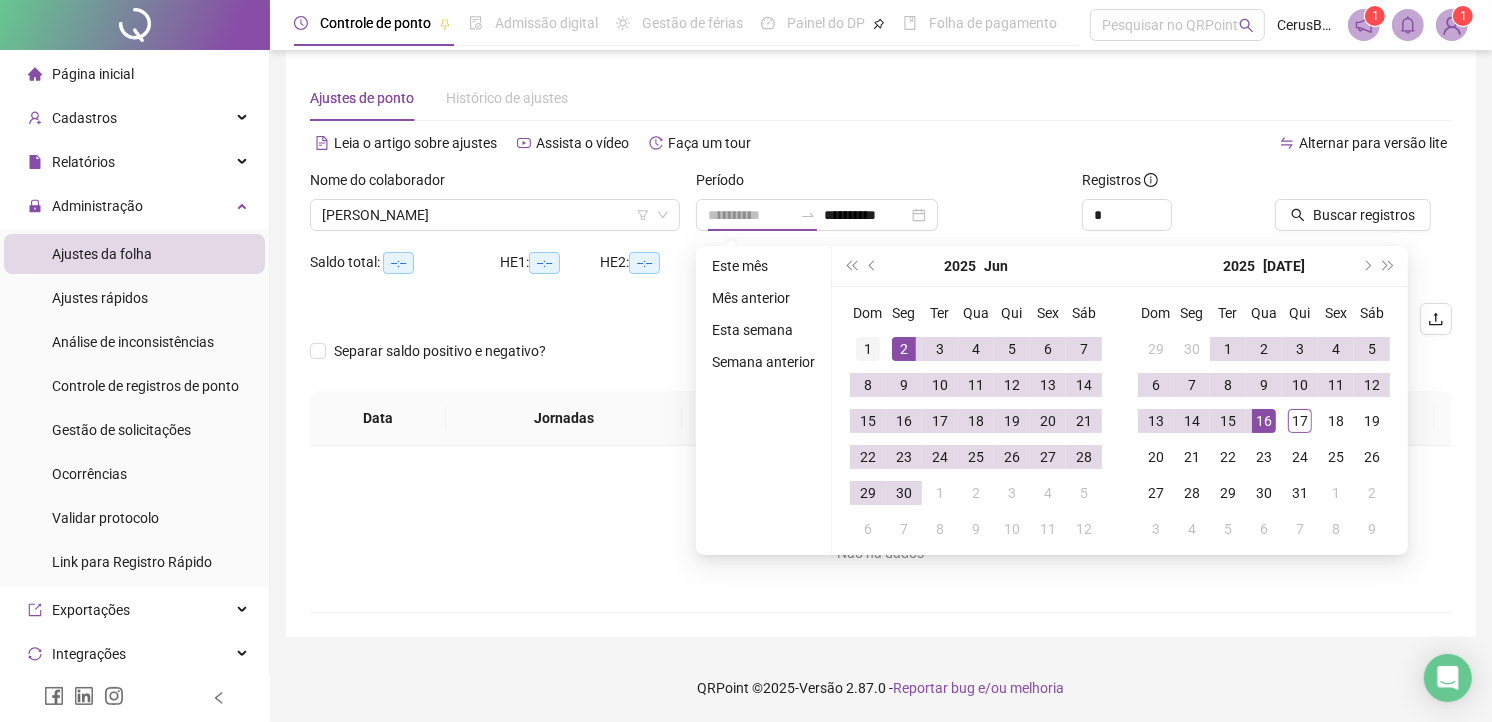 type on "**********" 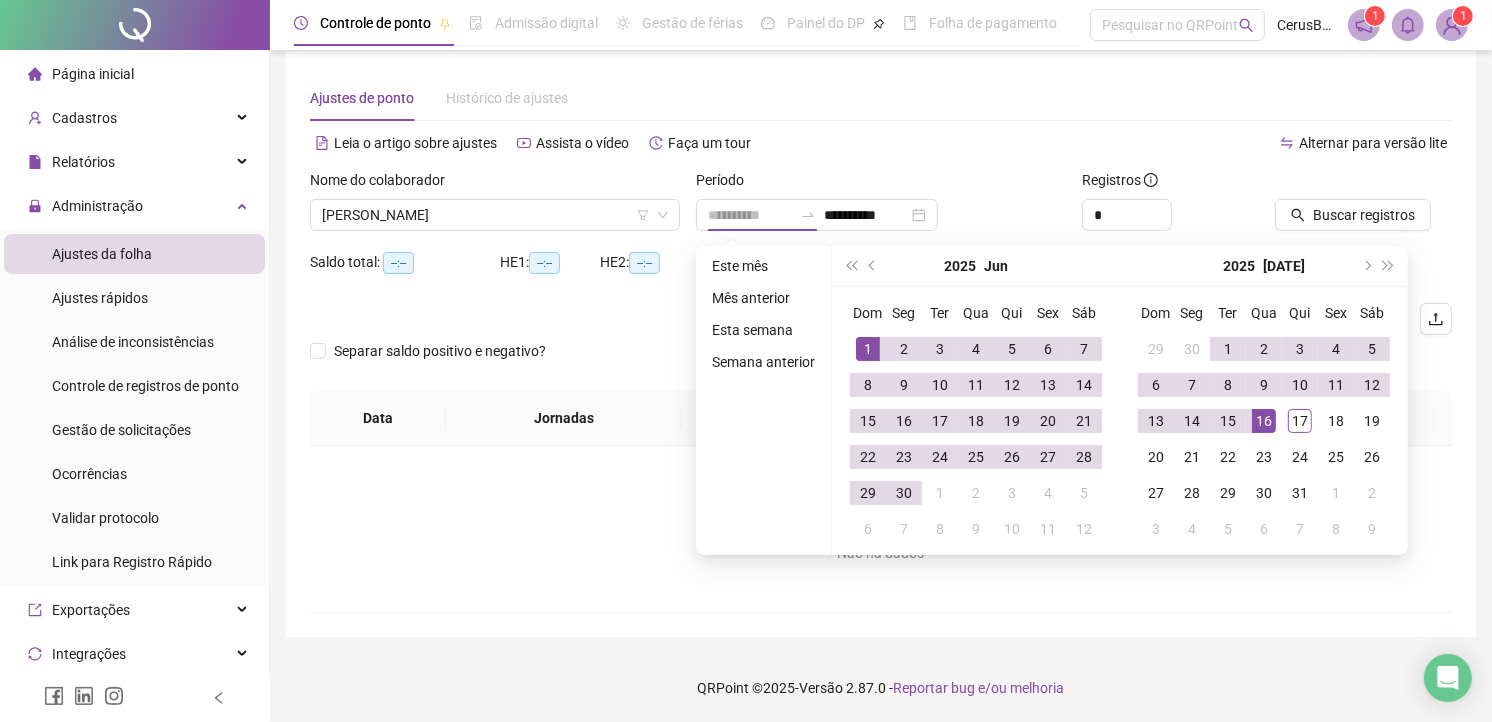 click on "1" at bounding box center (868, 349) 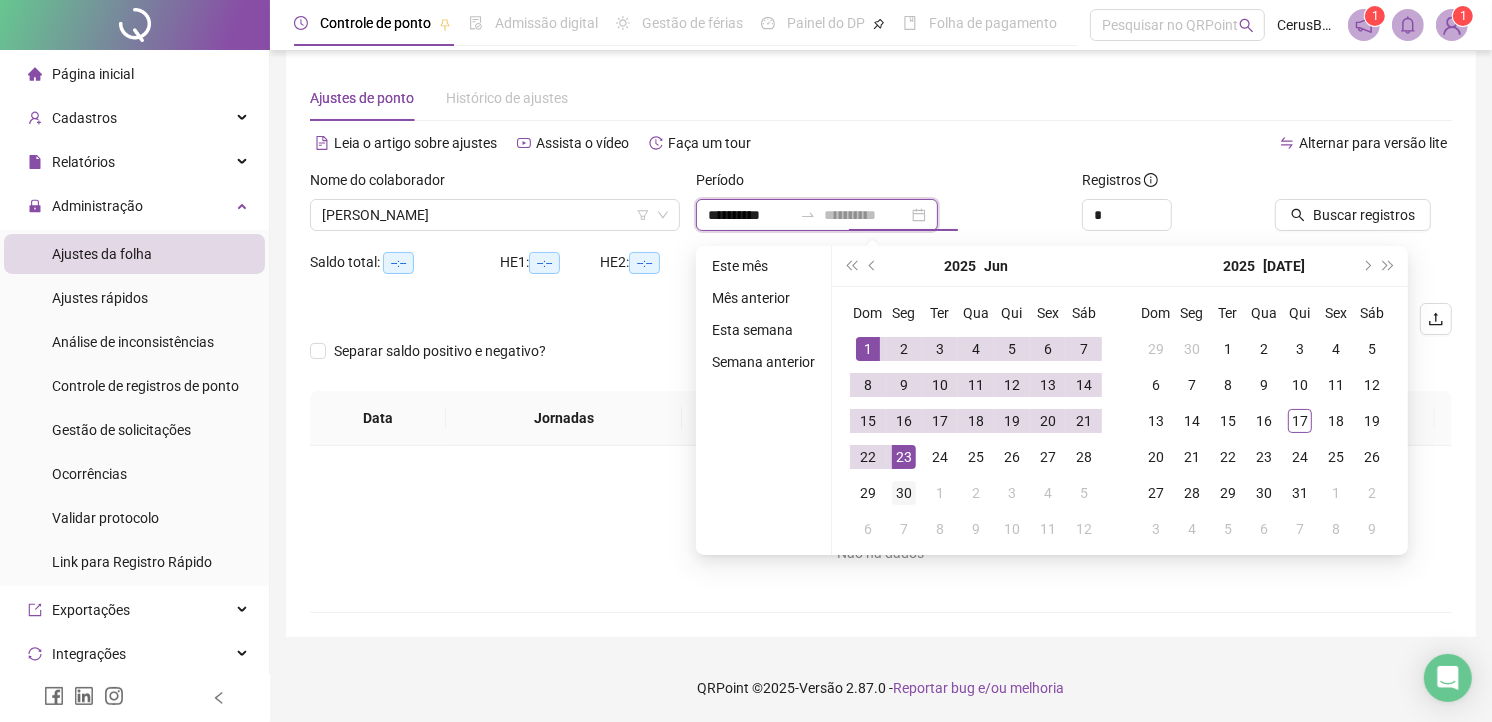 type on "**********" 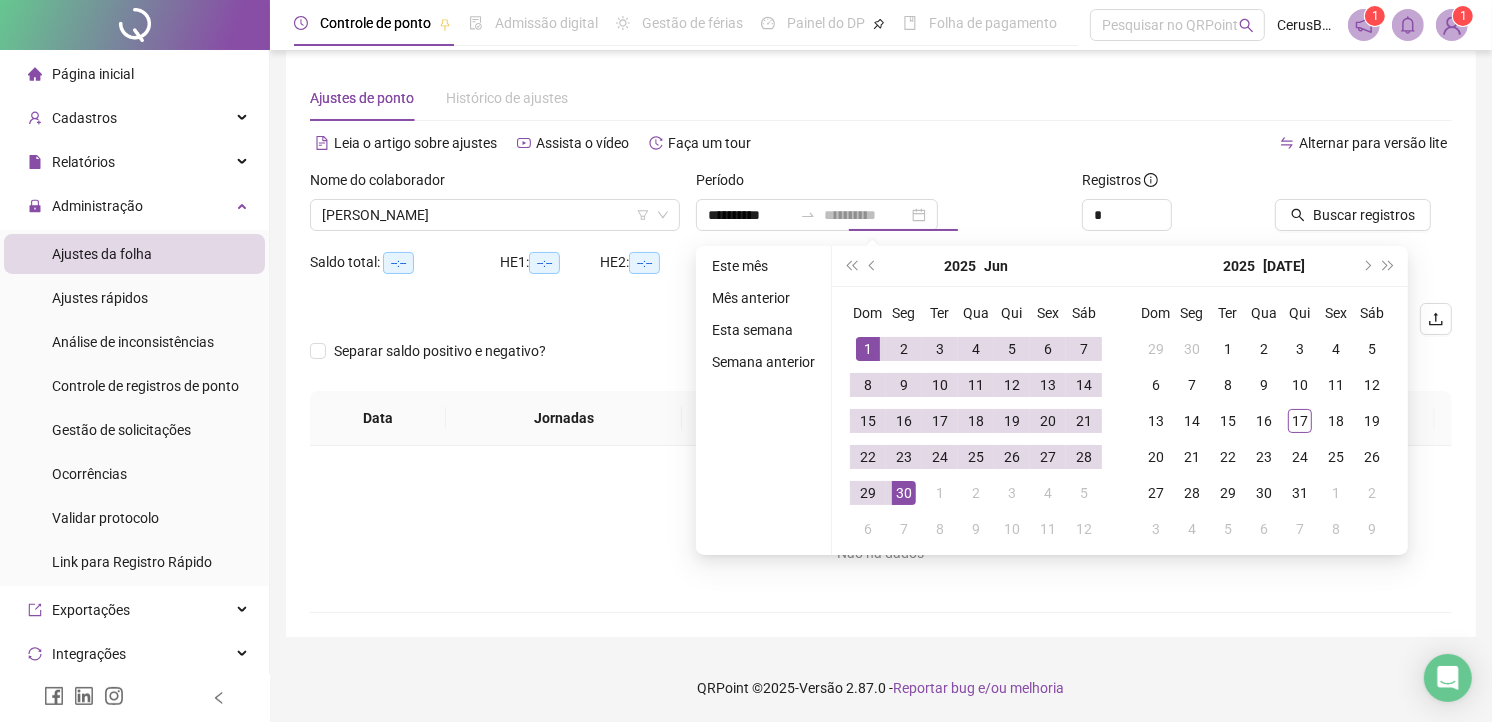 click on "30" at bounding box center (904, 493) 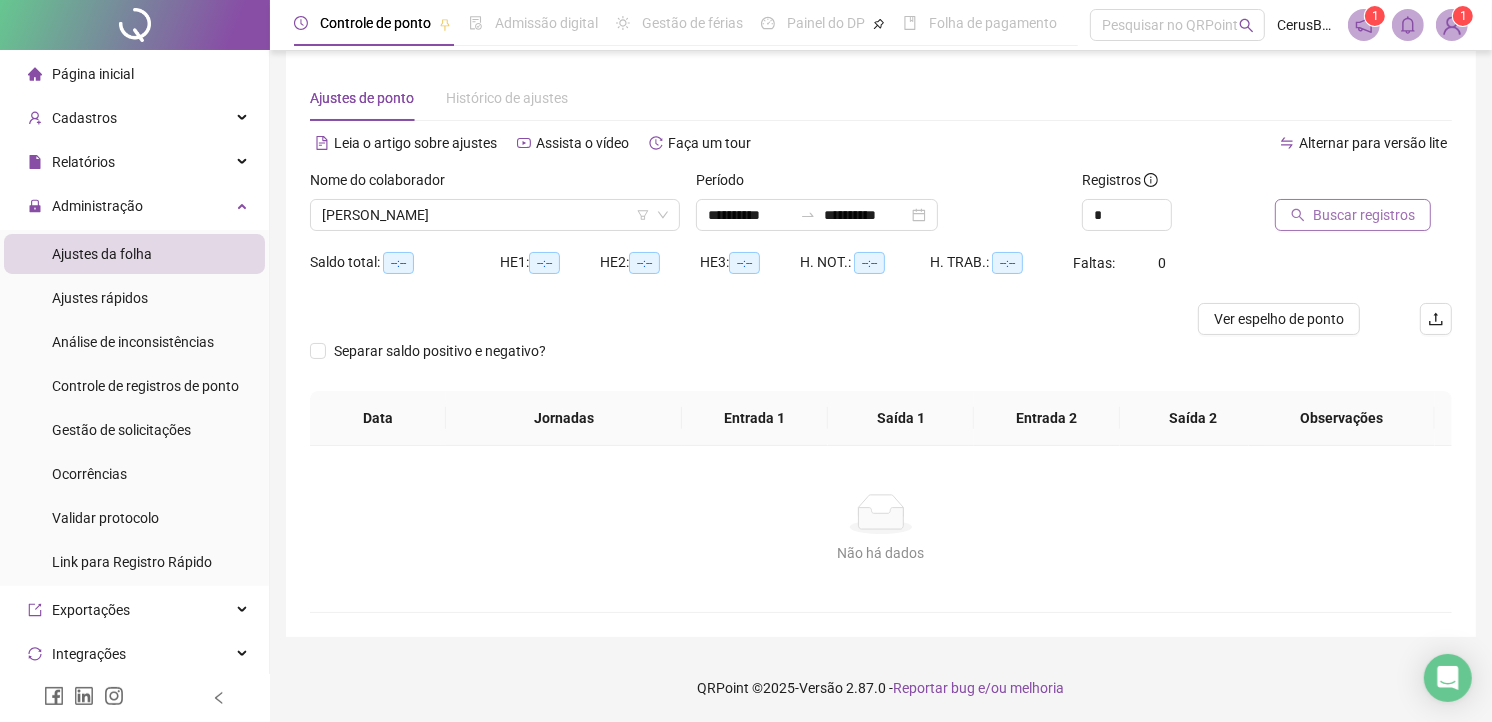click on "Buscar registros" at bounding box center (1364, 215) 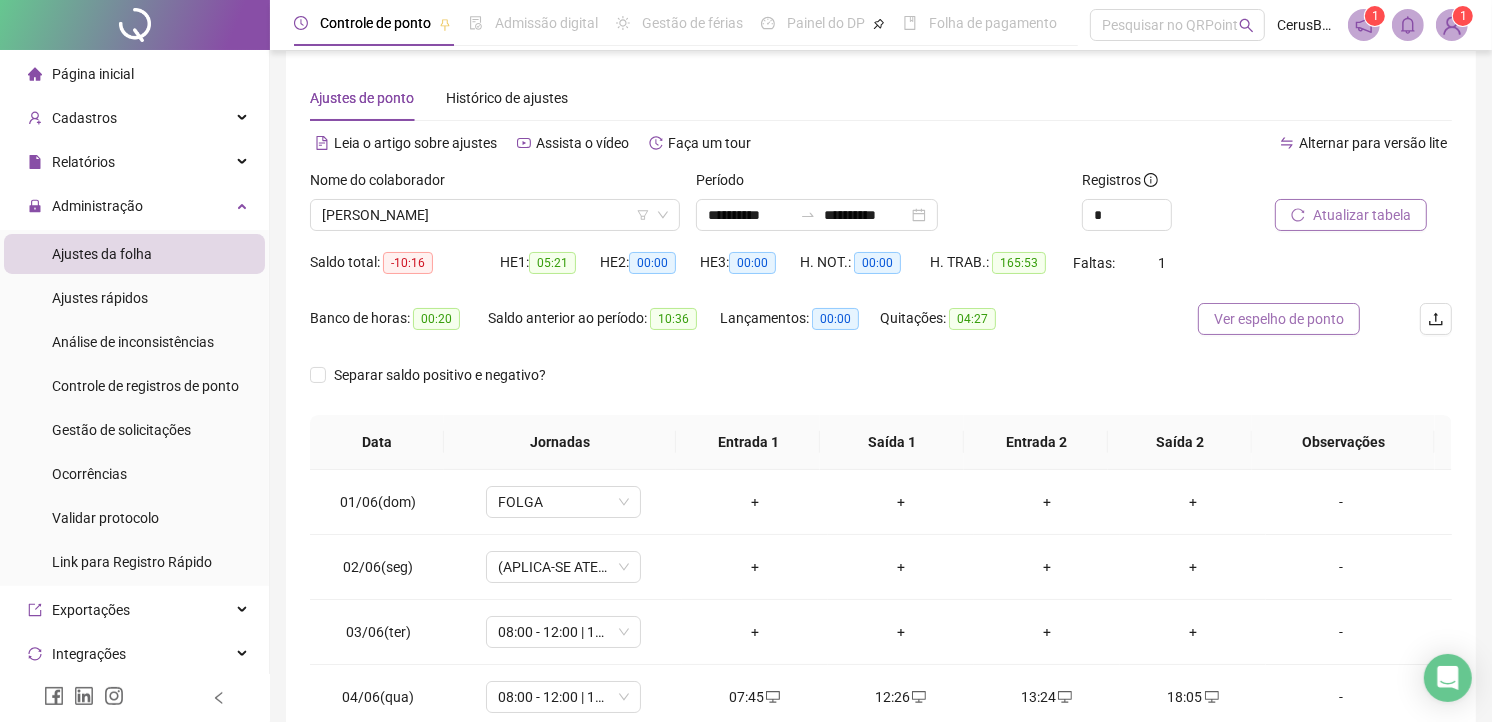 click on "Ver espelho de ponto" at bounding box center (1279, 319) 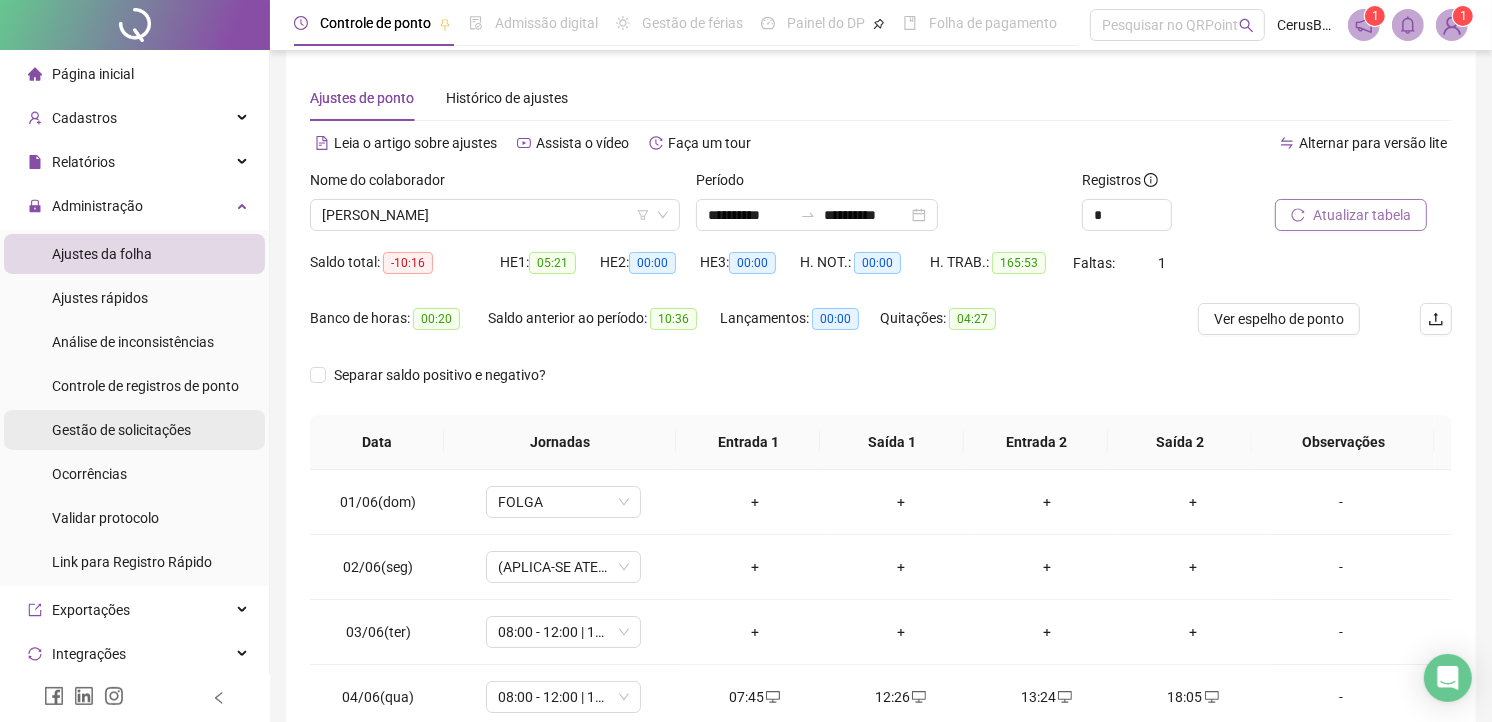 click on "Gestão de solicitações" at bounding box center (121, 430) 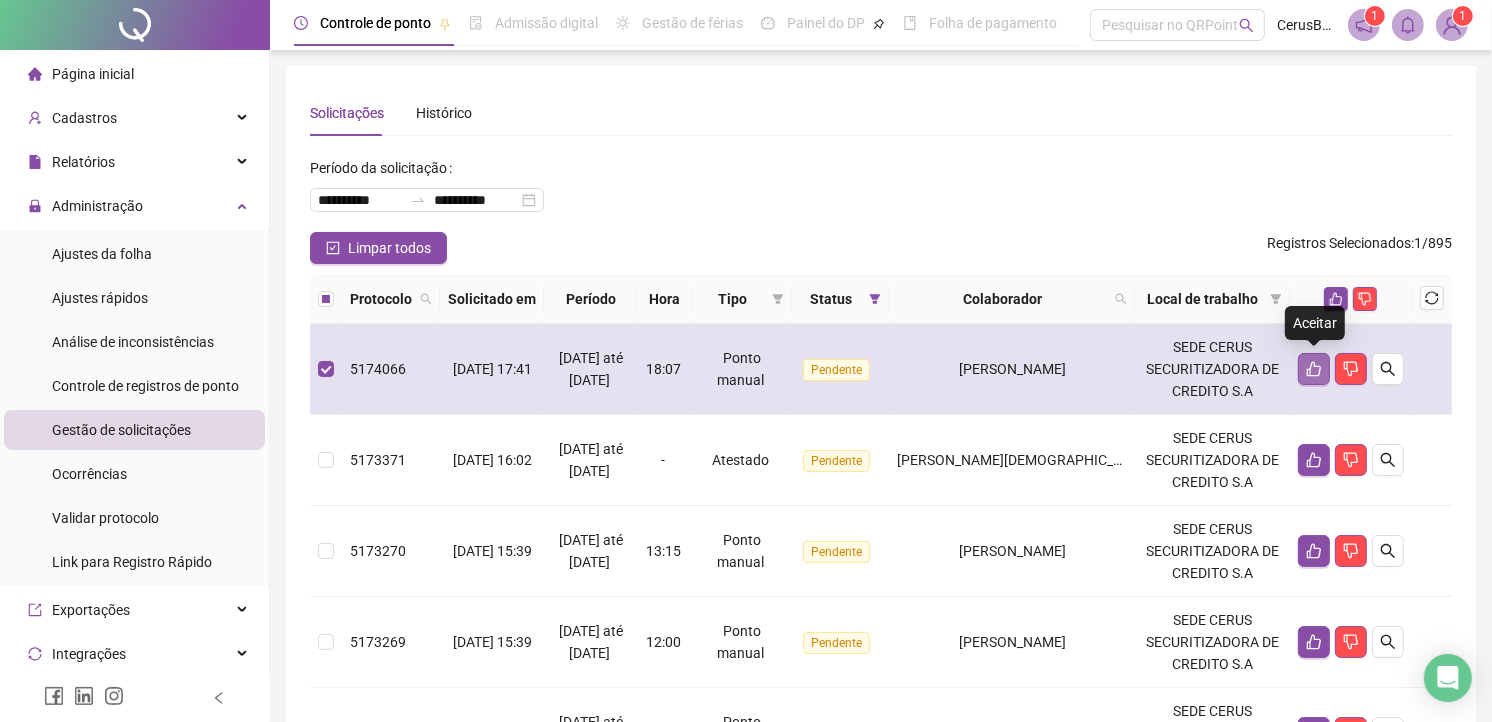 click 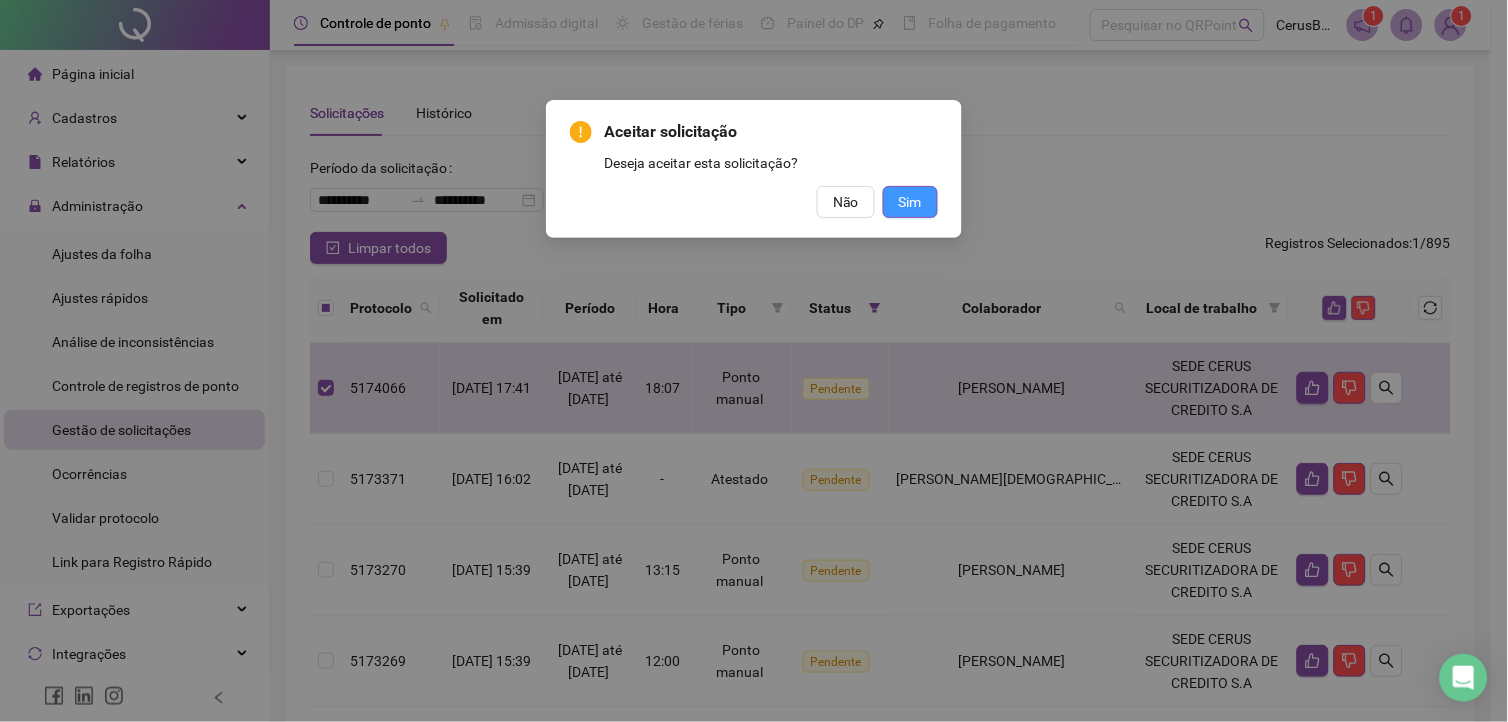 click on "Sim" at bounding box center (910, 202) 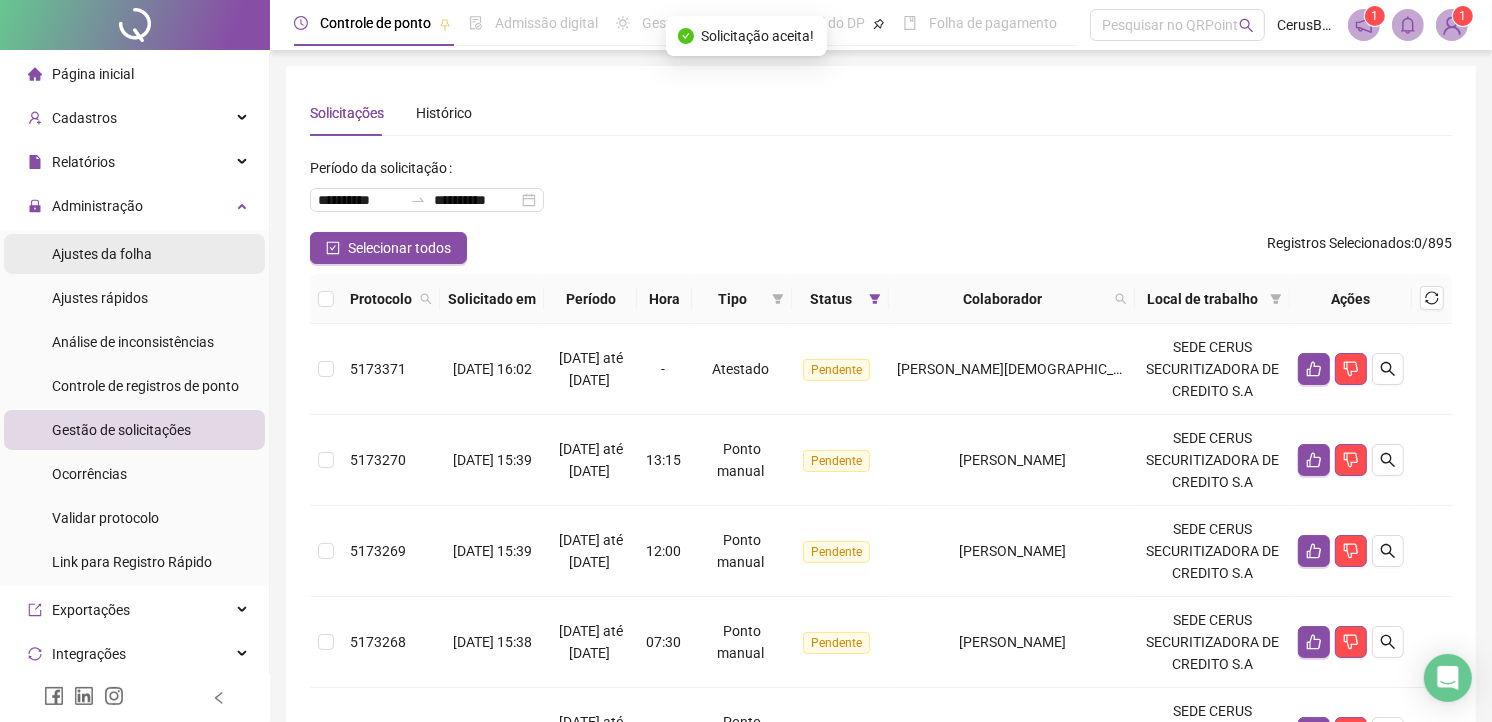 click on "Ajustes da folha" at bounding box center [102, 254] 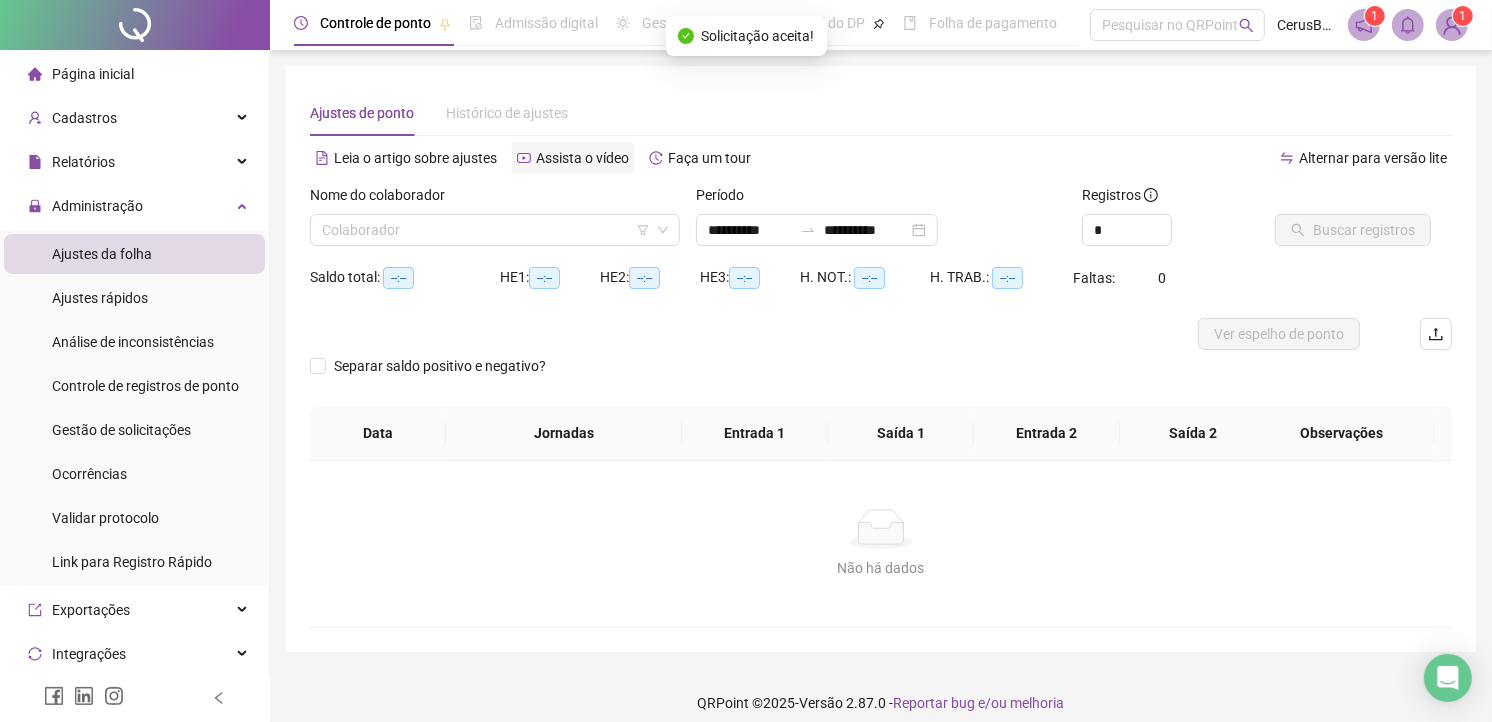 type on "**********" 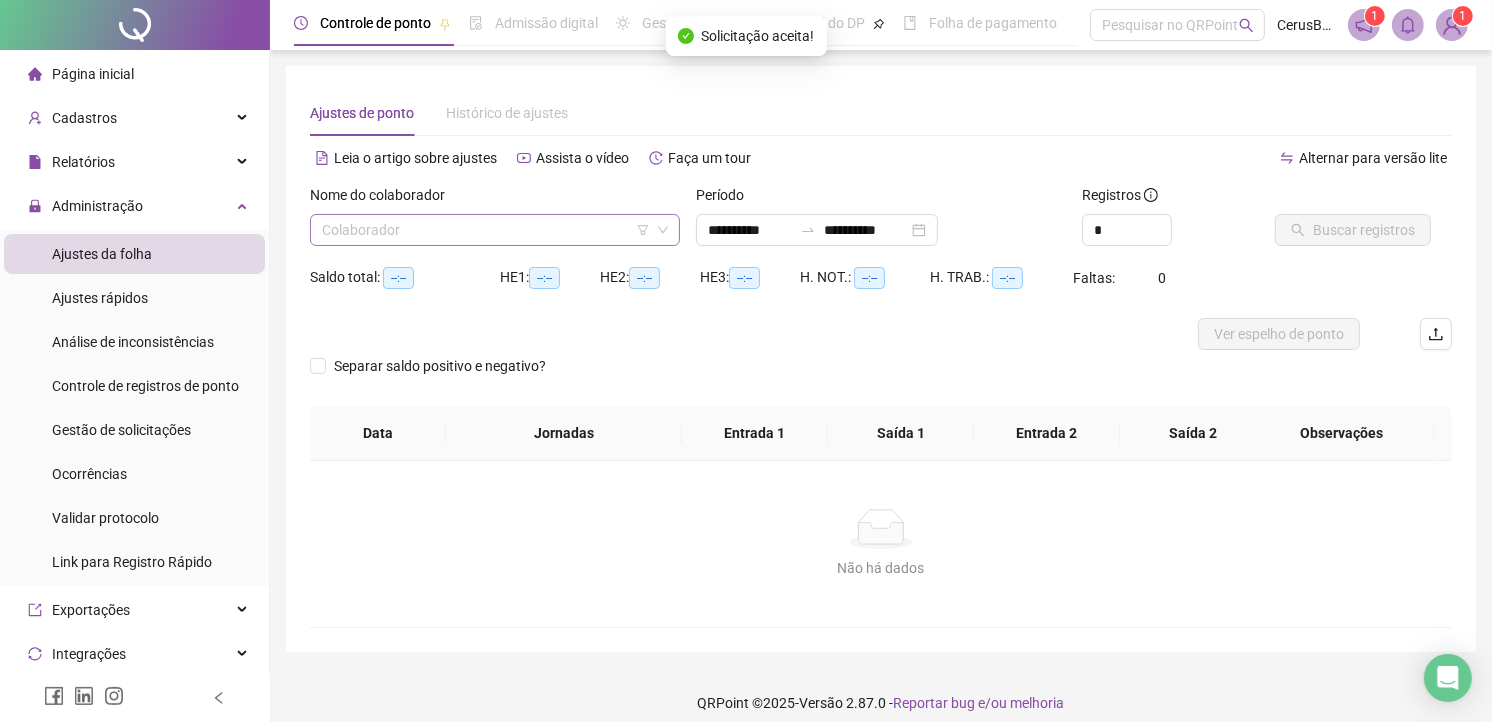 click at bounding box center [489, 230] 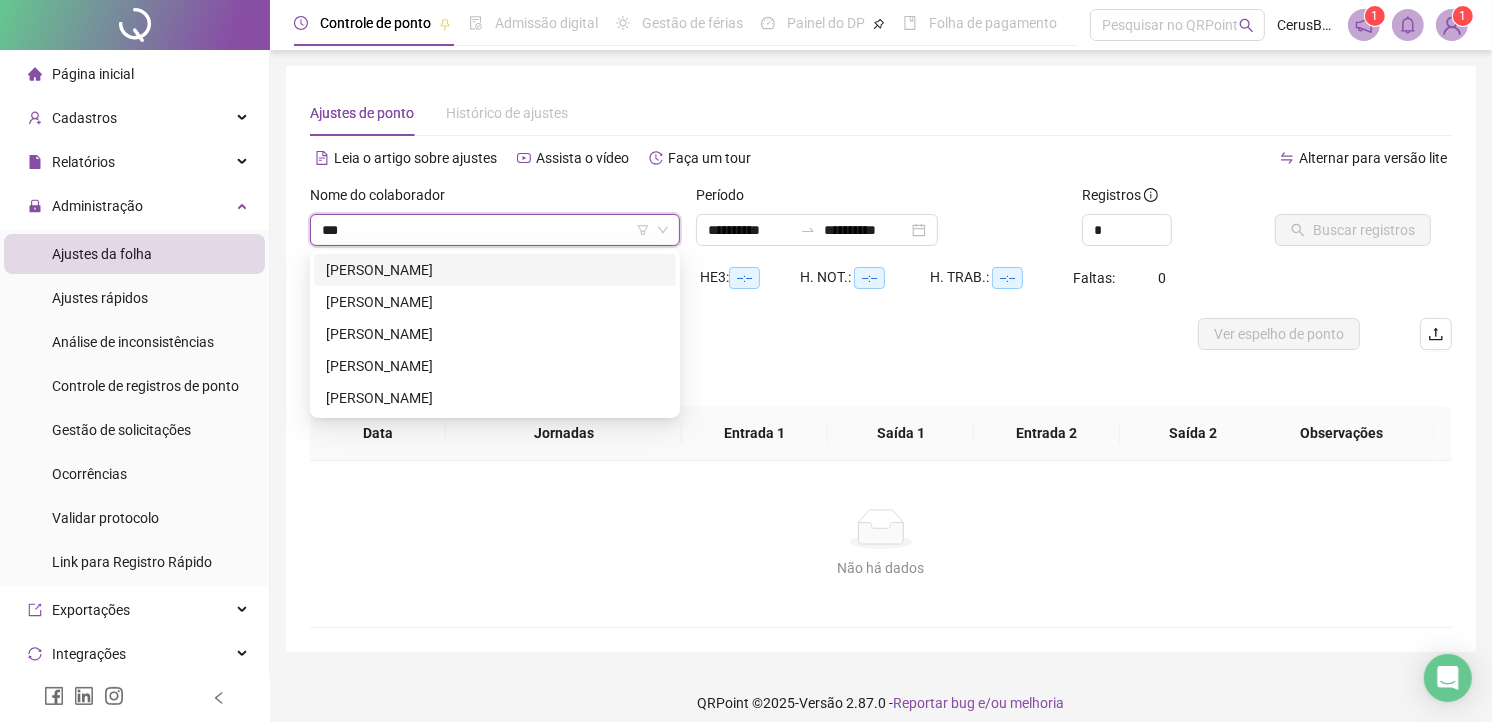 type on "****" 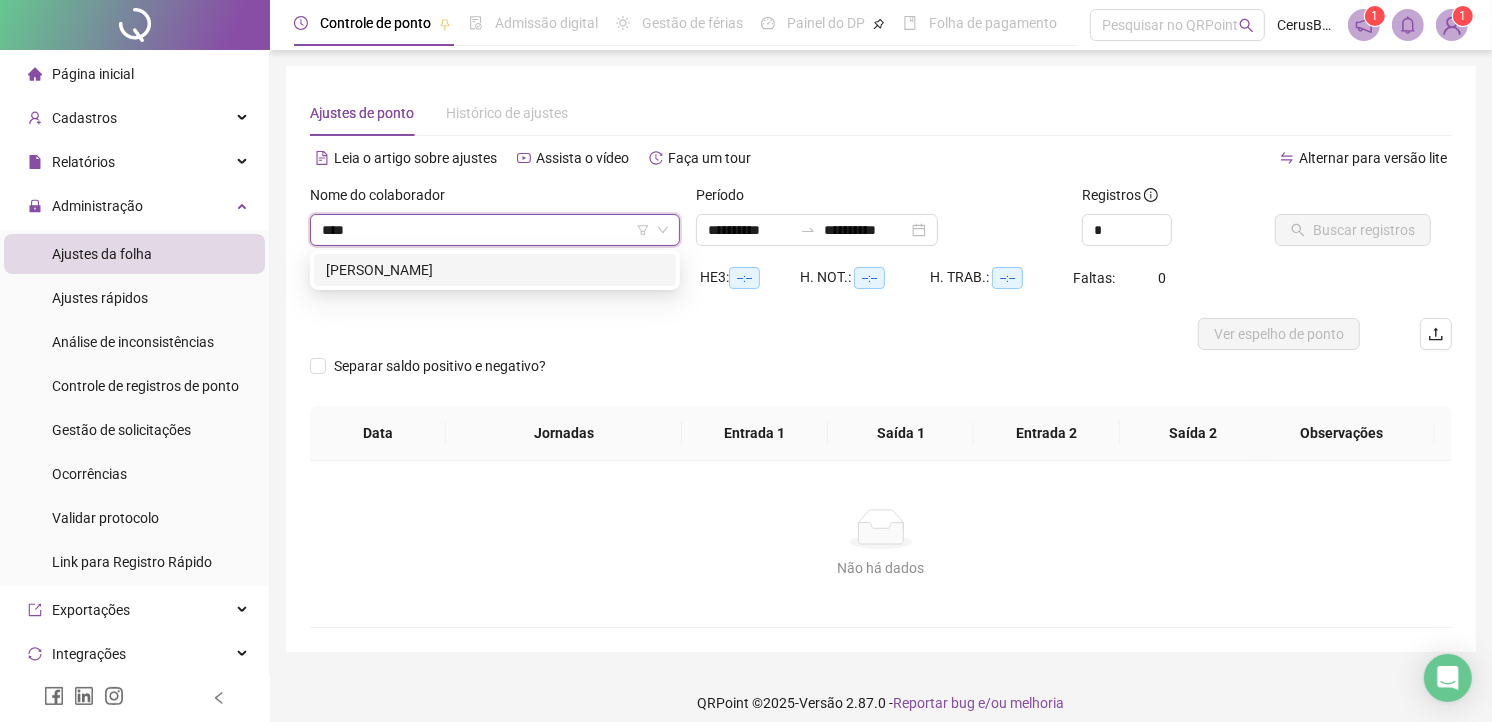 click on "[PERSON_NAME]" at bounding box center [495, 270] 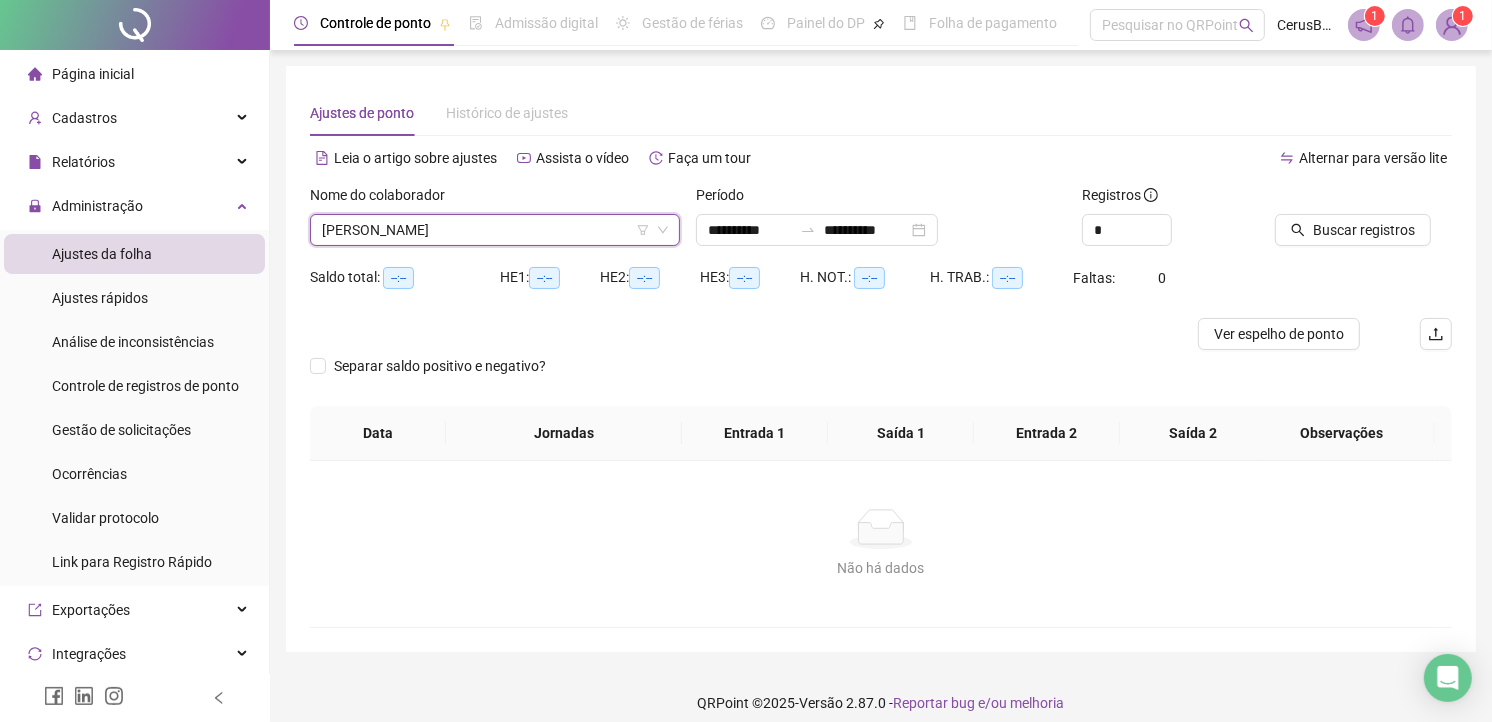 click on "Saldo total:   --:--" at bounding box center [405, 278] 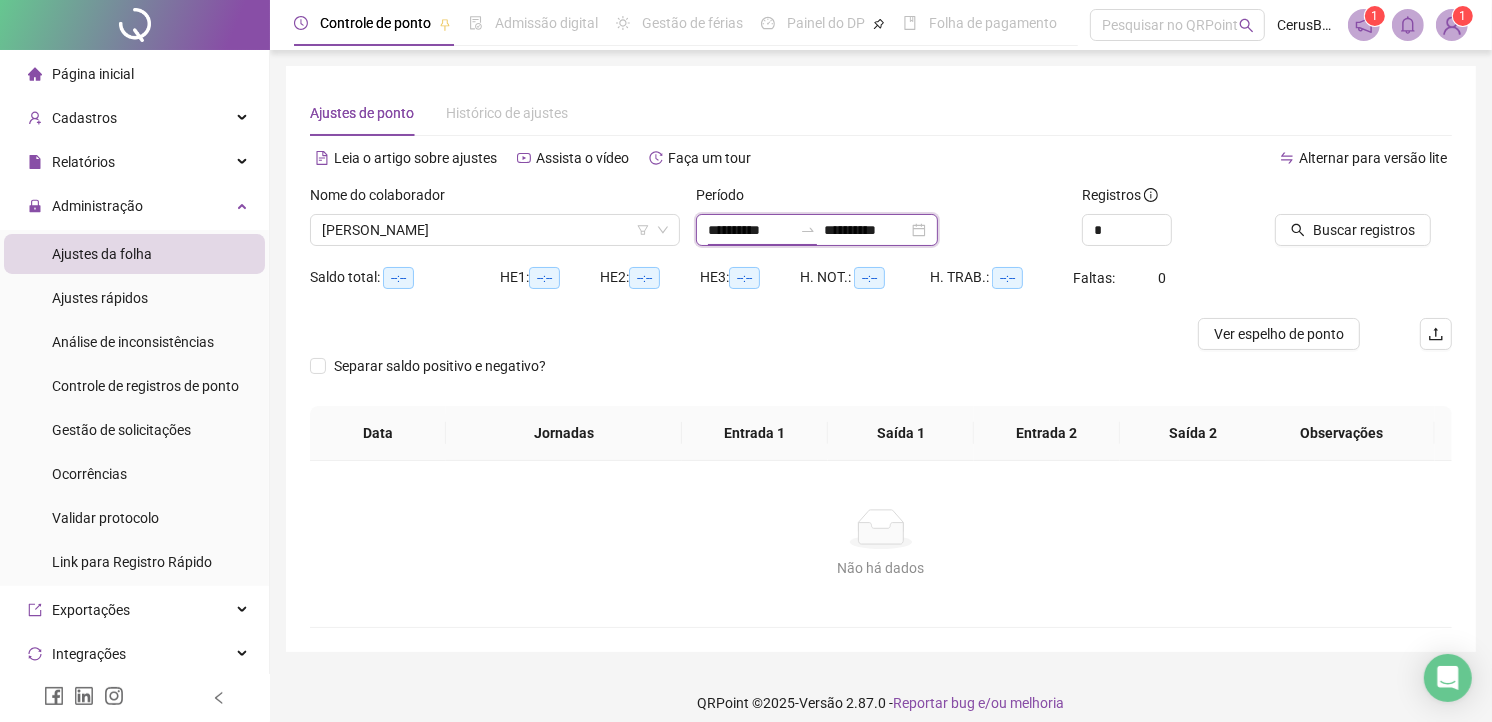 click on "**********" at bounding box center [750, 230] 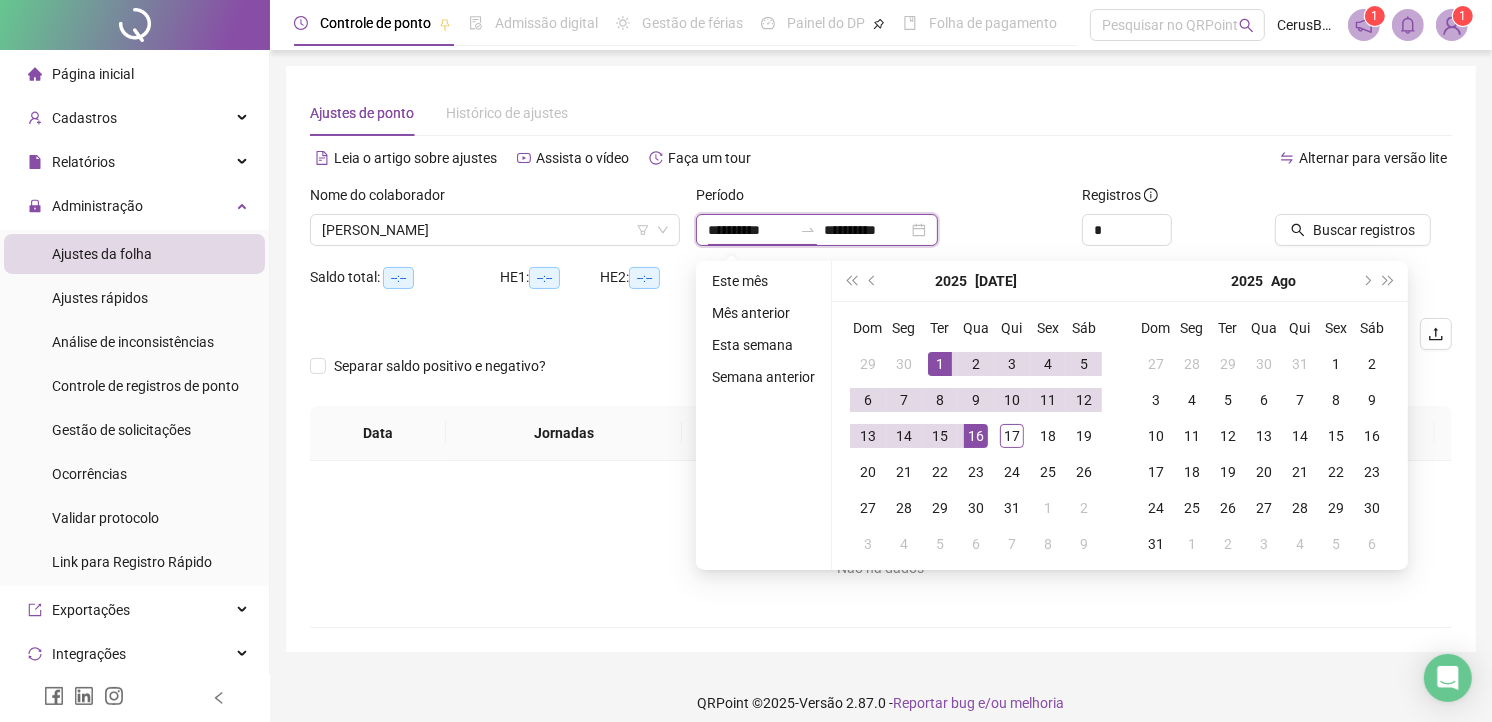 type on "**********" 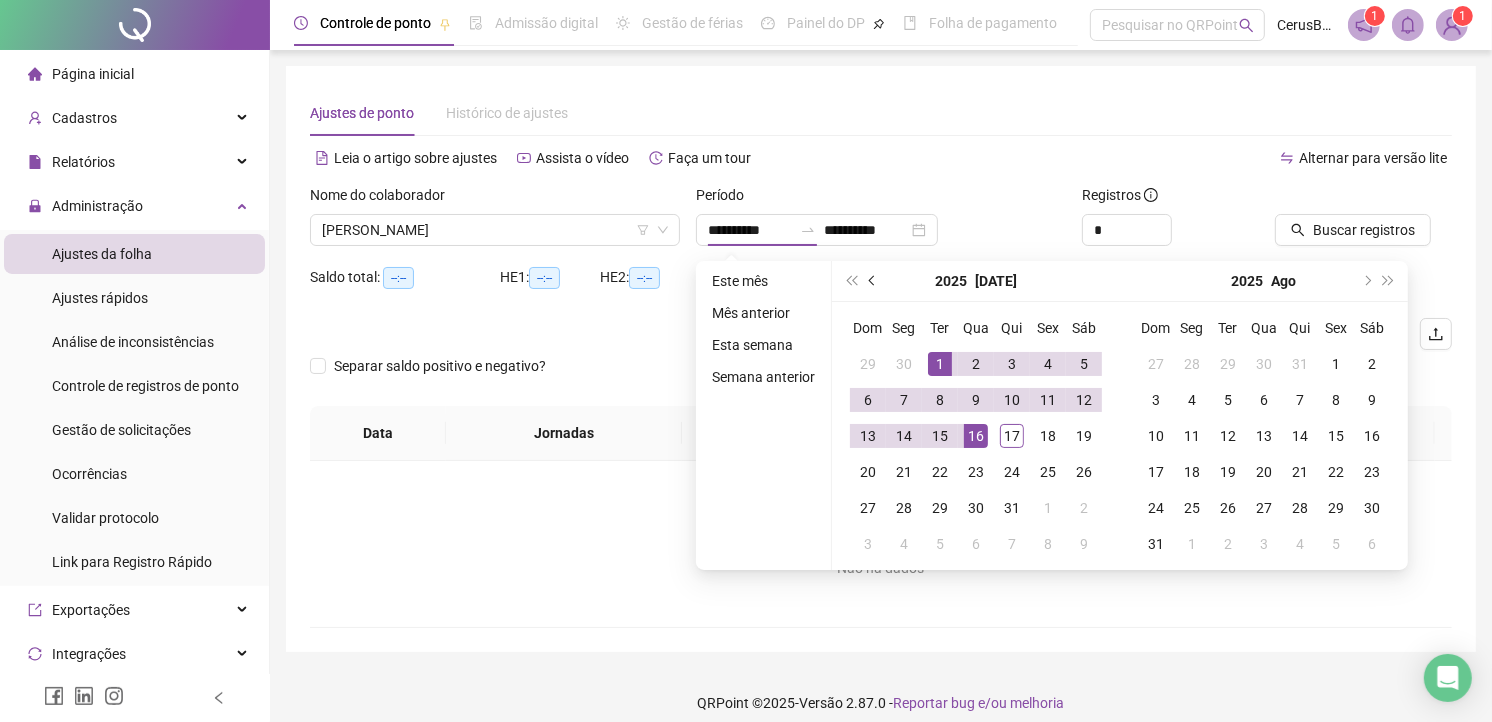click at bounding box center (874, 281) 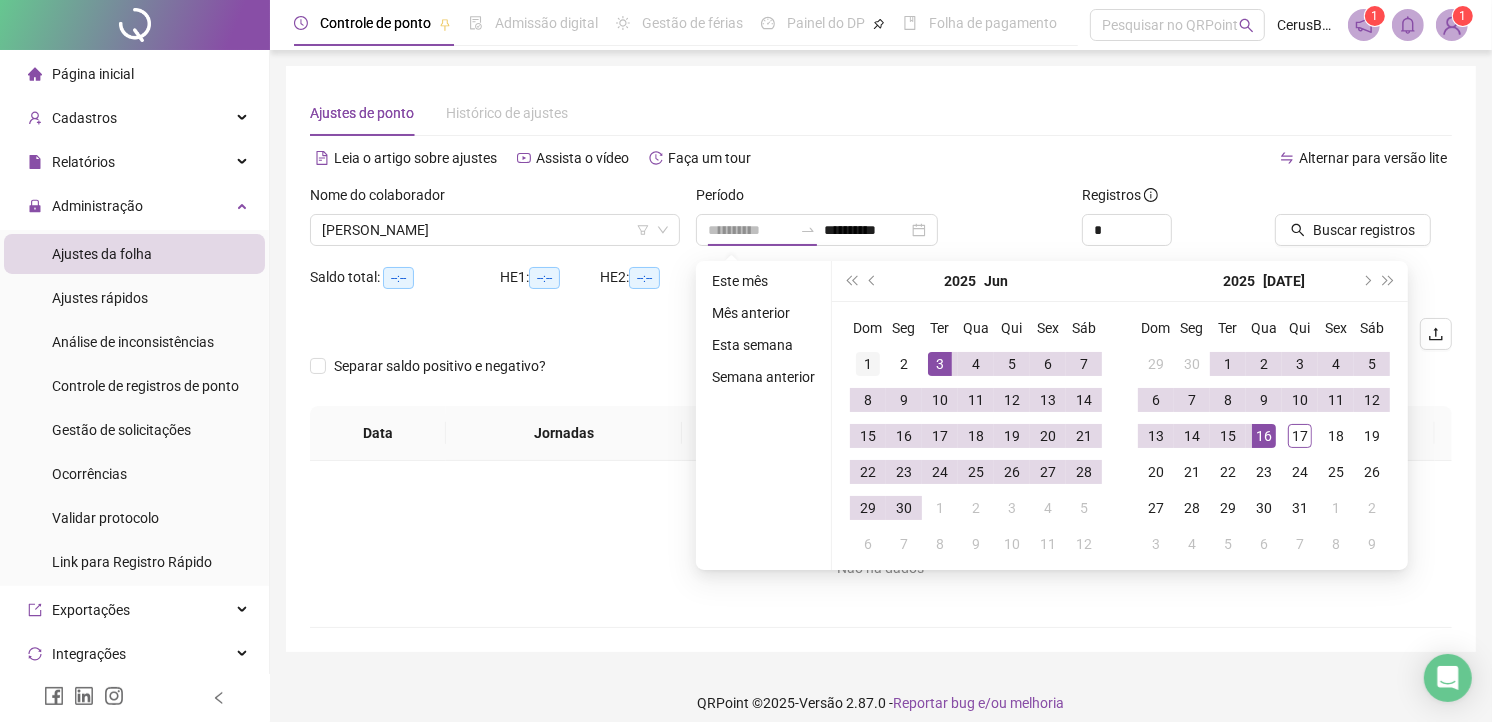 type on "**********" 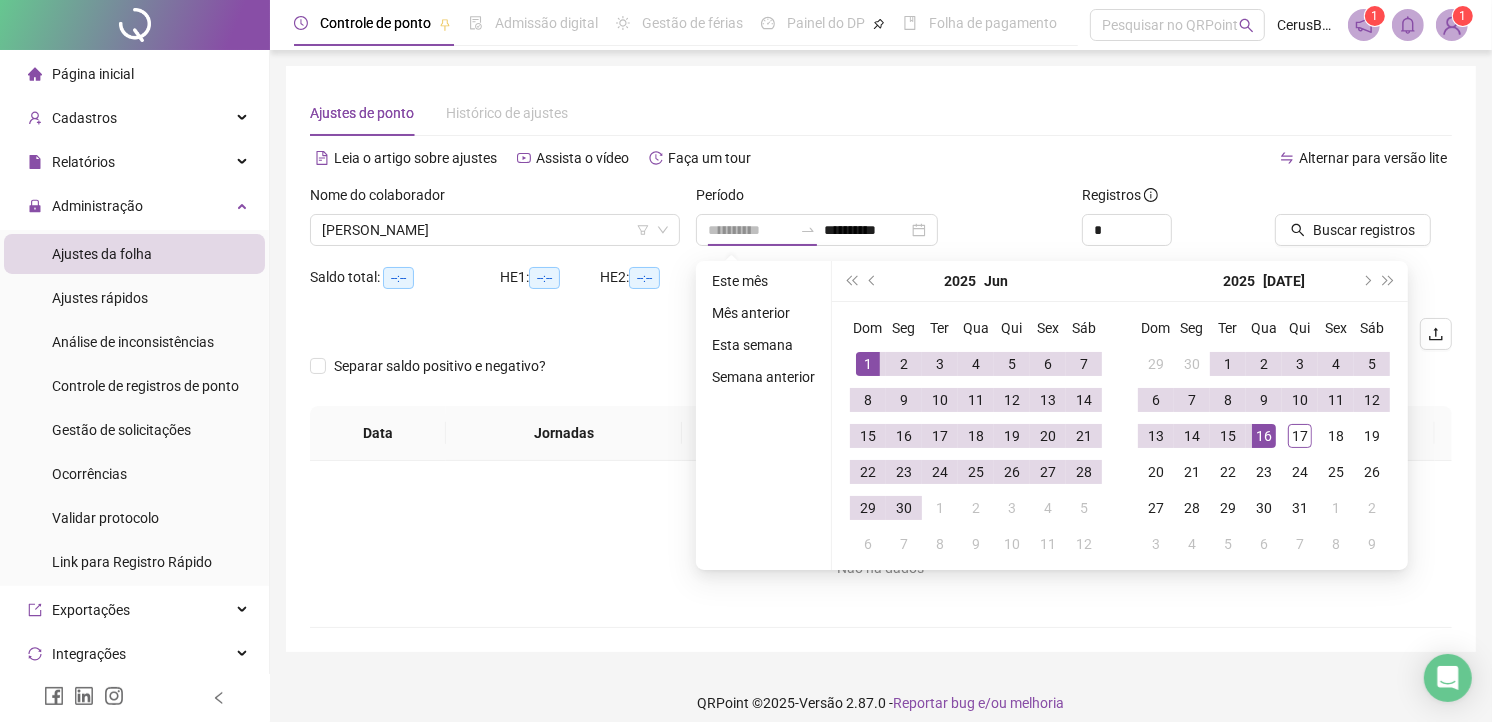 click on "1" at bounding box center (868, 364) 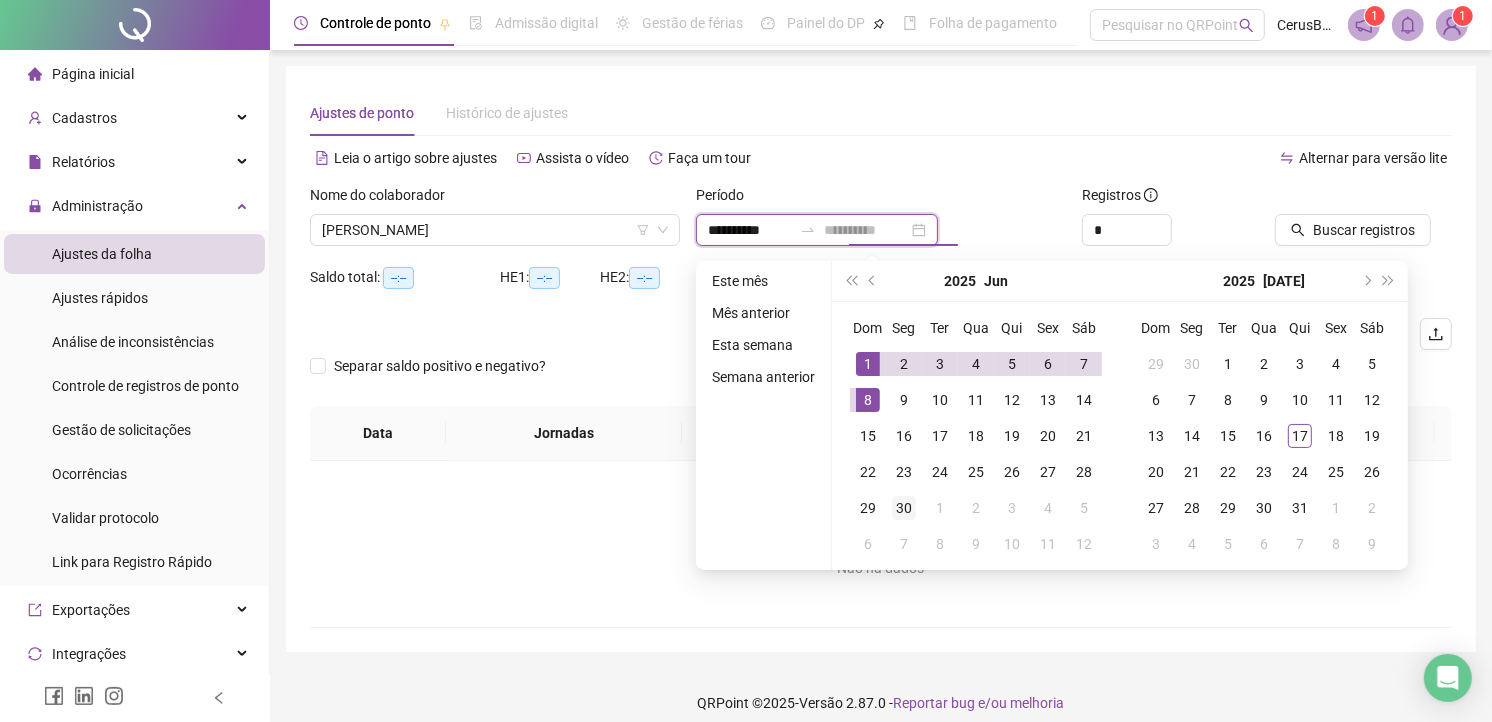 type on "**********" 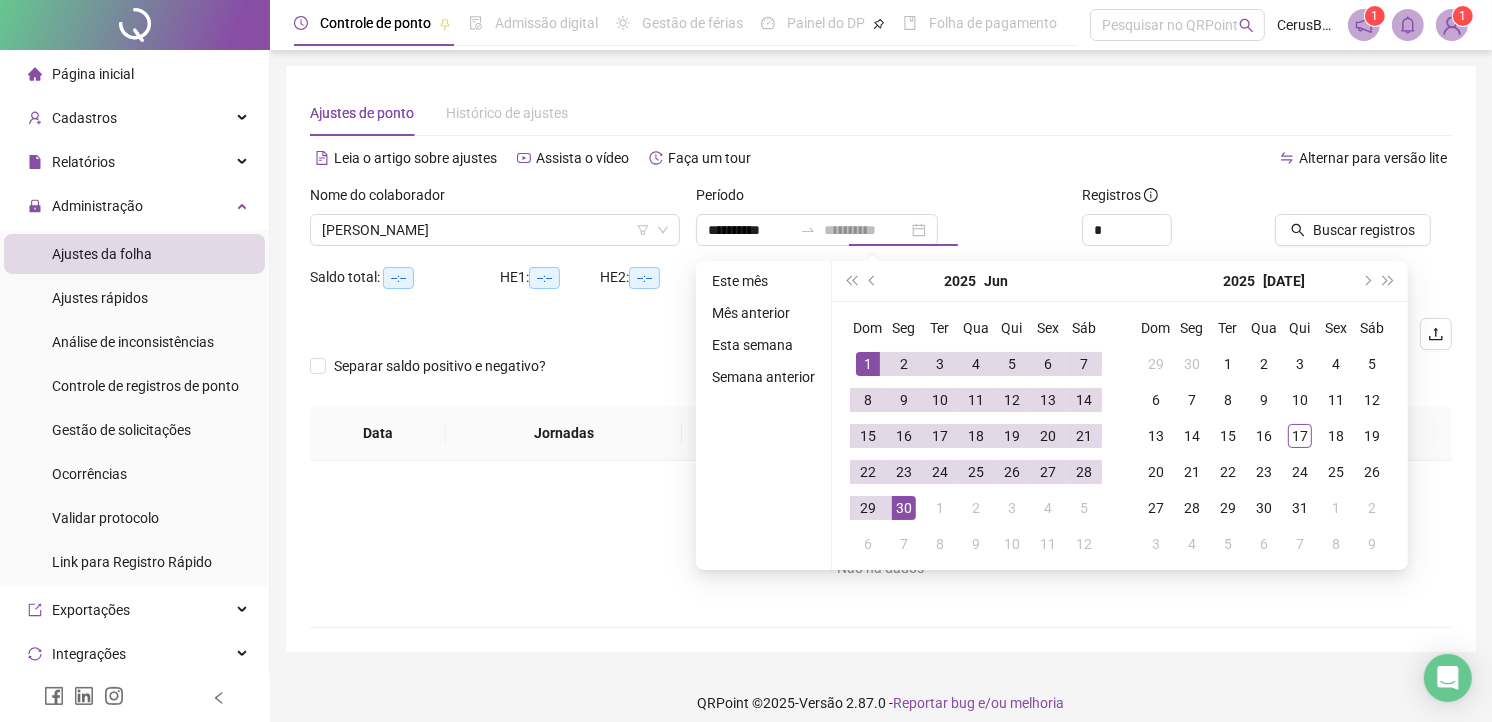 click on "30" at bounding box center [904, 508] 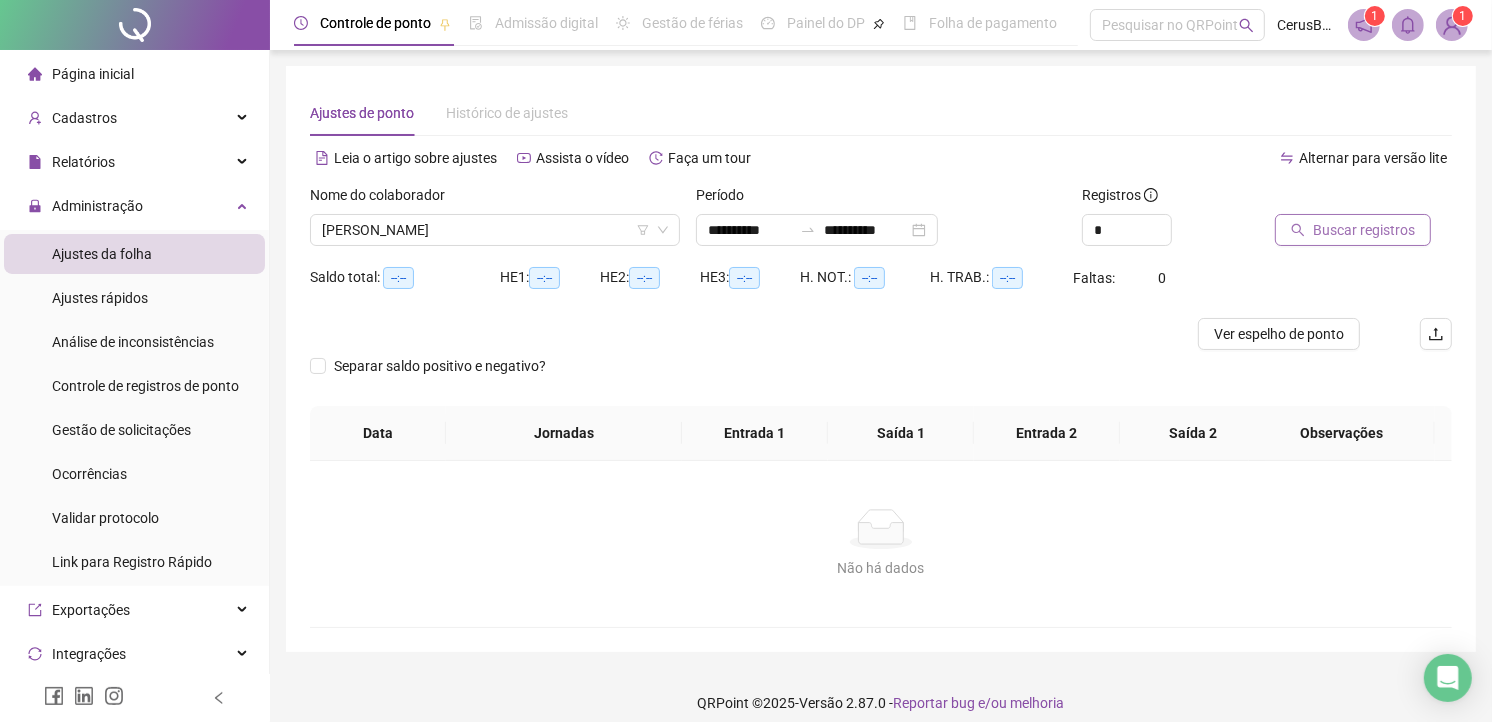 click on "Buscar registros" at bounding box center [1364, 230] 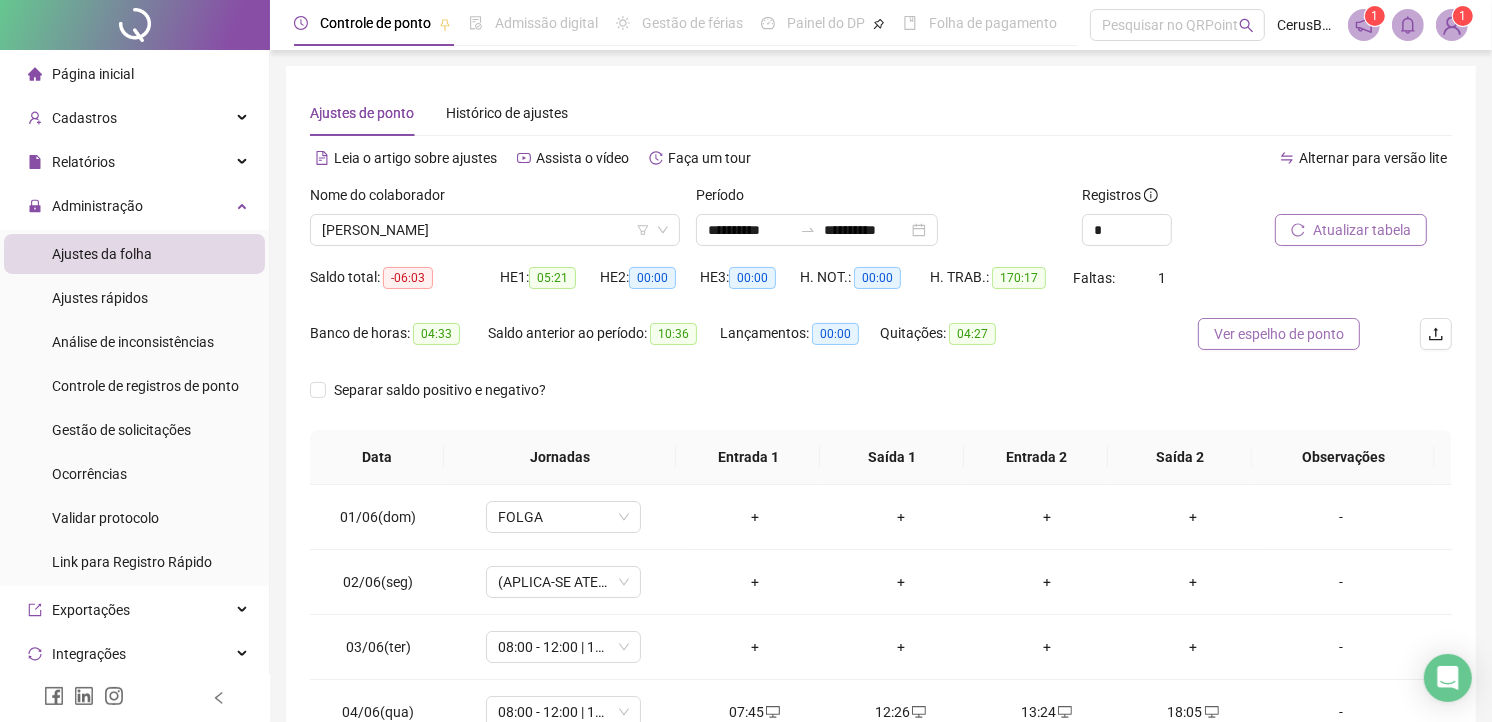 click on "Ver espelho de ponto" at bounding box center (1279, 334) 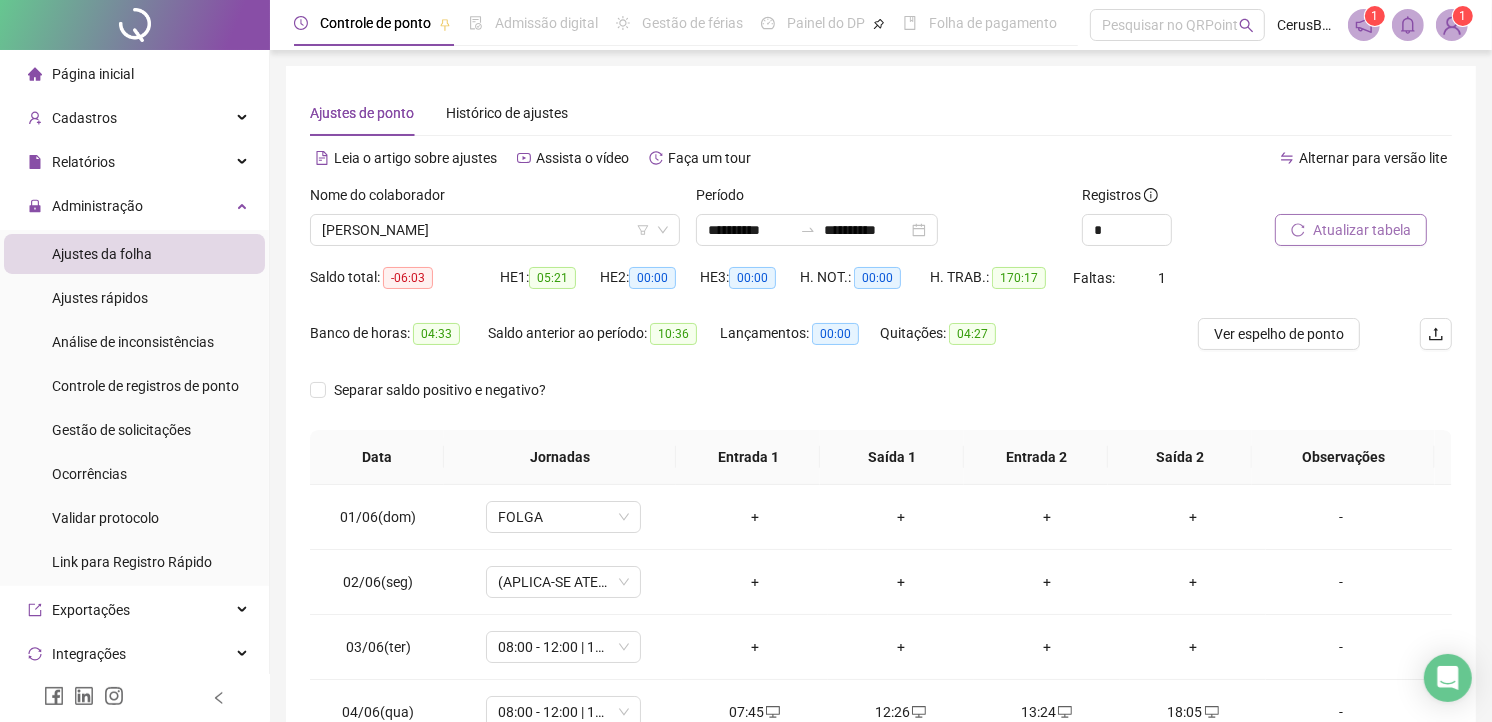 click on "Atualizar tabela" at bounding box center (1362, 230) 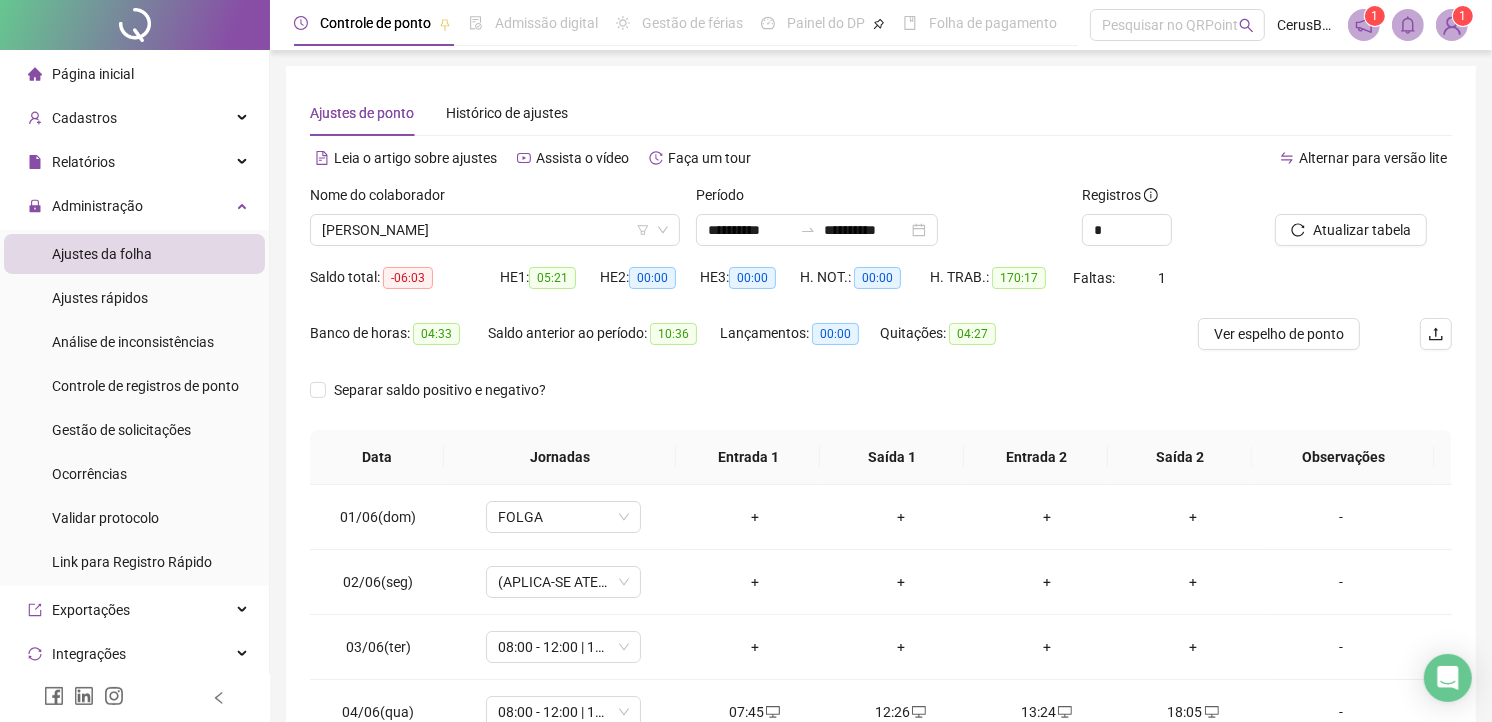 click on "Ver espelho de ponto" at bounding box center (1279, 334) 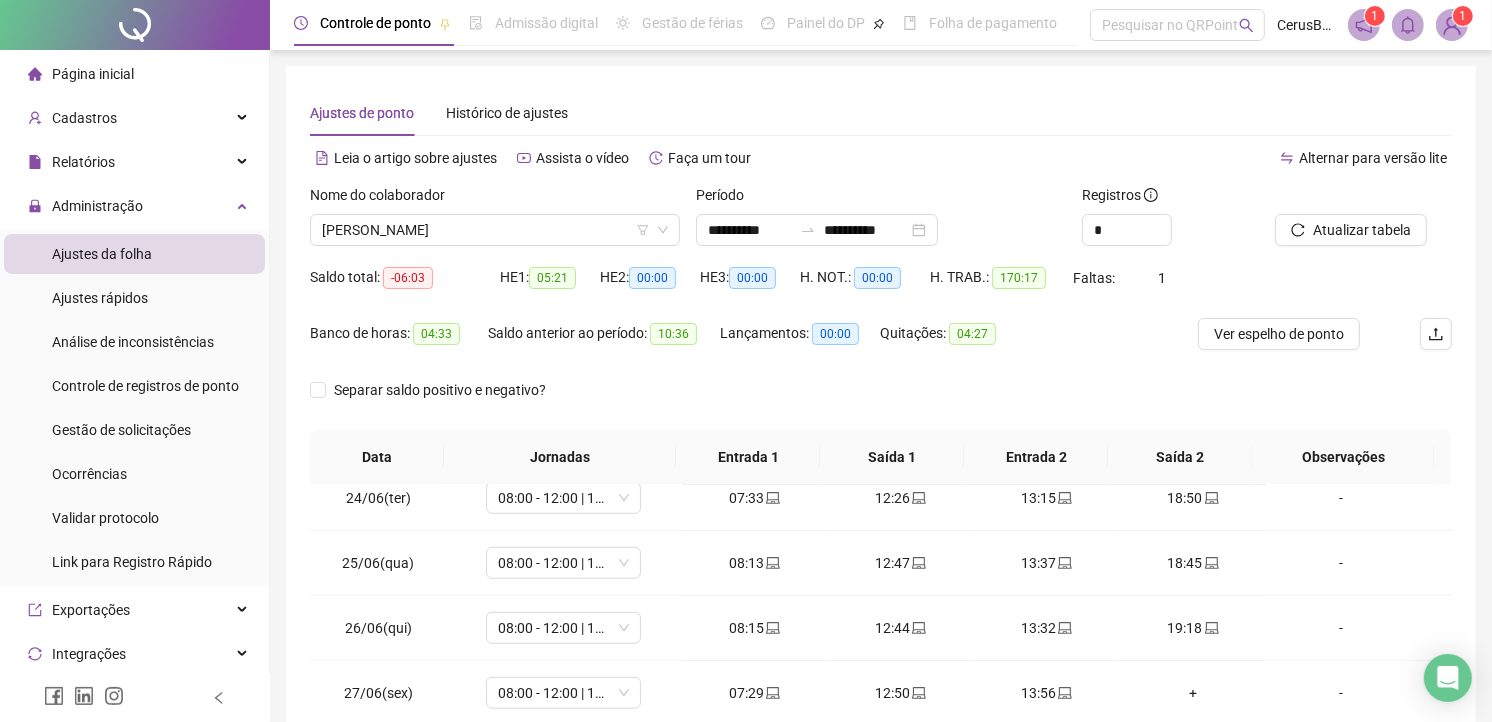 scroll, scrollTop: 1525, scrollLeft: 0, axis: vertical 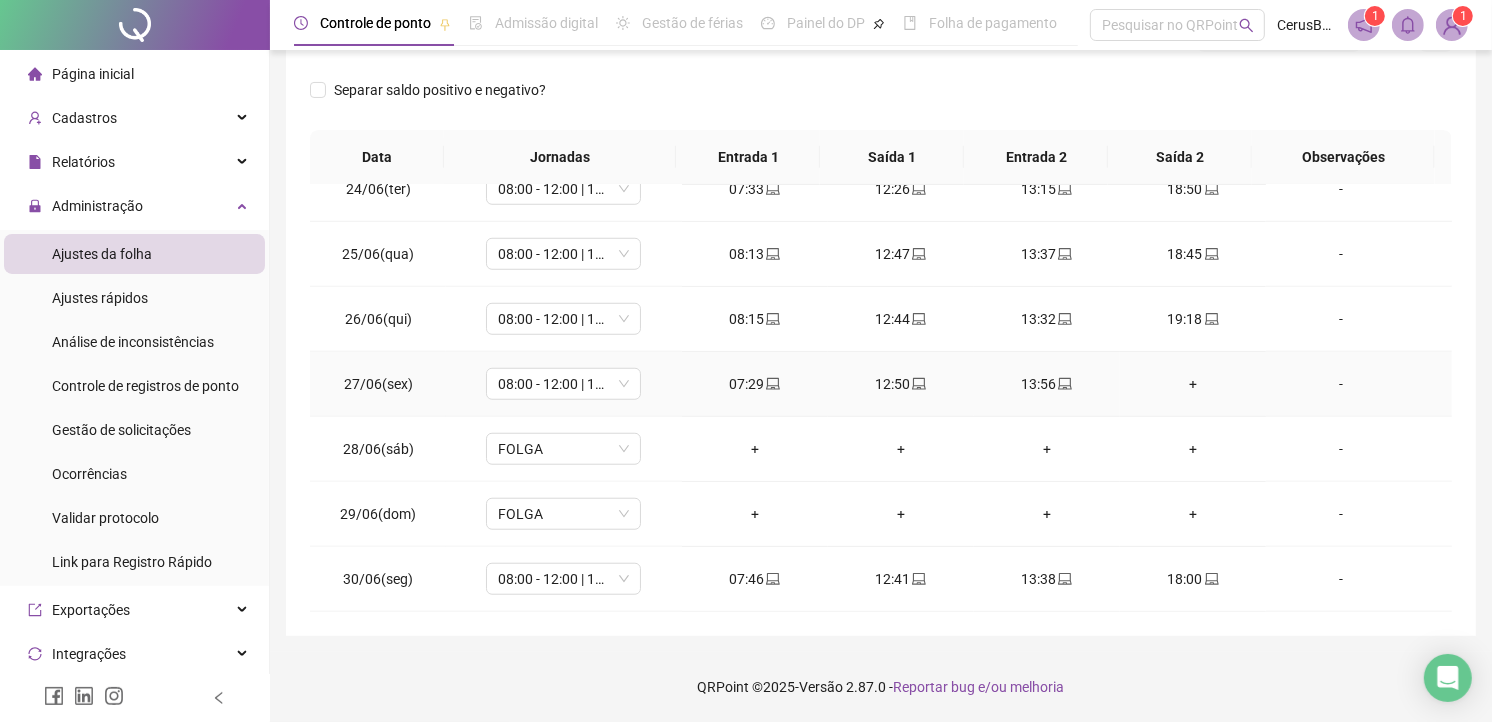 click on "+" at bounding box center [1193, 384] 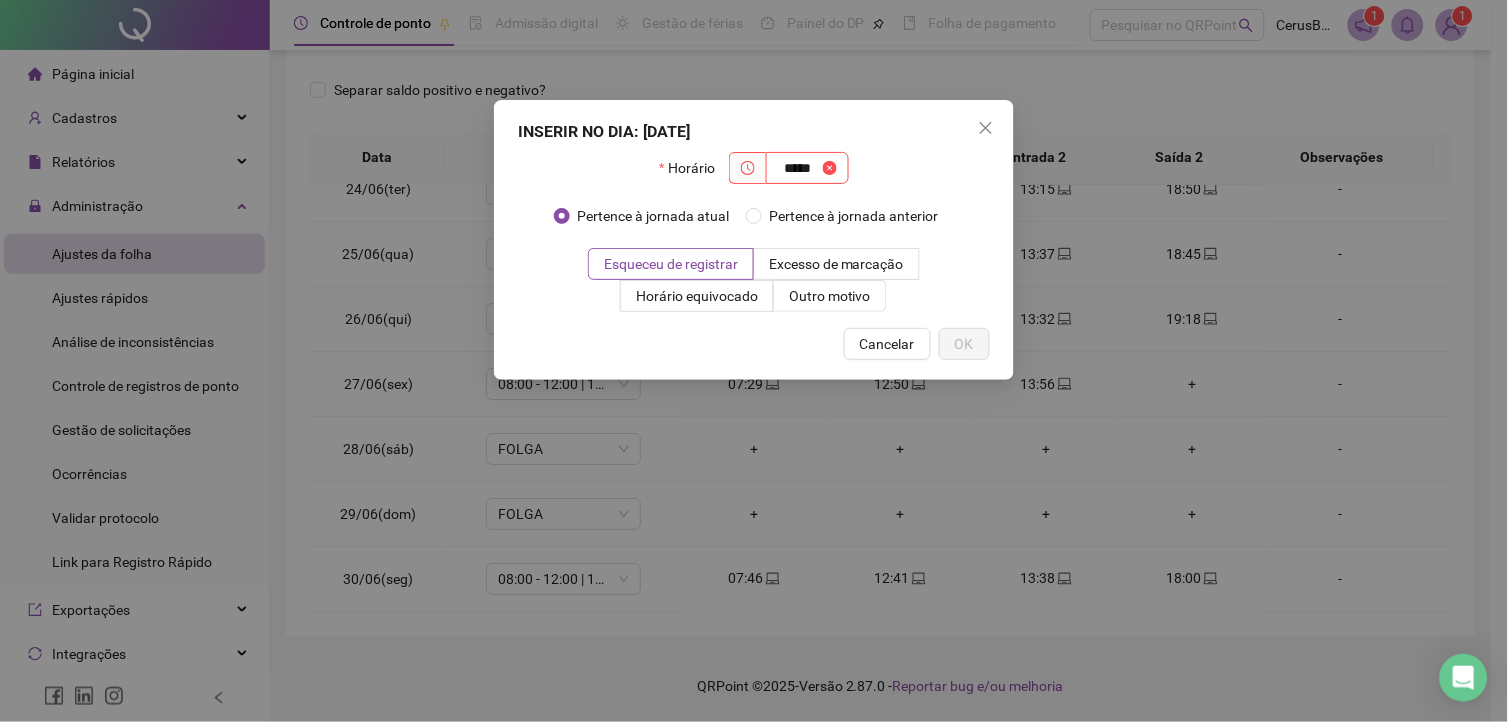 type on "*****" 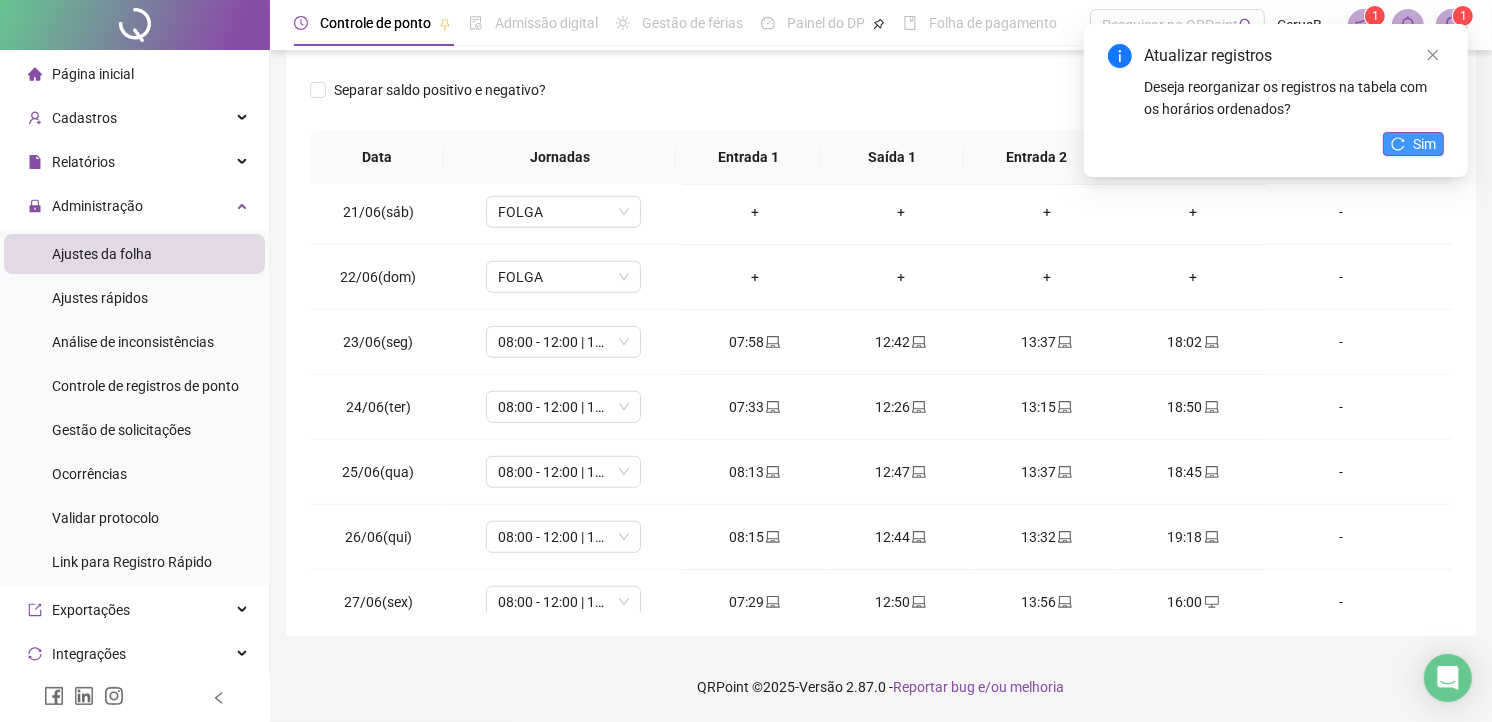 scroll, scrollTop: 1303, scrollLeft: 0, axis: vertical 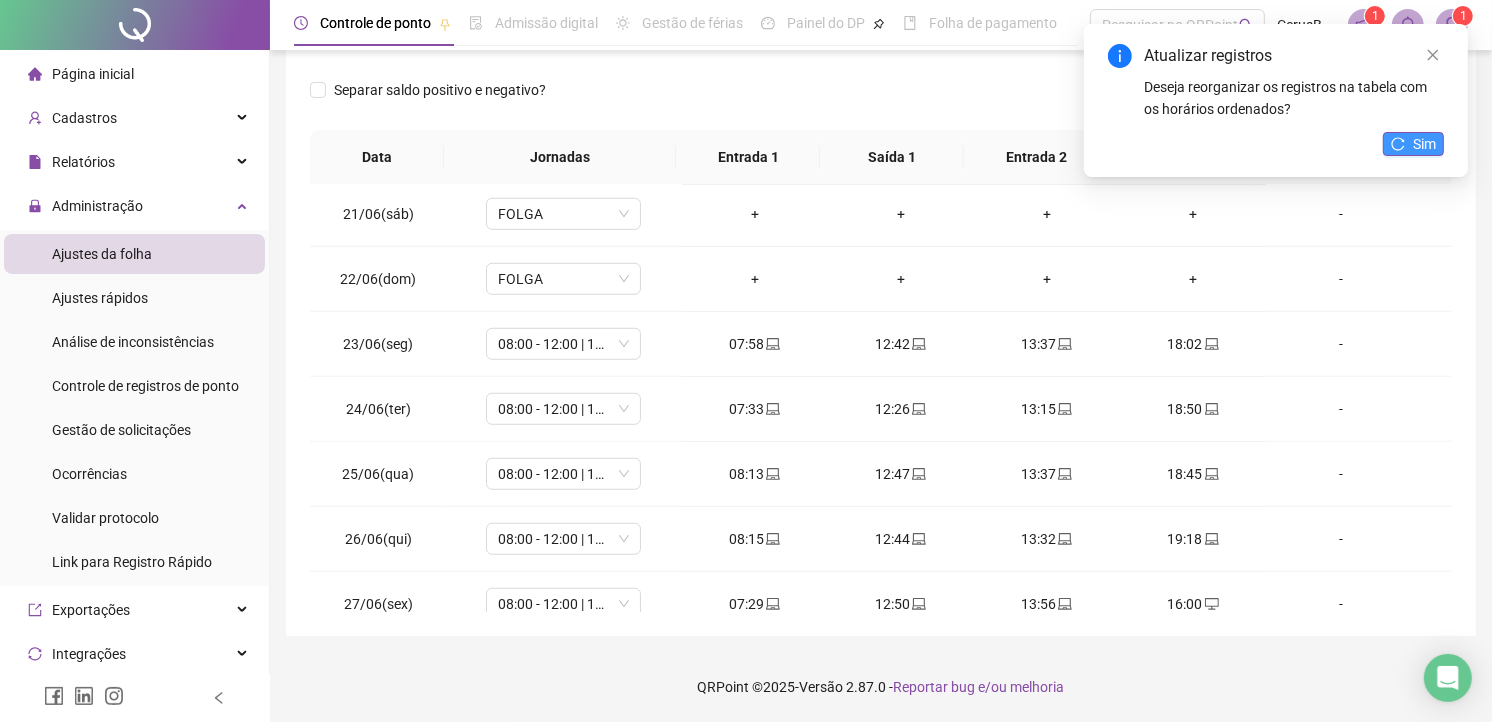 click on "Sim" at bounding box center [1413, 144] 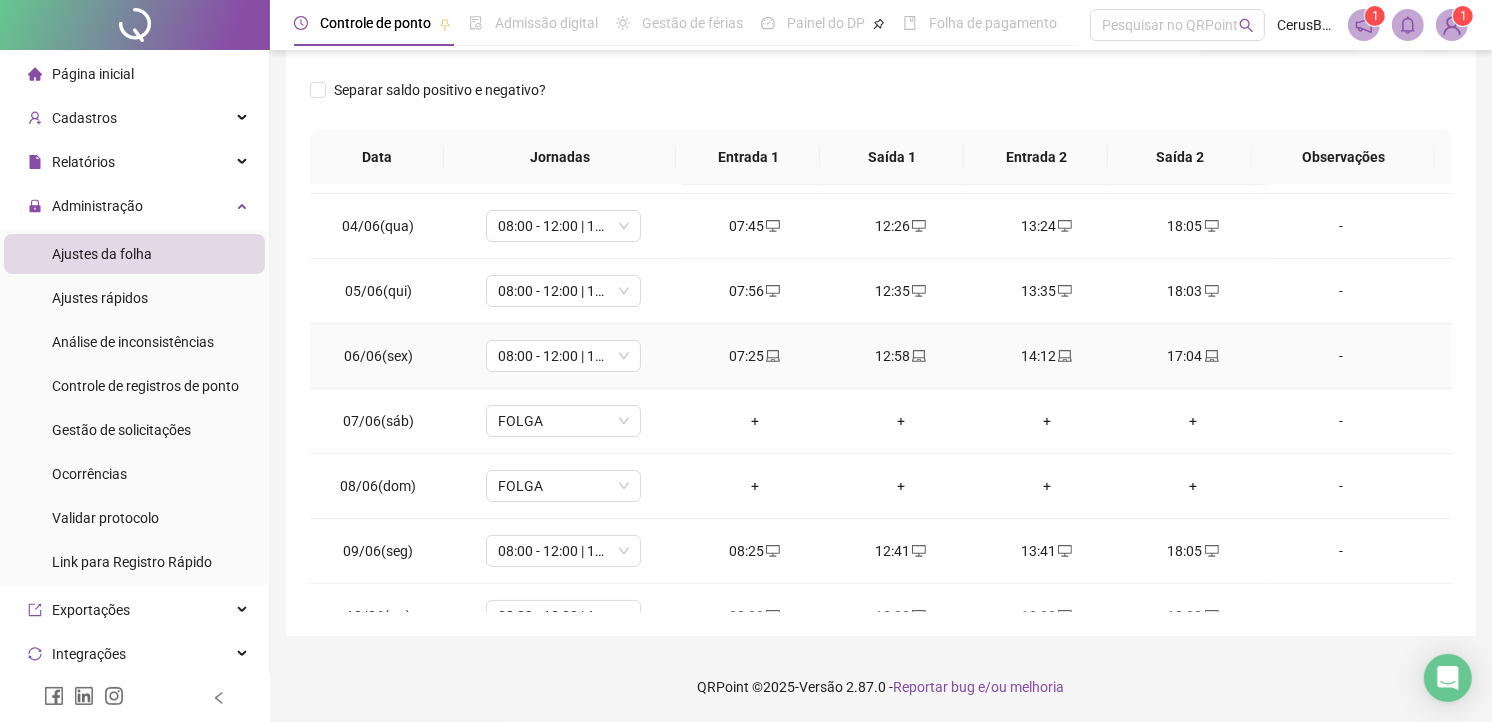 scroll, scrollTop: 0, scrollLeft: 0, axis: both 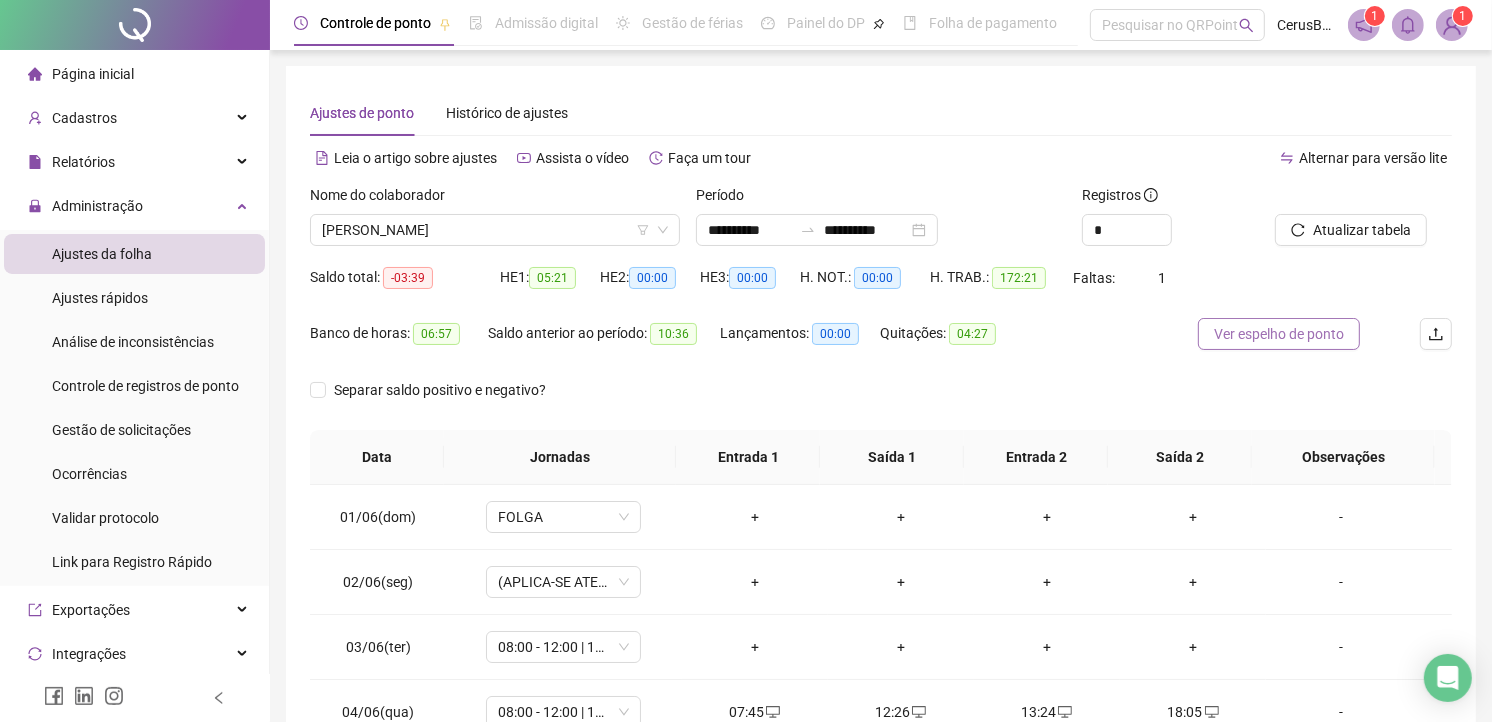 click on "Ver espelho de ponto" at bounding box center (1279, 334) 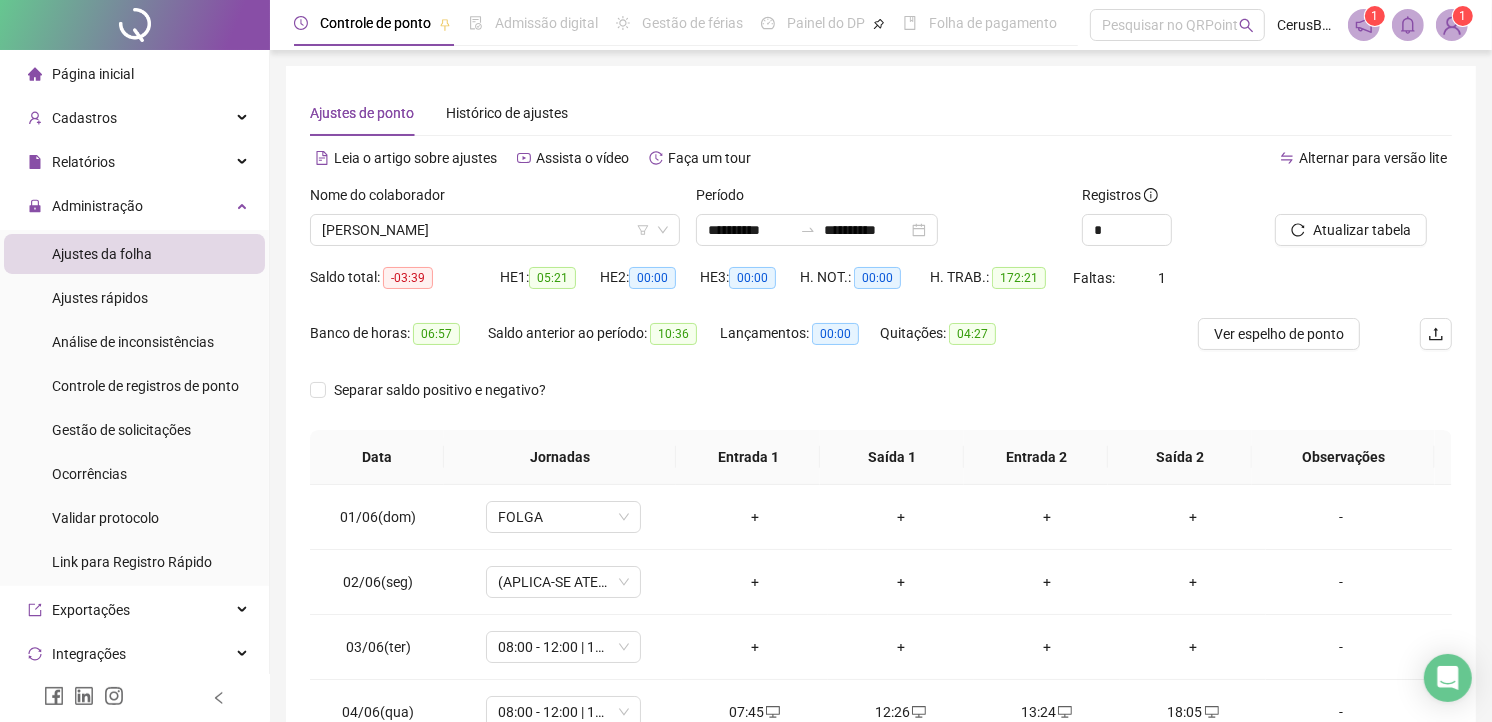 type 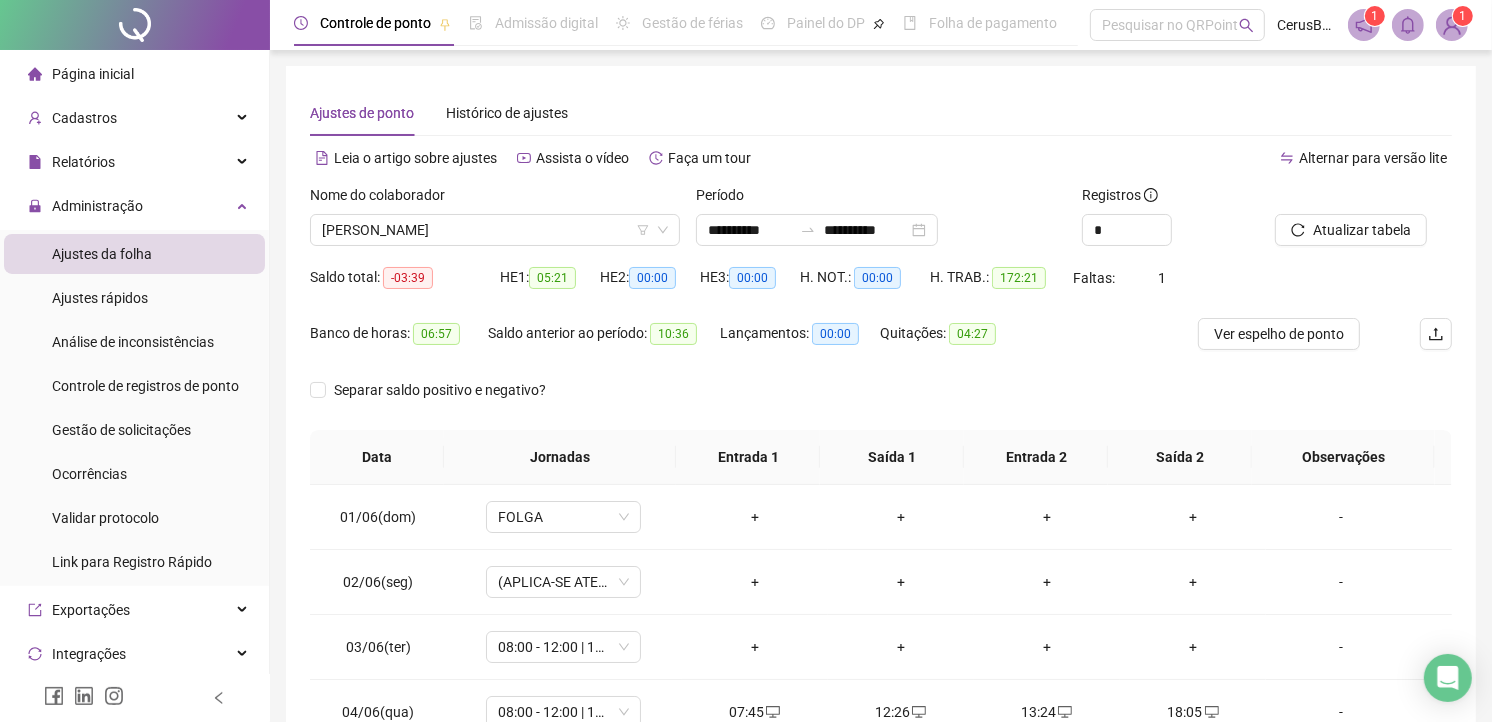 click on "Registros" at bounding box center (1170, 199) 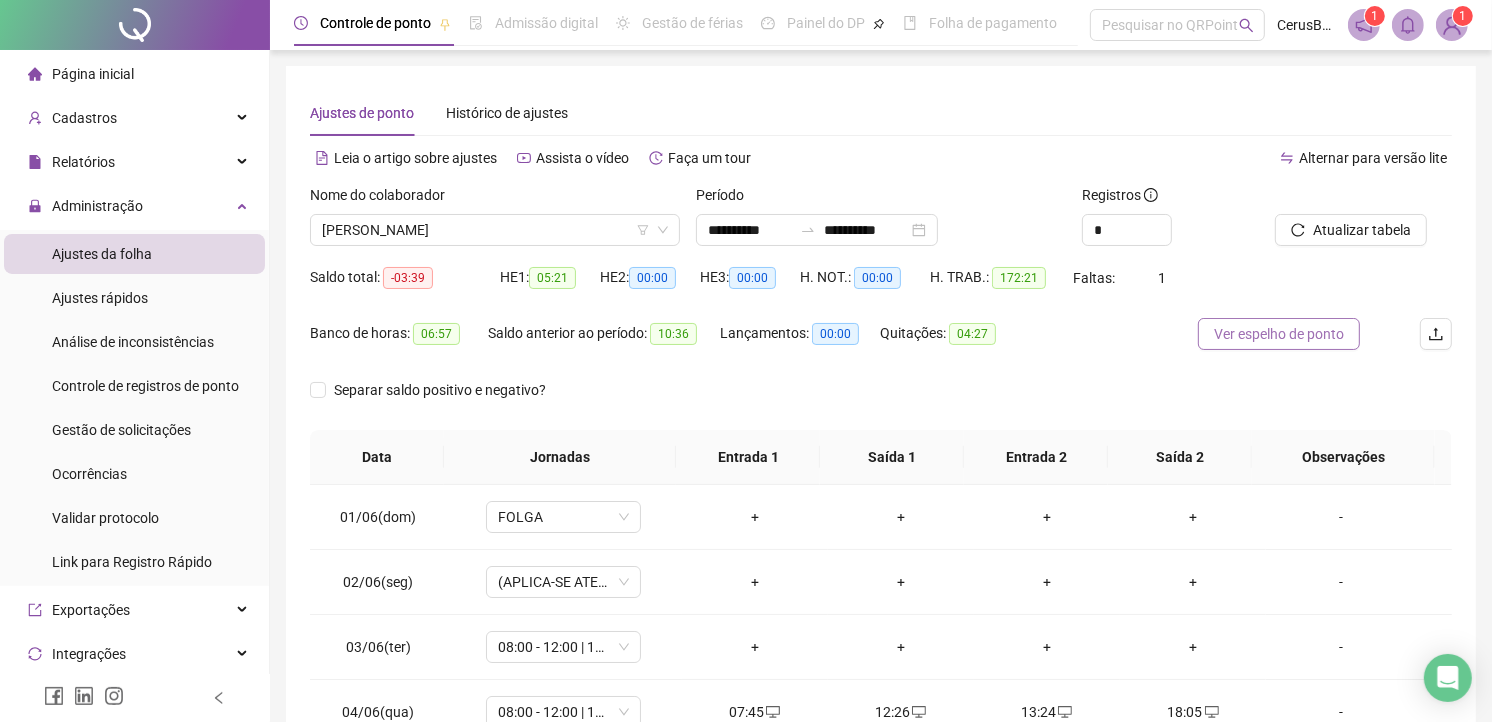 click on "Ver espelho de ponto" at bounding box center [1279, 334] 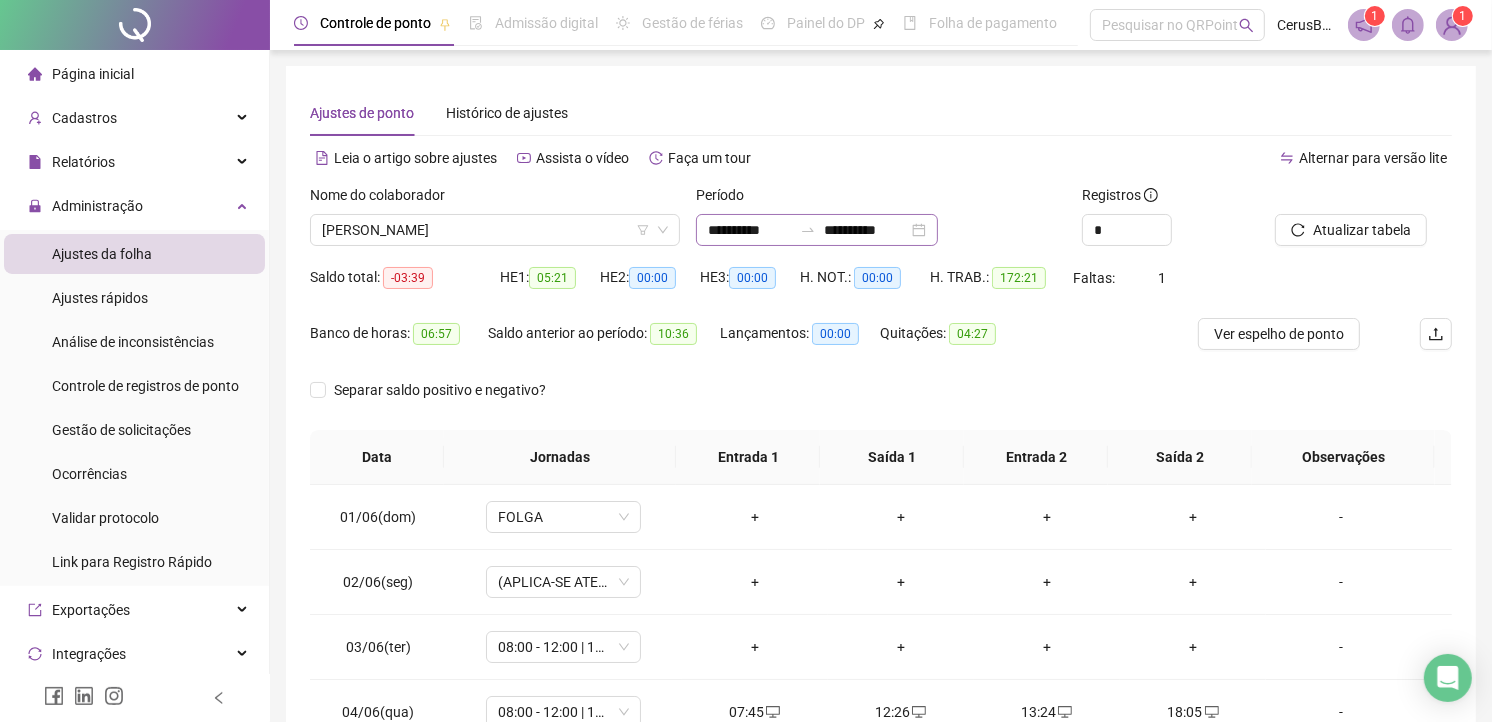 click on "**********" at bounding box center (817, 230) 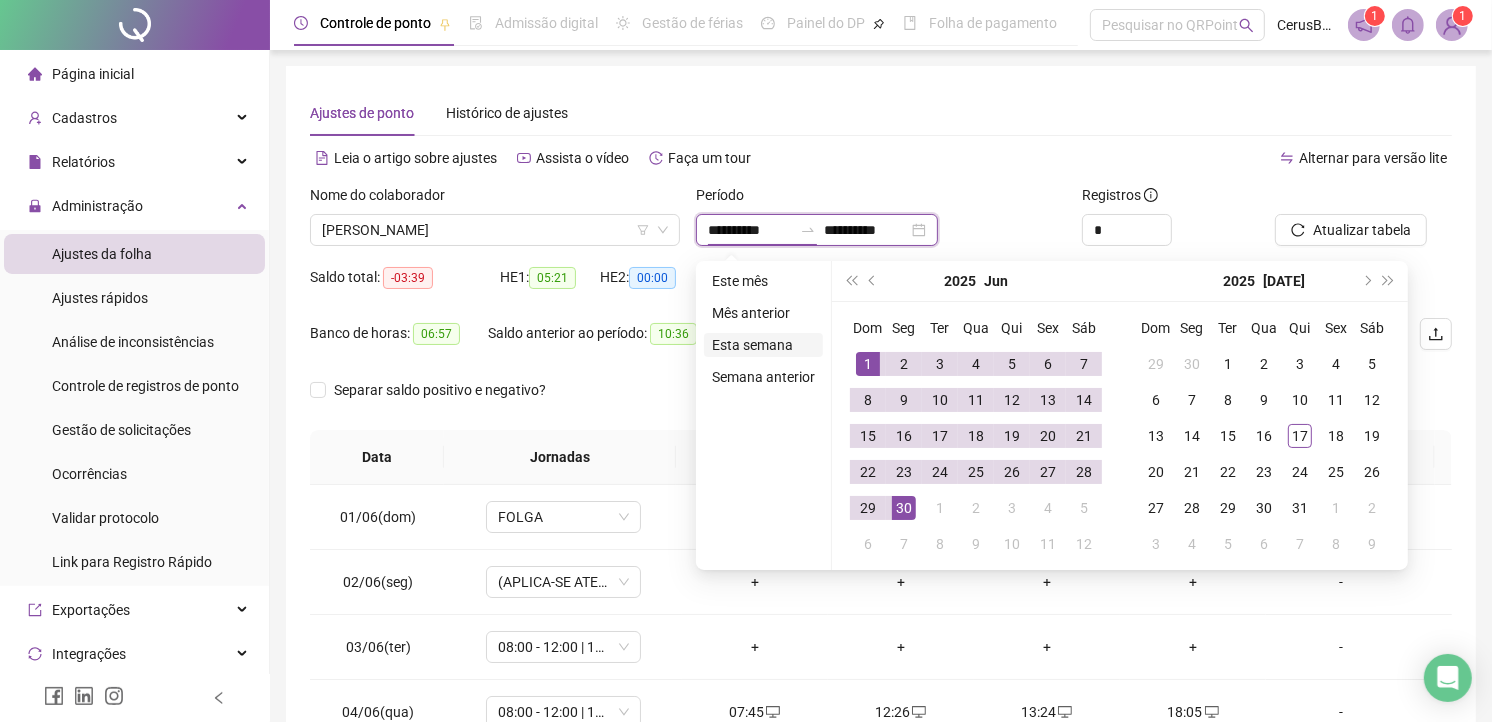 type on "**********" 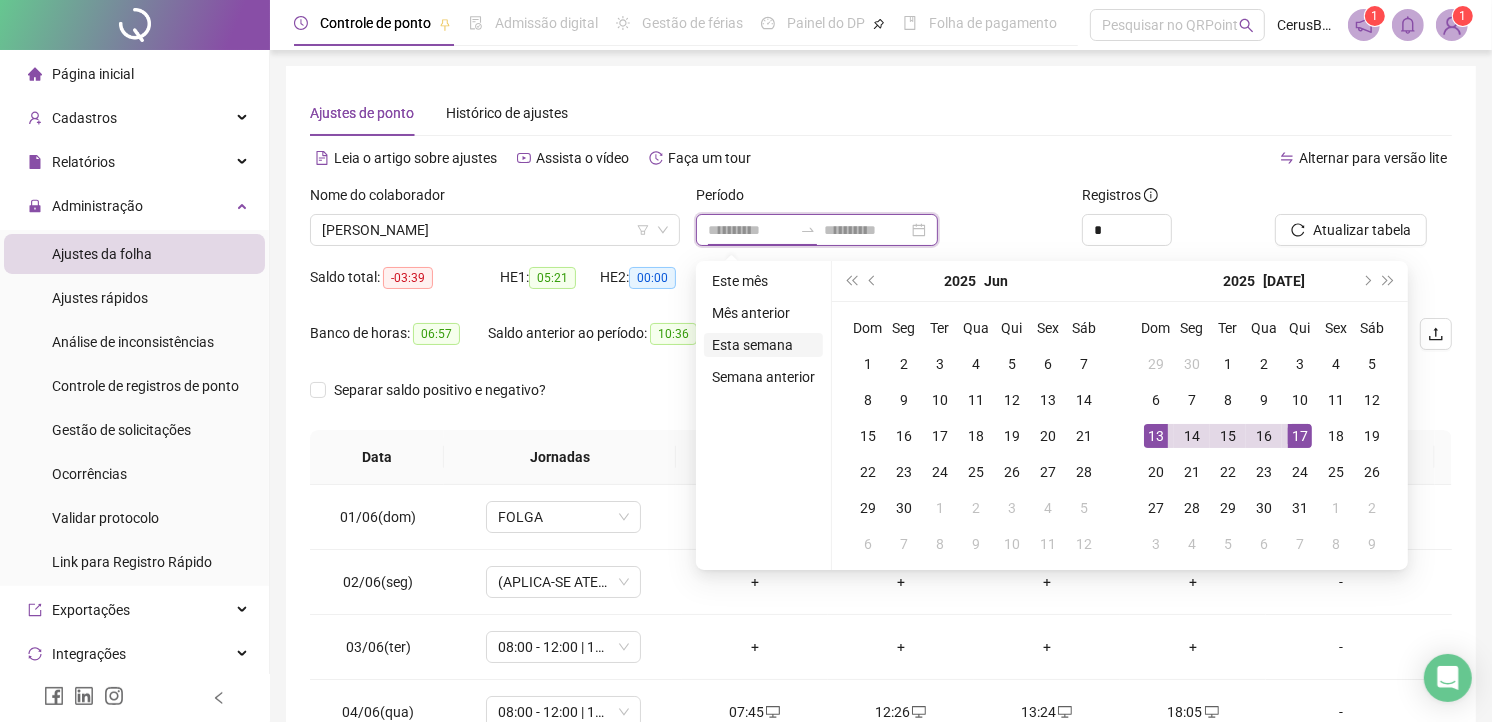 type on "**********" 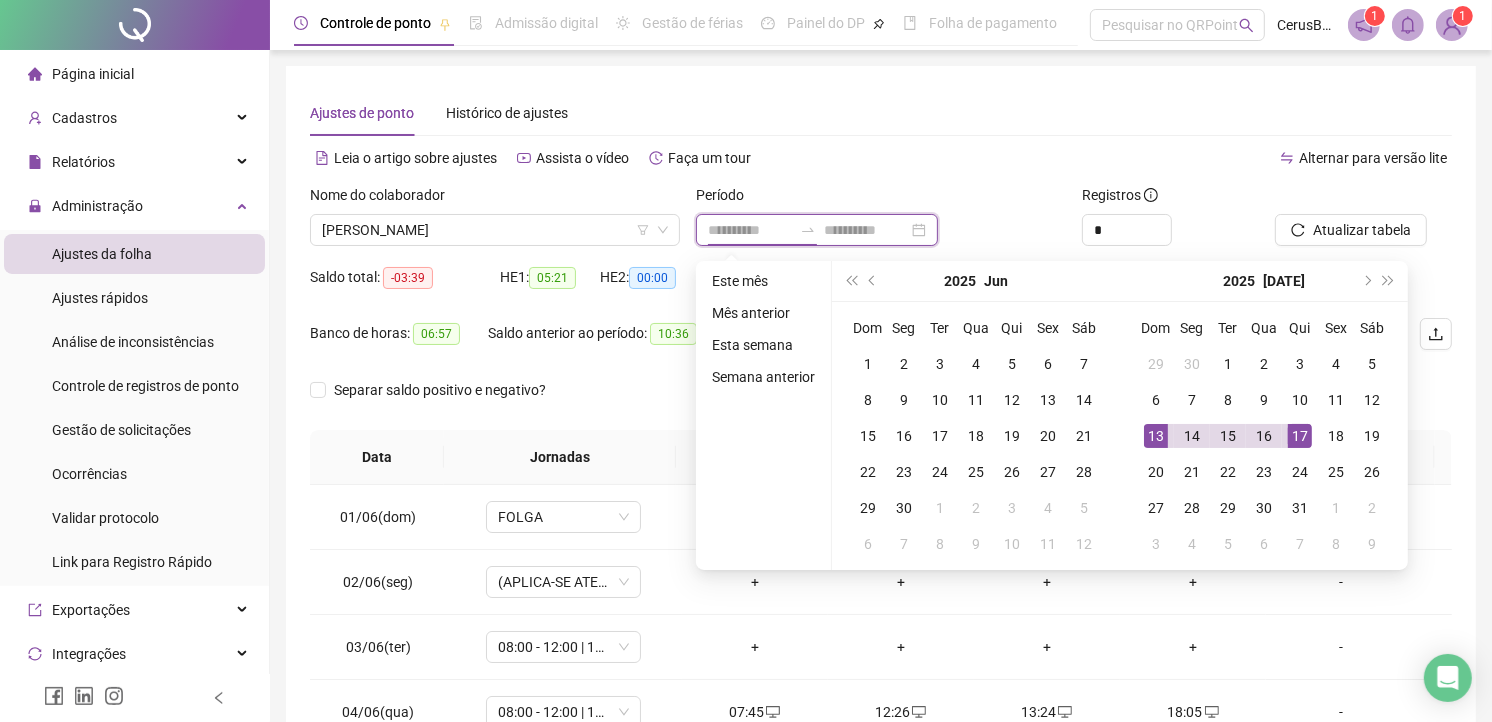 type on "**********" 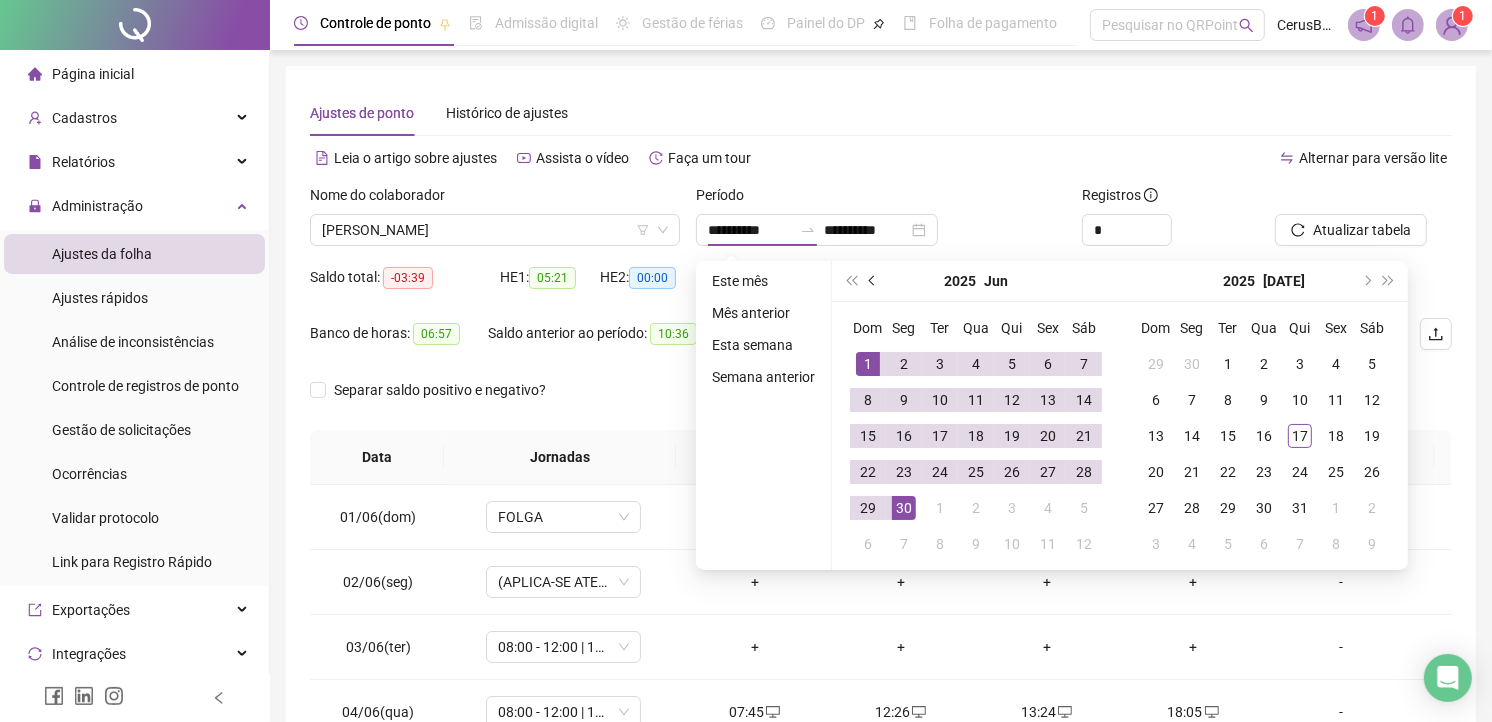 click at bounding box center [873, 281] 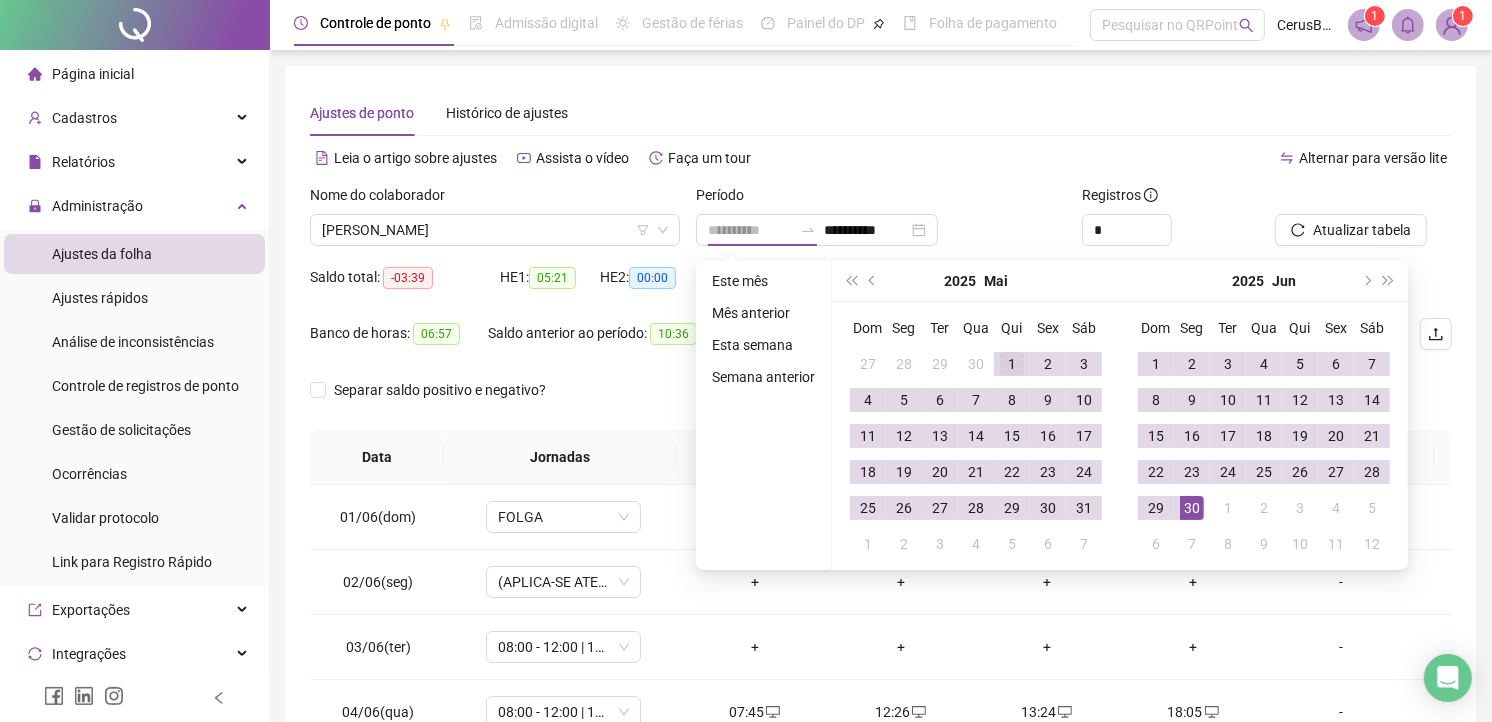 type on "**********" 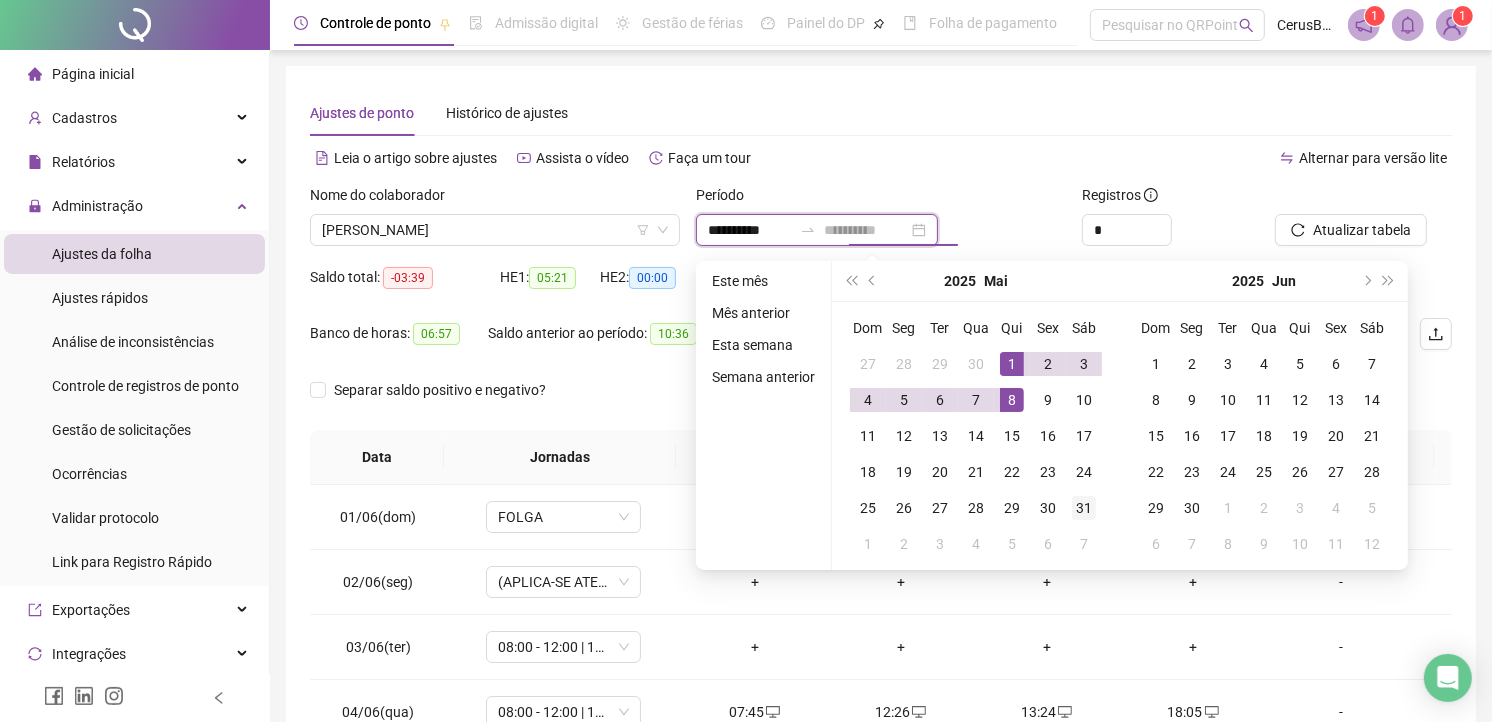 type on "**********" 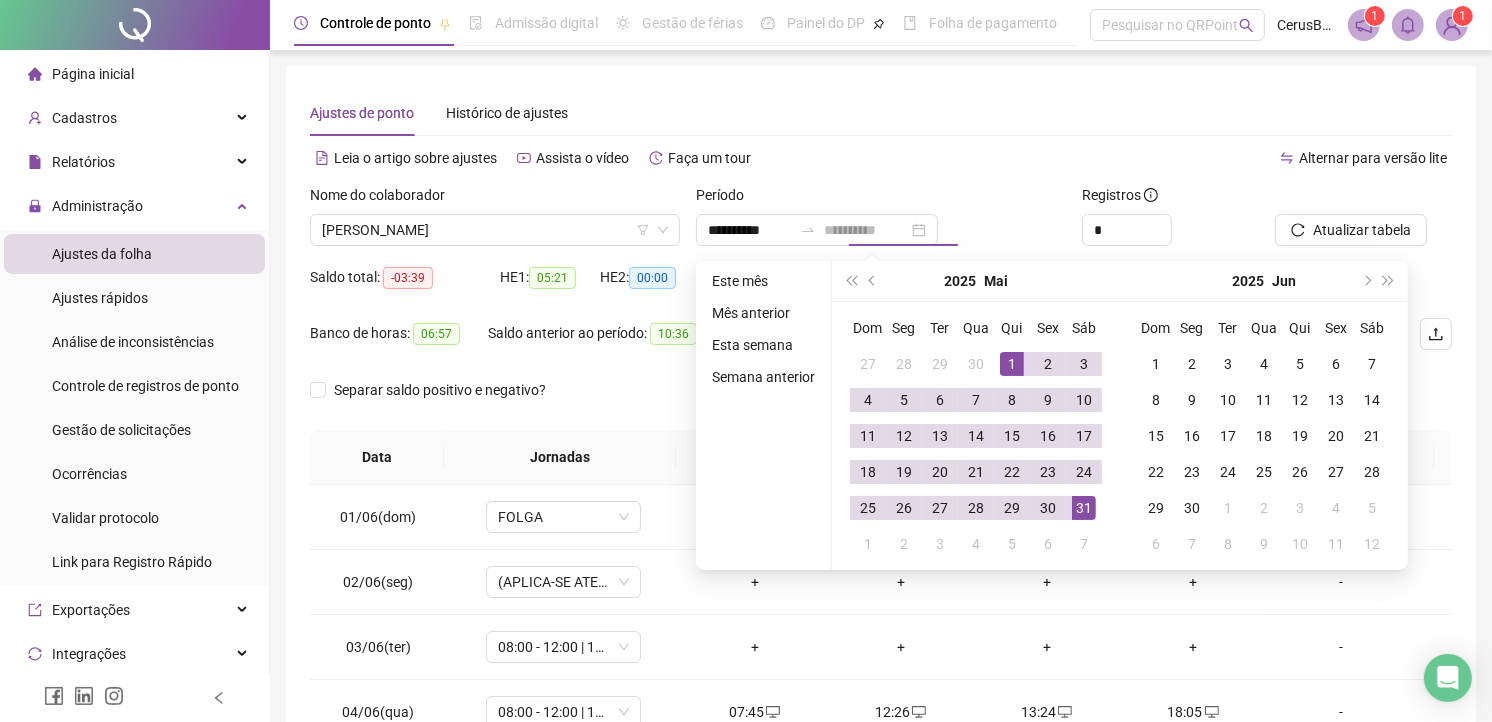 click on "31" at bounding box center (1084, 508) 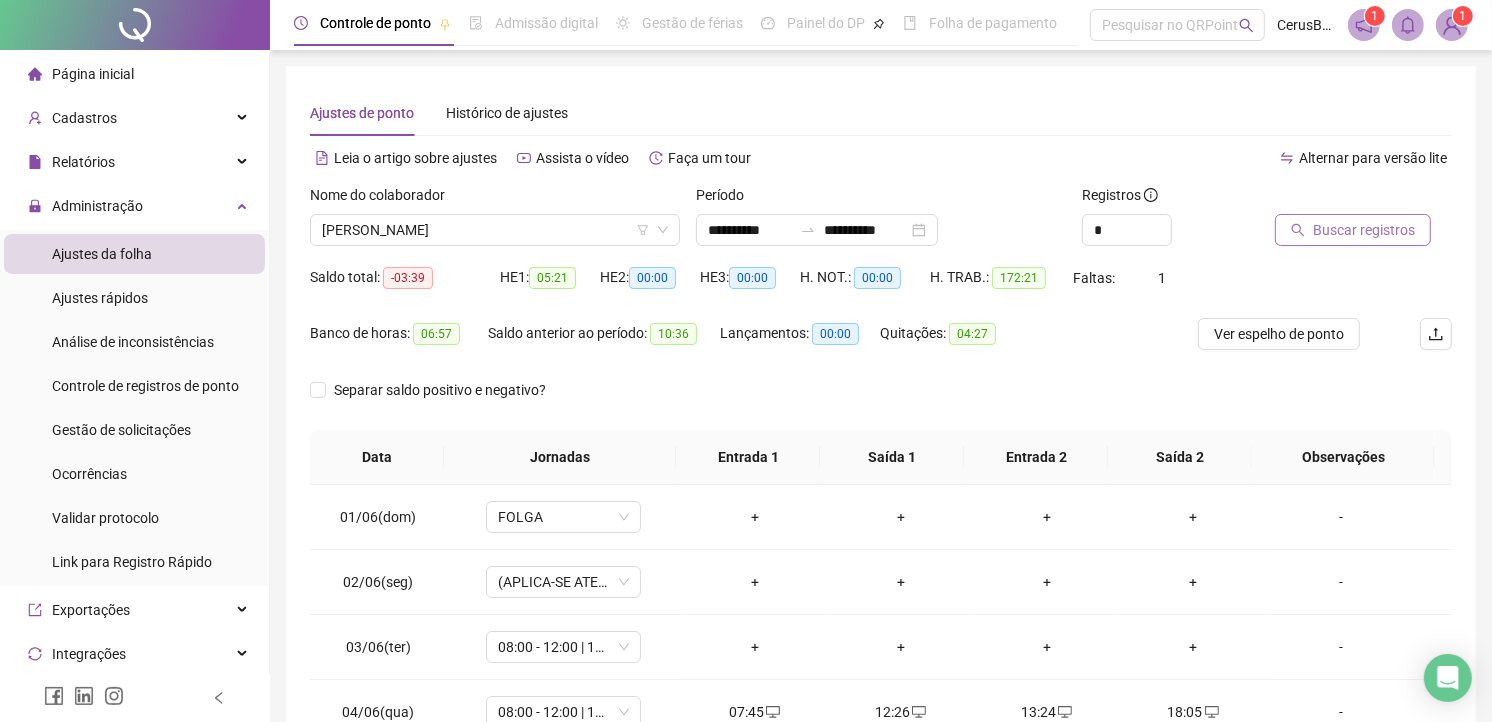 click on "Buscar registros" at bounding box center (1353, 230) 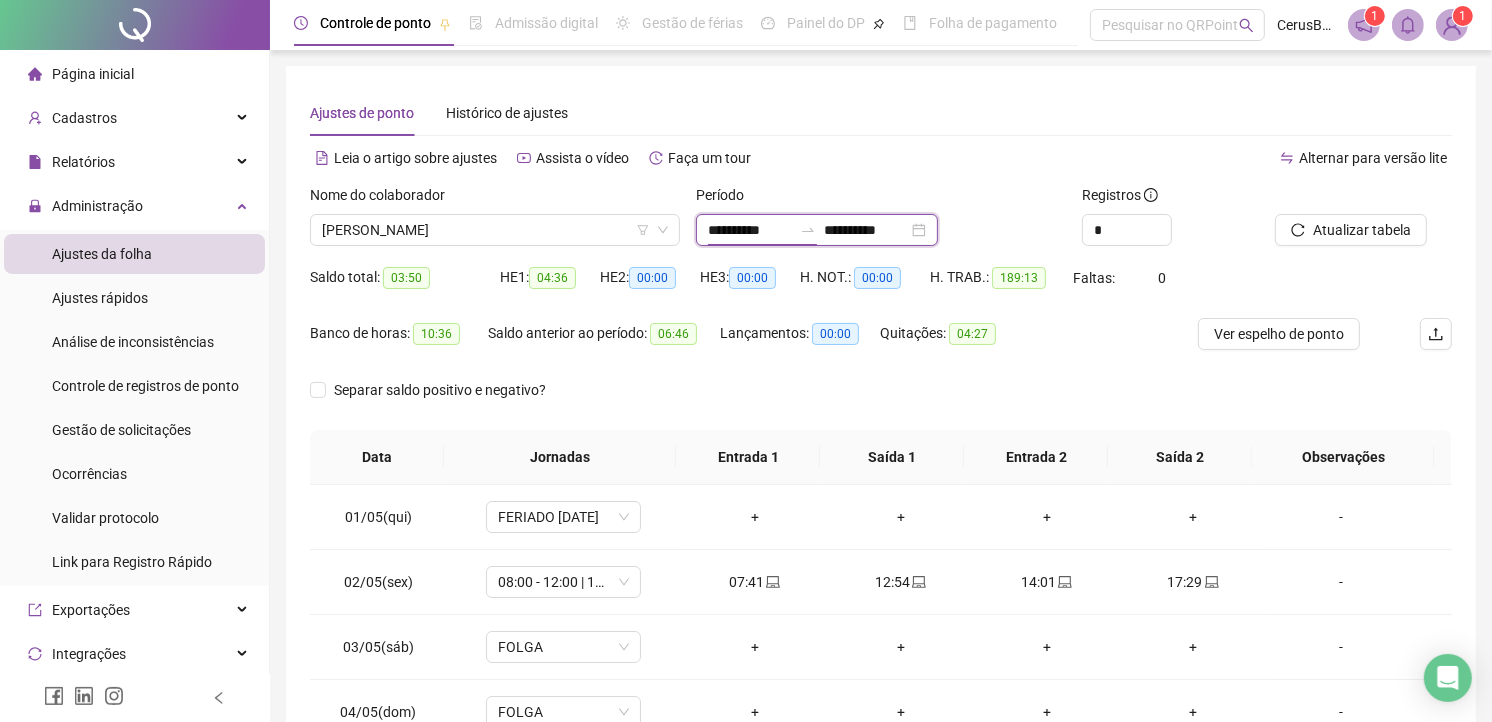 click on "**********" at bounding box center [750, 230] 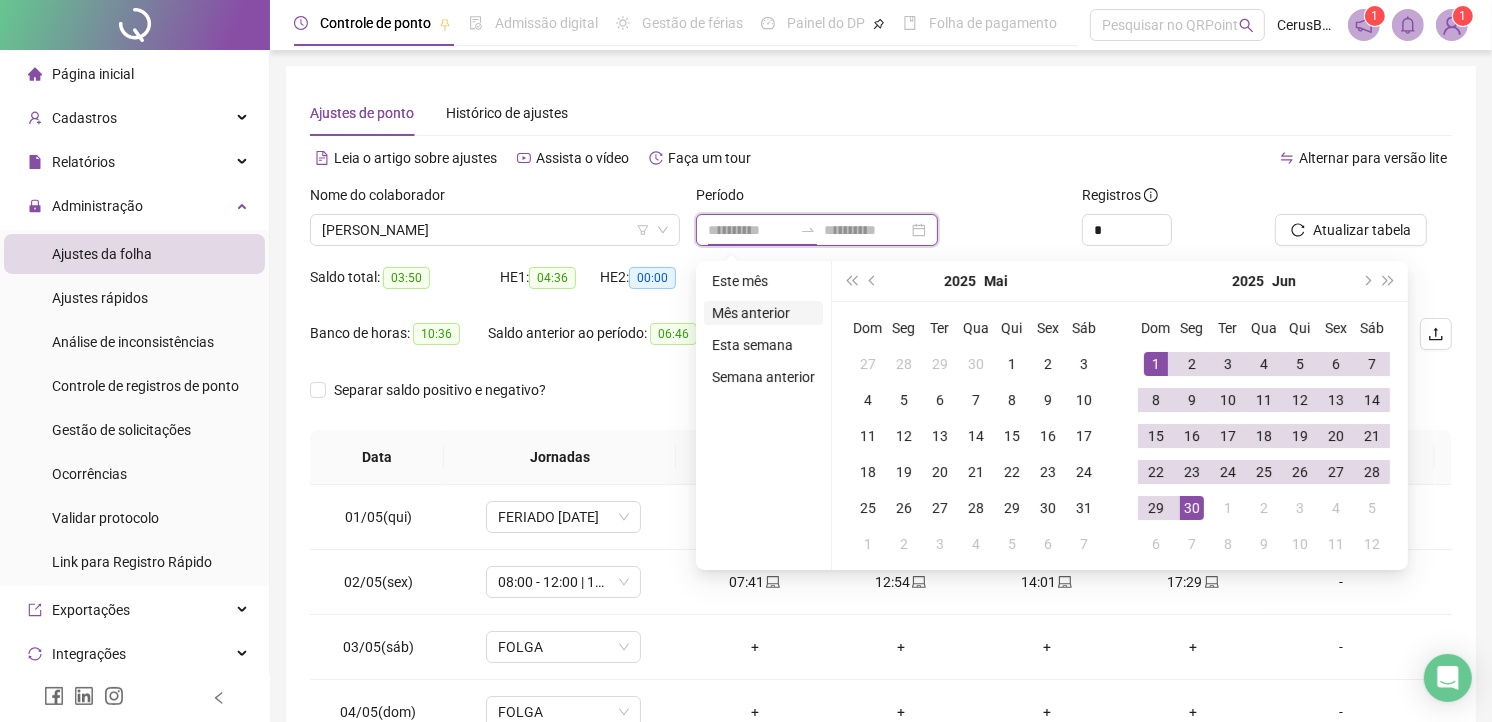 type on "**********" 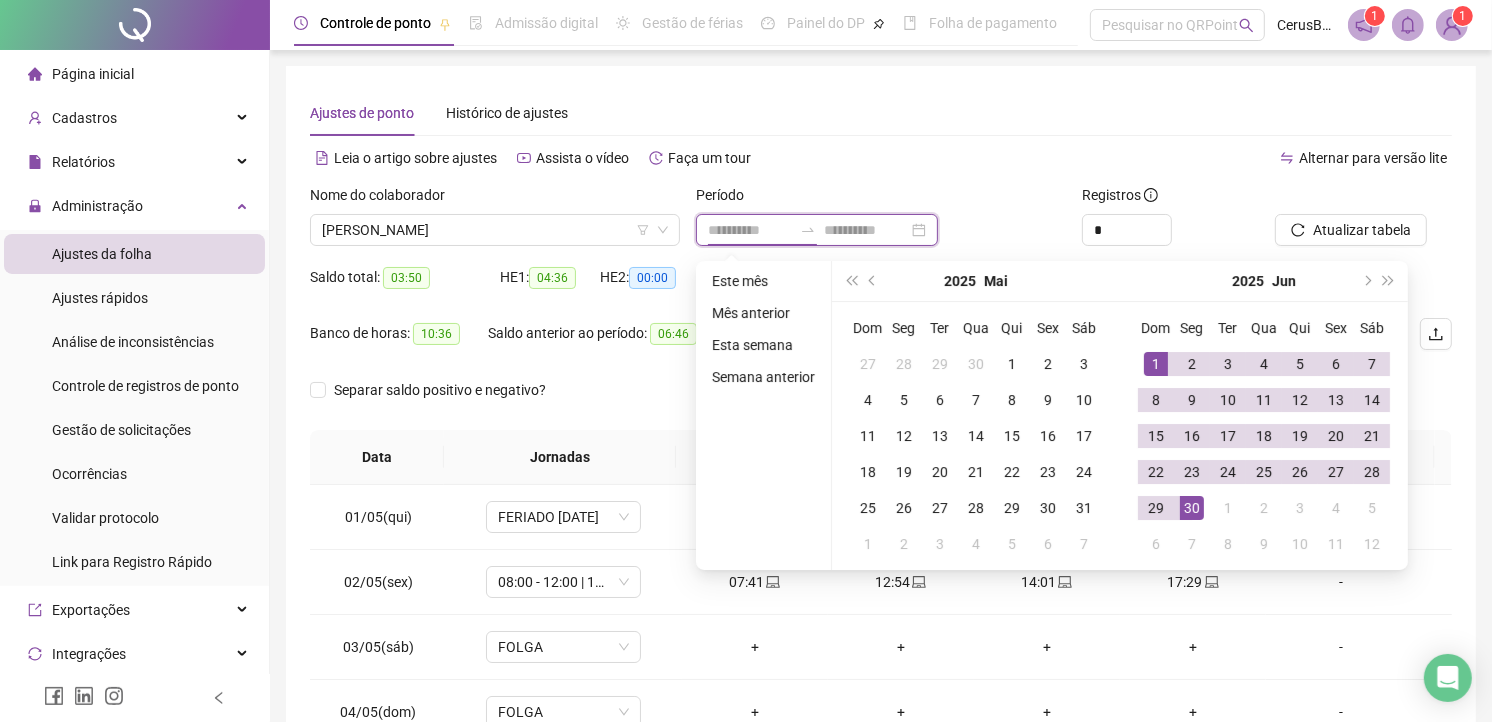 type on "**********" 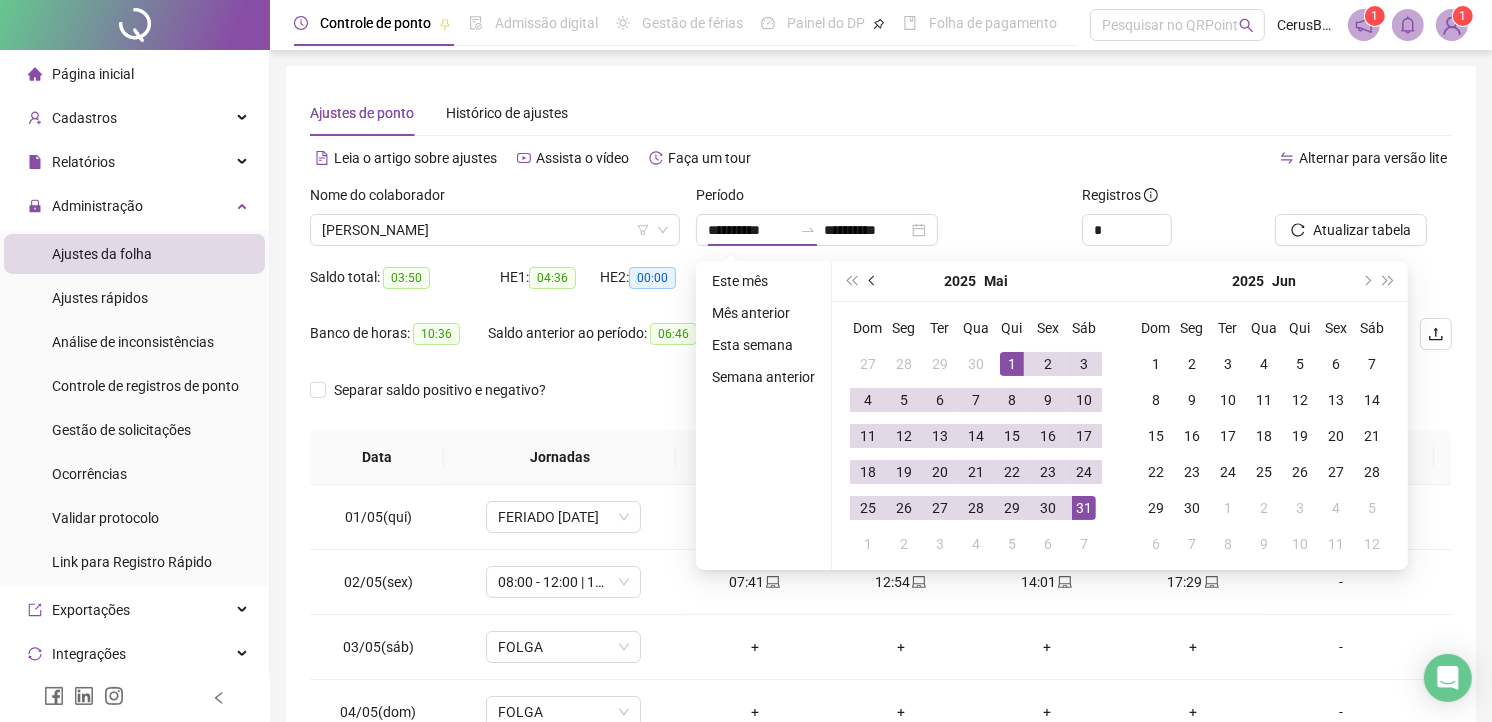 click at bounding box center [873, 281] 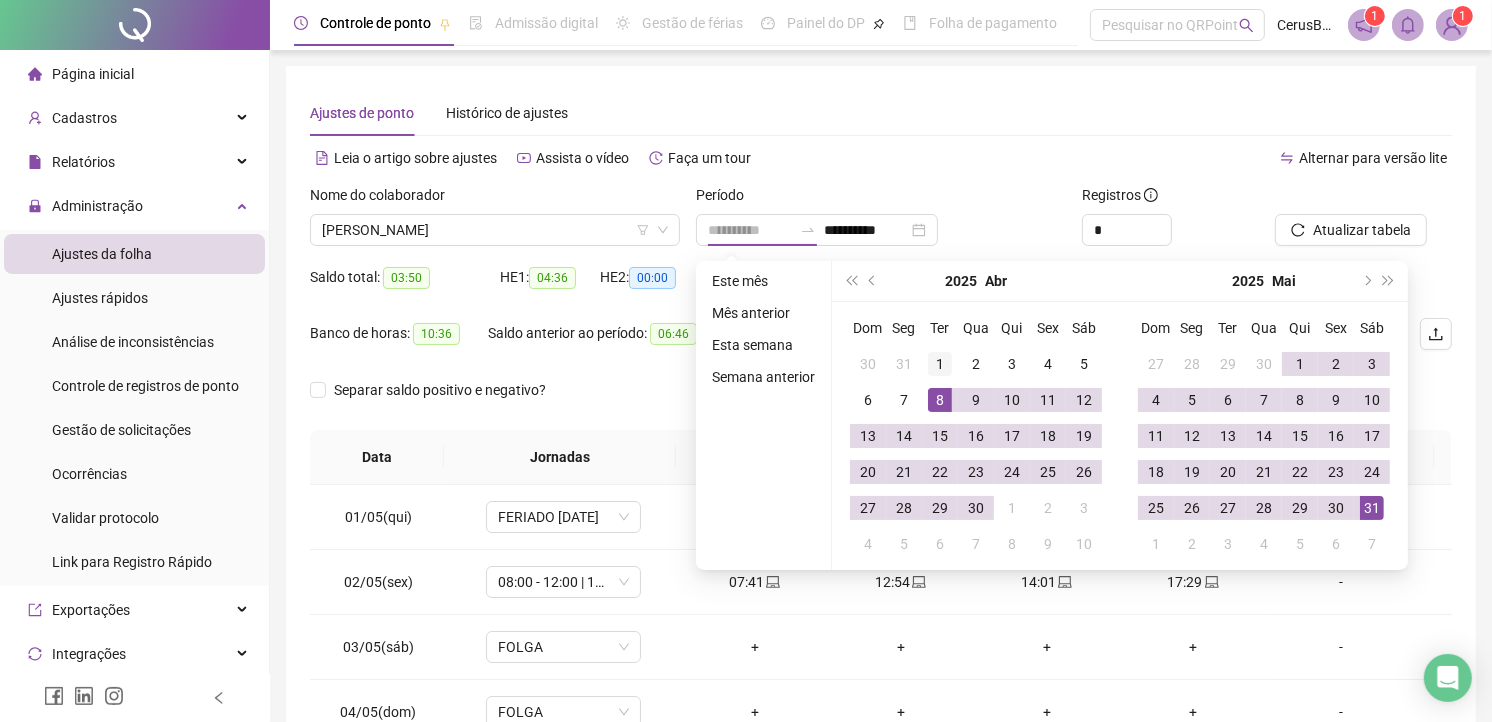 type on "**********" 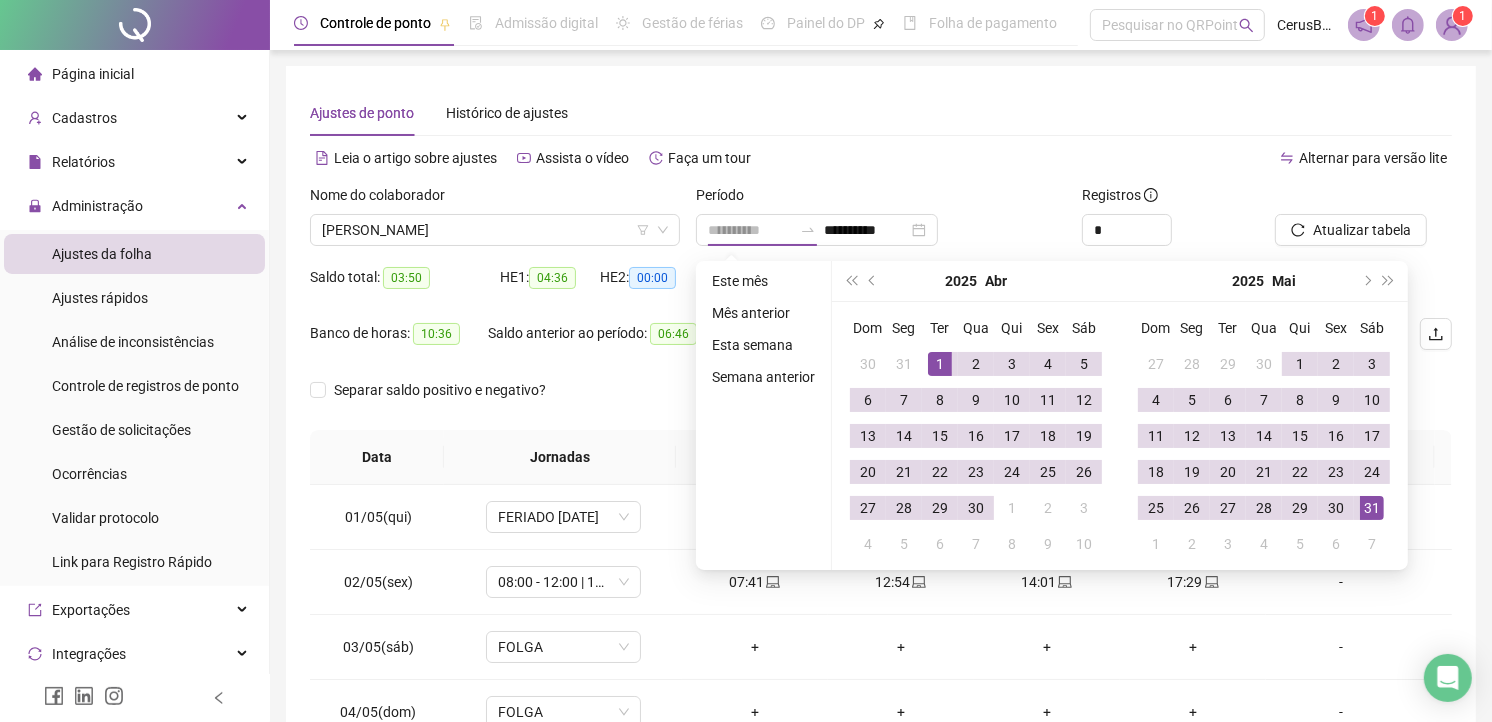 click on "1" at bounding box center (940, 364) 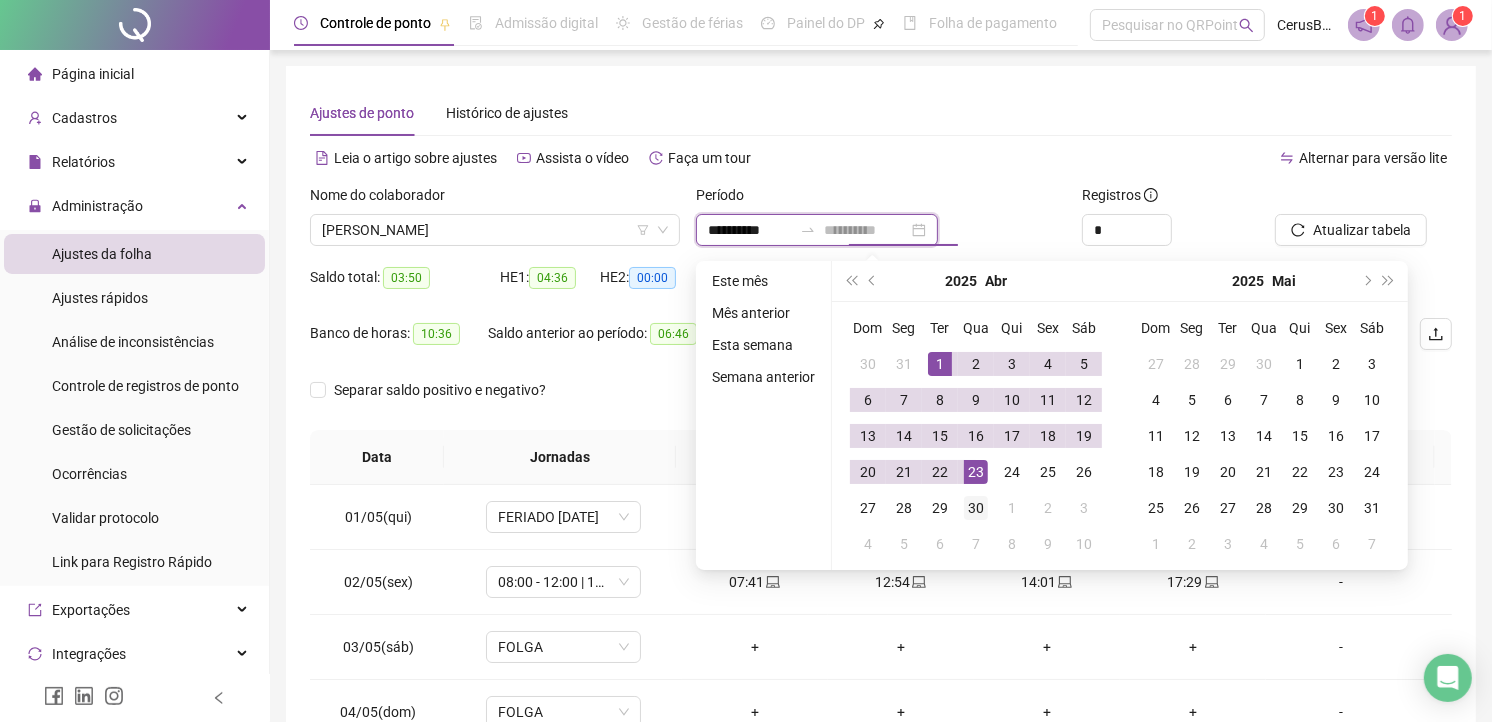 type on "**********" 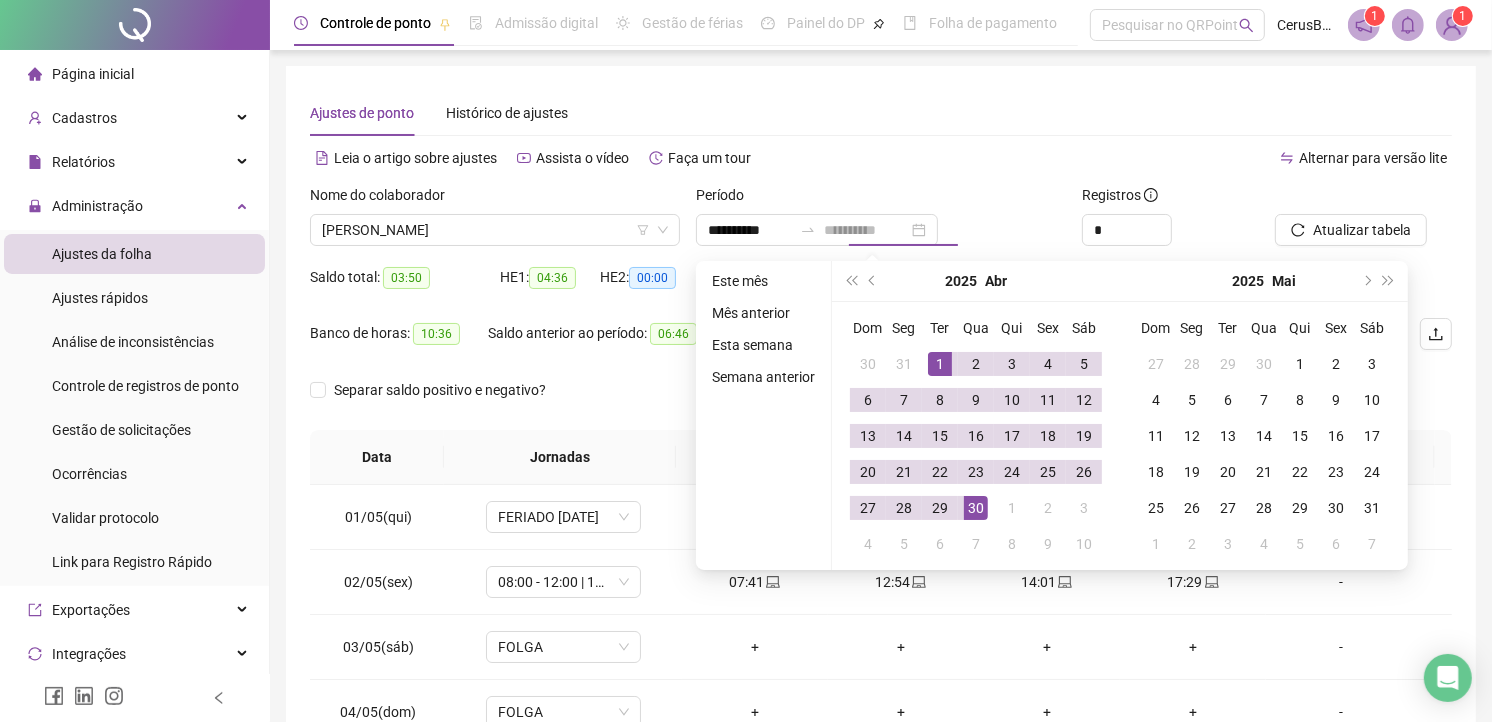 click on "30" at bounding box center (976, 508) 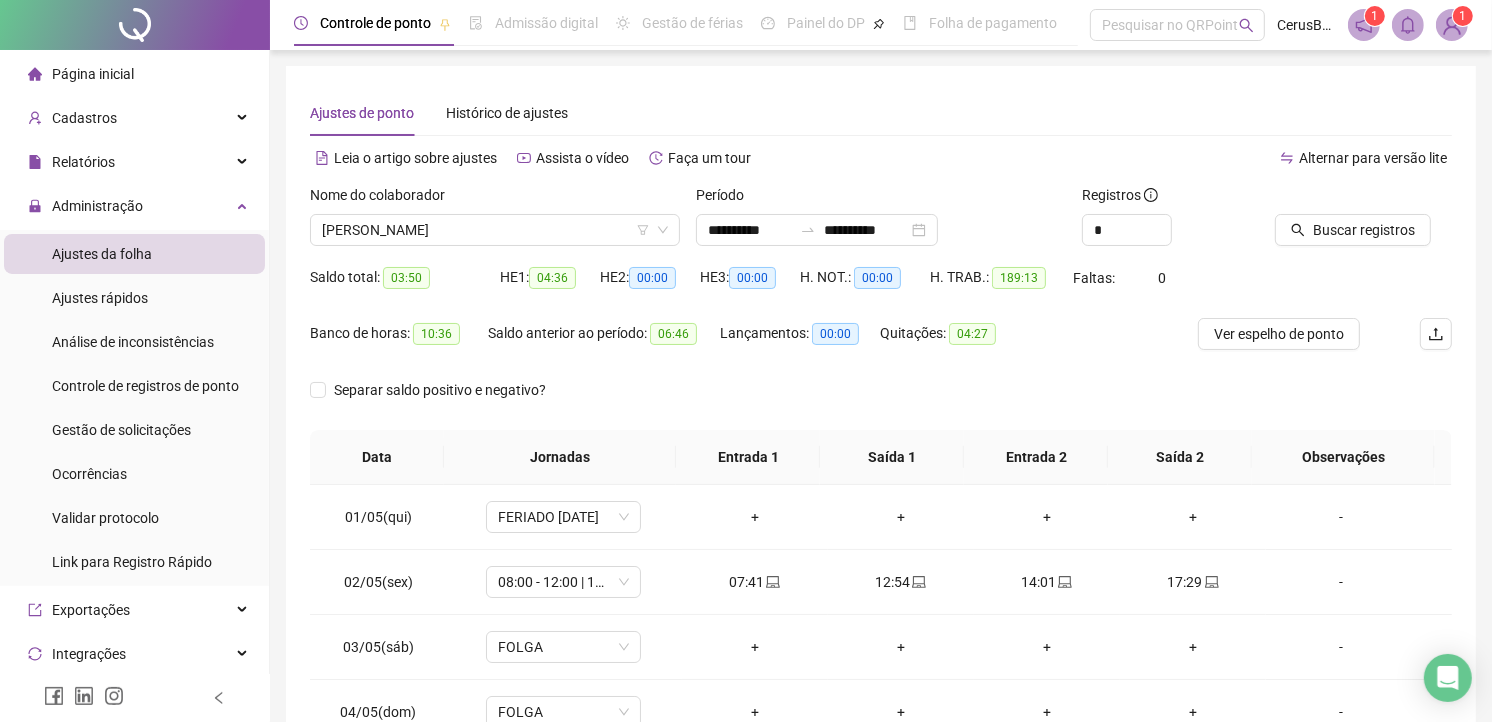 click on "Ajustes de ponto Histórico de ajustes" at bounding box center (881, 113) 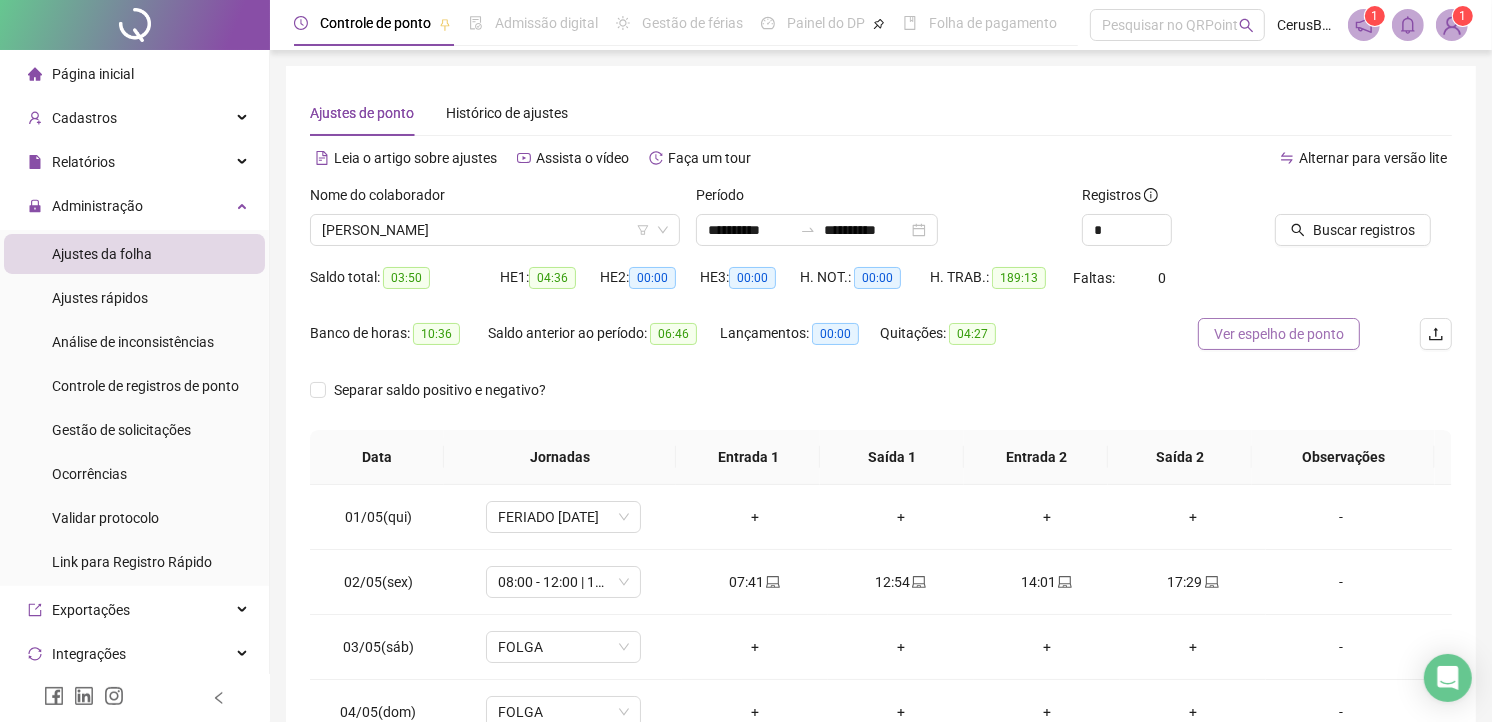 click on "Ver espelho de ponto" at bounding box center (1279, 334) 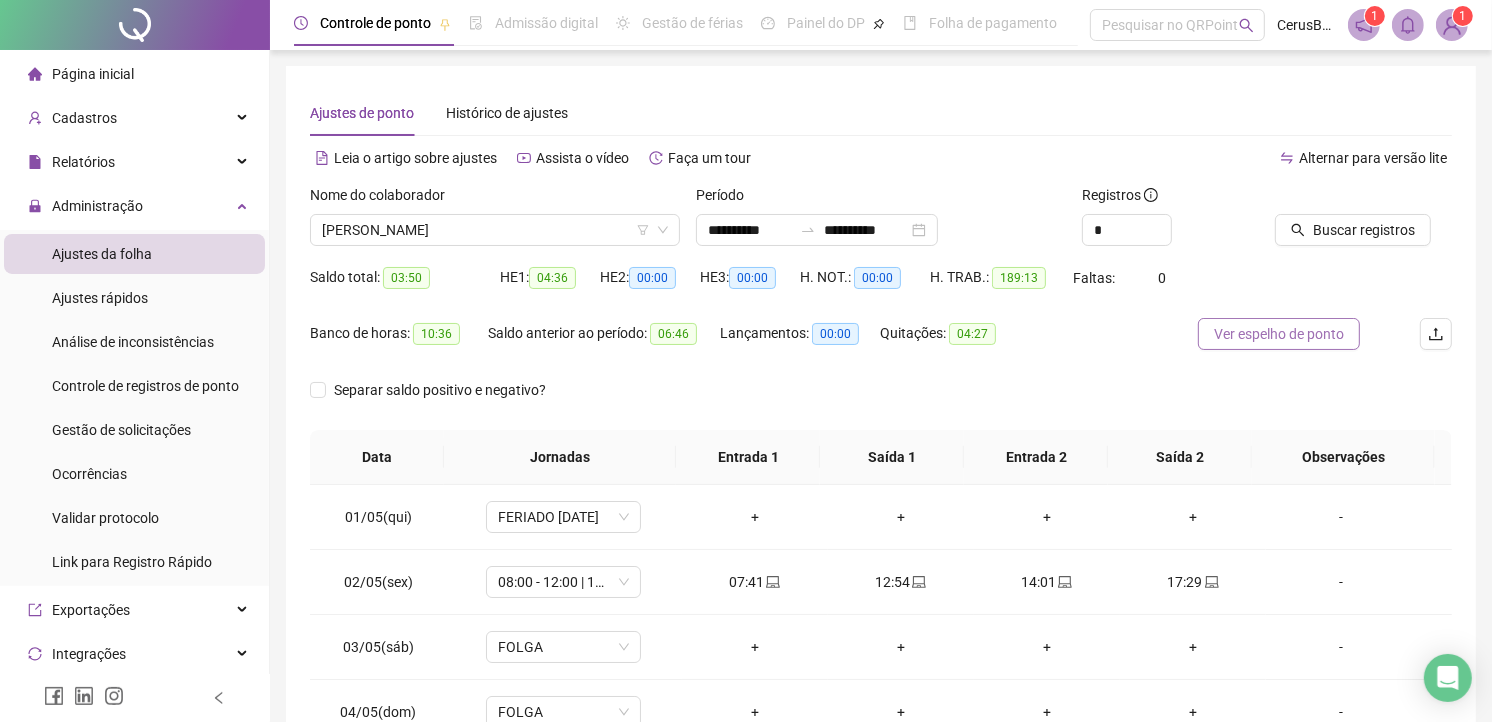 click on "Ver espelho de ponto" at bounding box center (1279, 334) 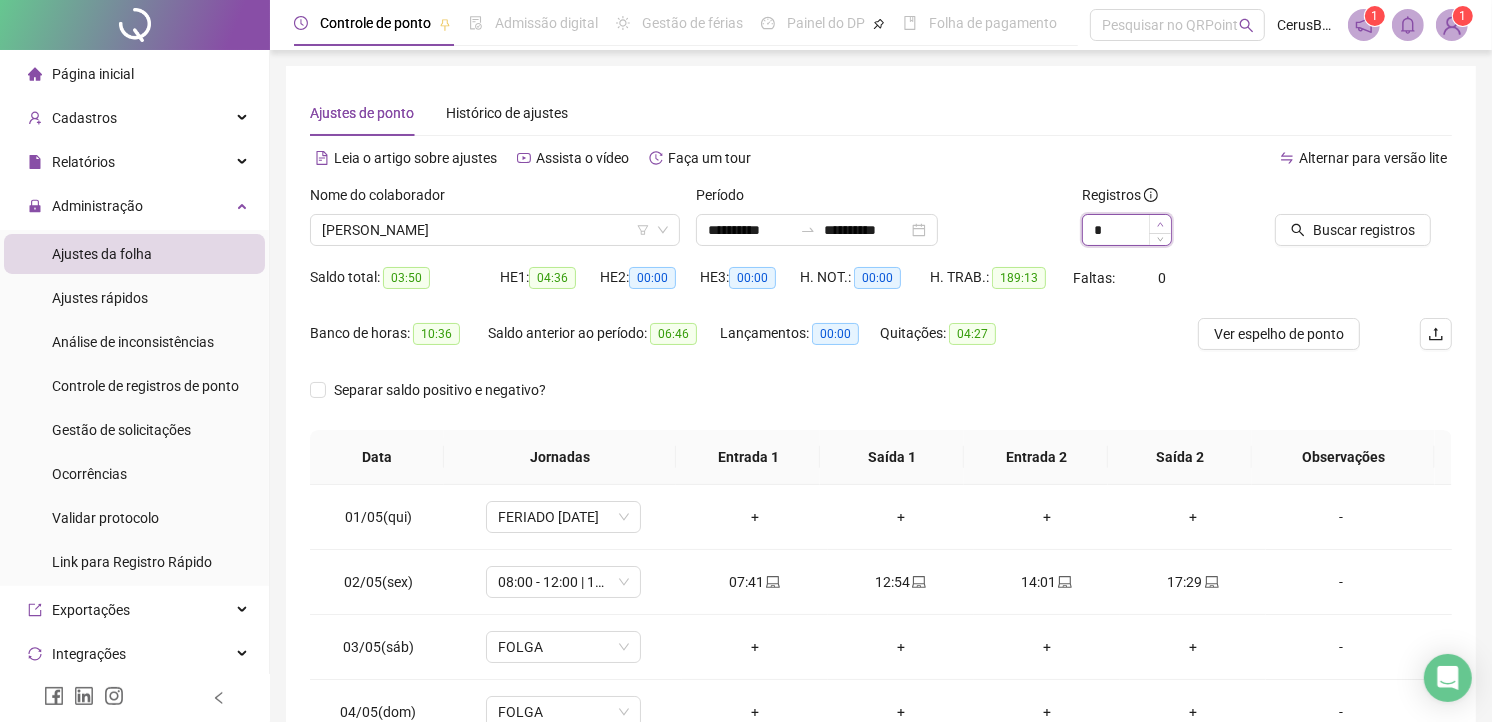 click at bounding box center (1160, 224) 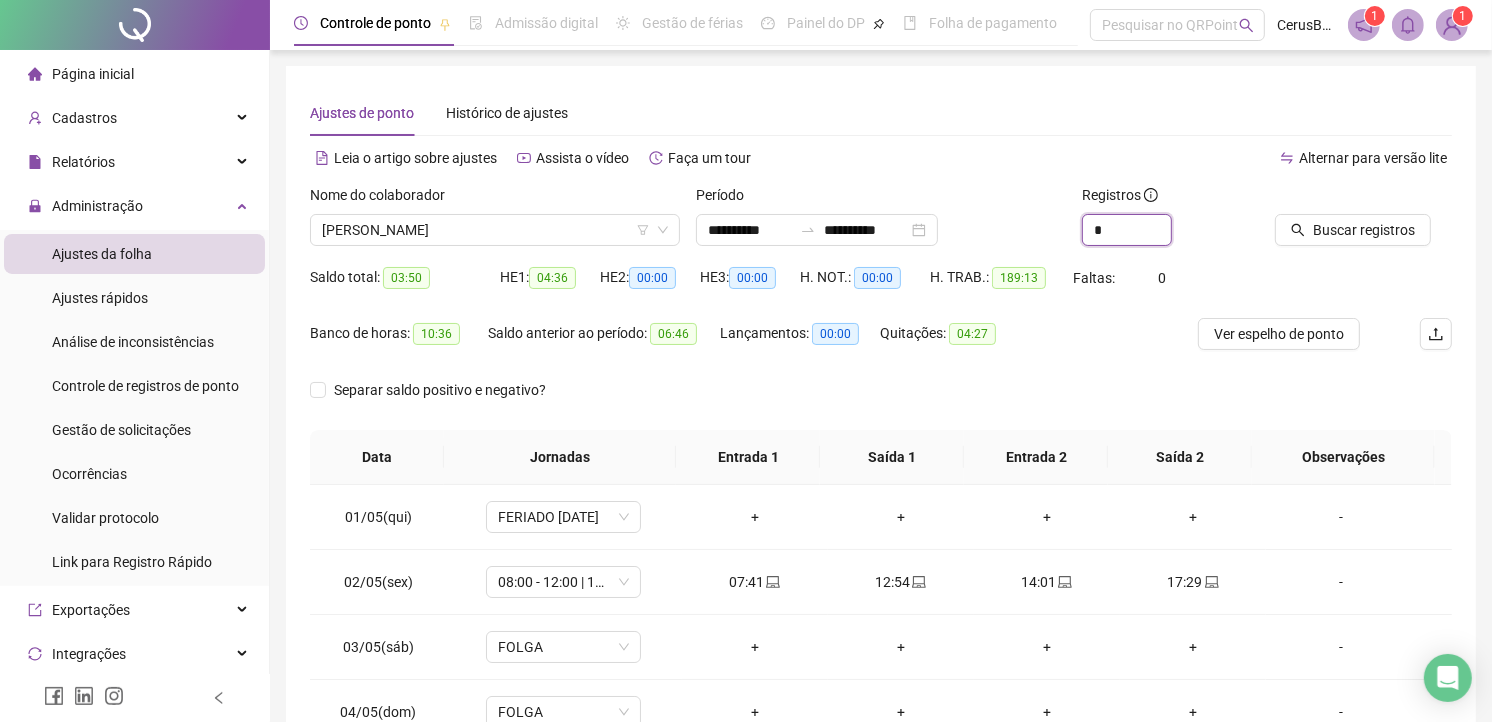 type on "*" 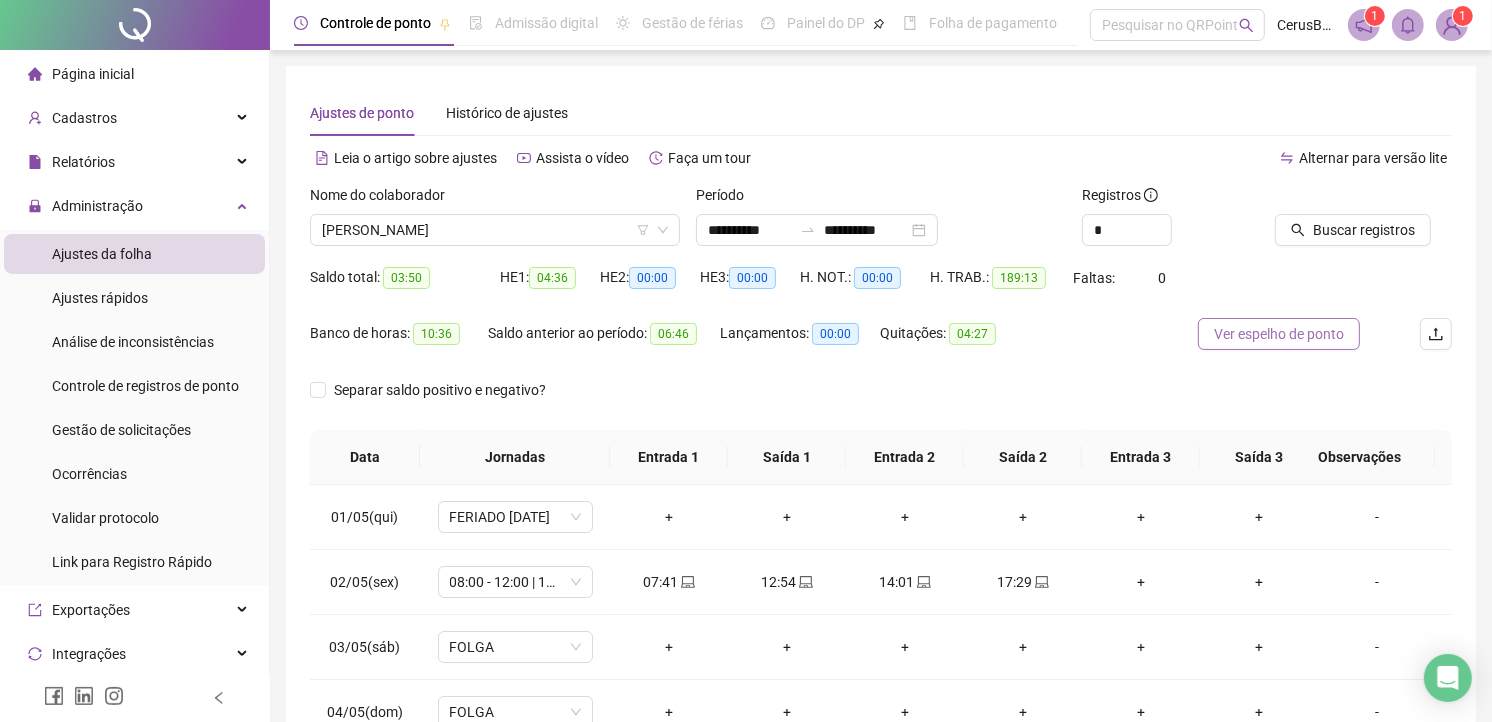 click on "Ver espelho de ponto" at bounding box center (1279, 334) 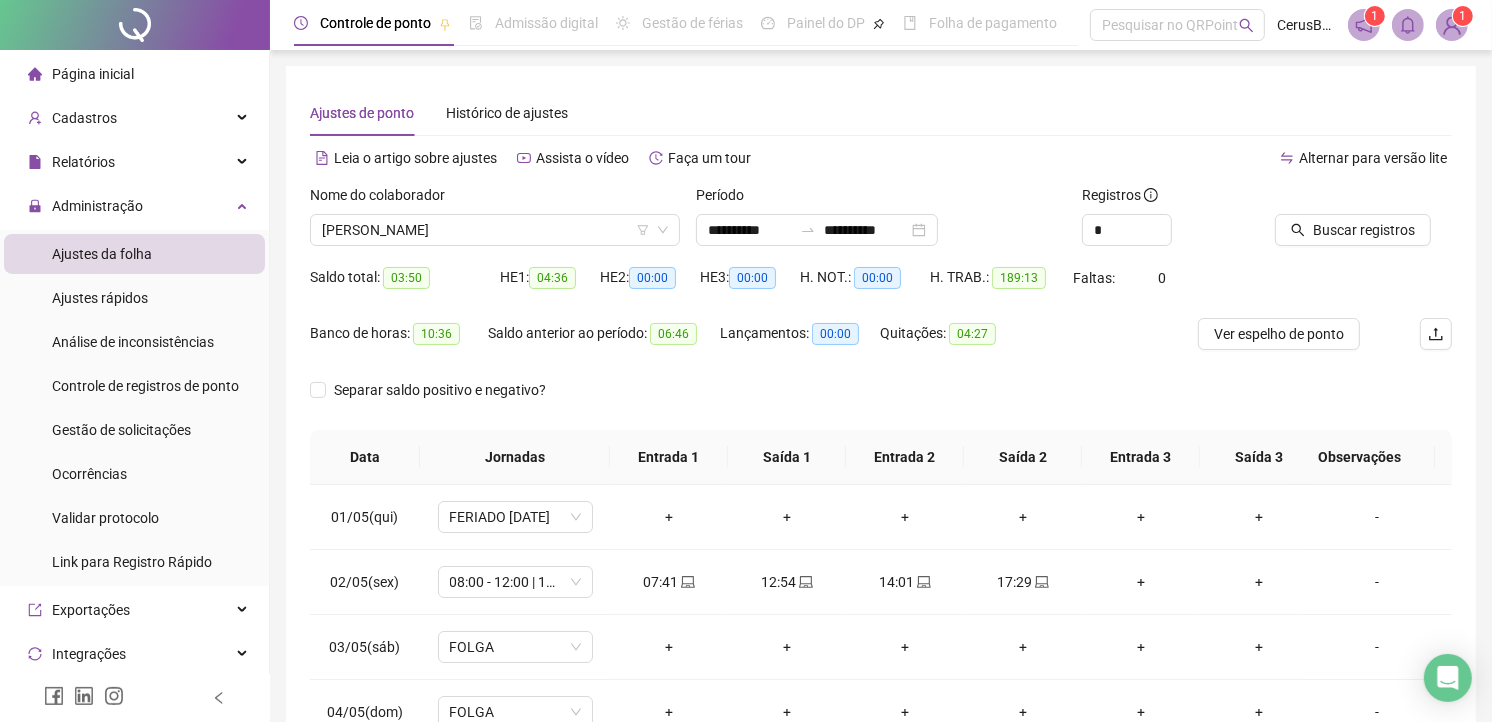 click on "Alternar para versão lite" at bounding box center [1166, 158] 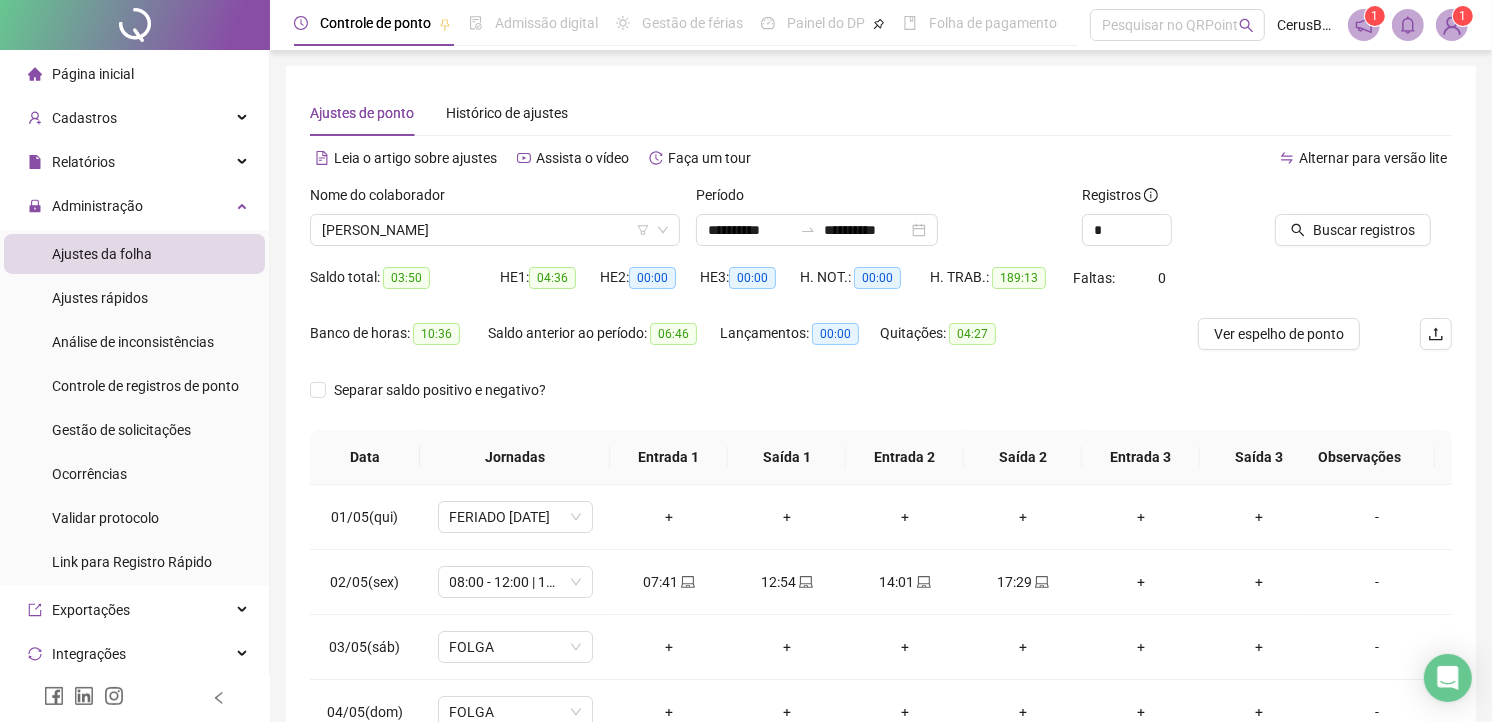 click on "Alternar para versão lite" at bounding box center (1166, 158) 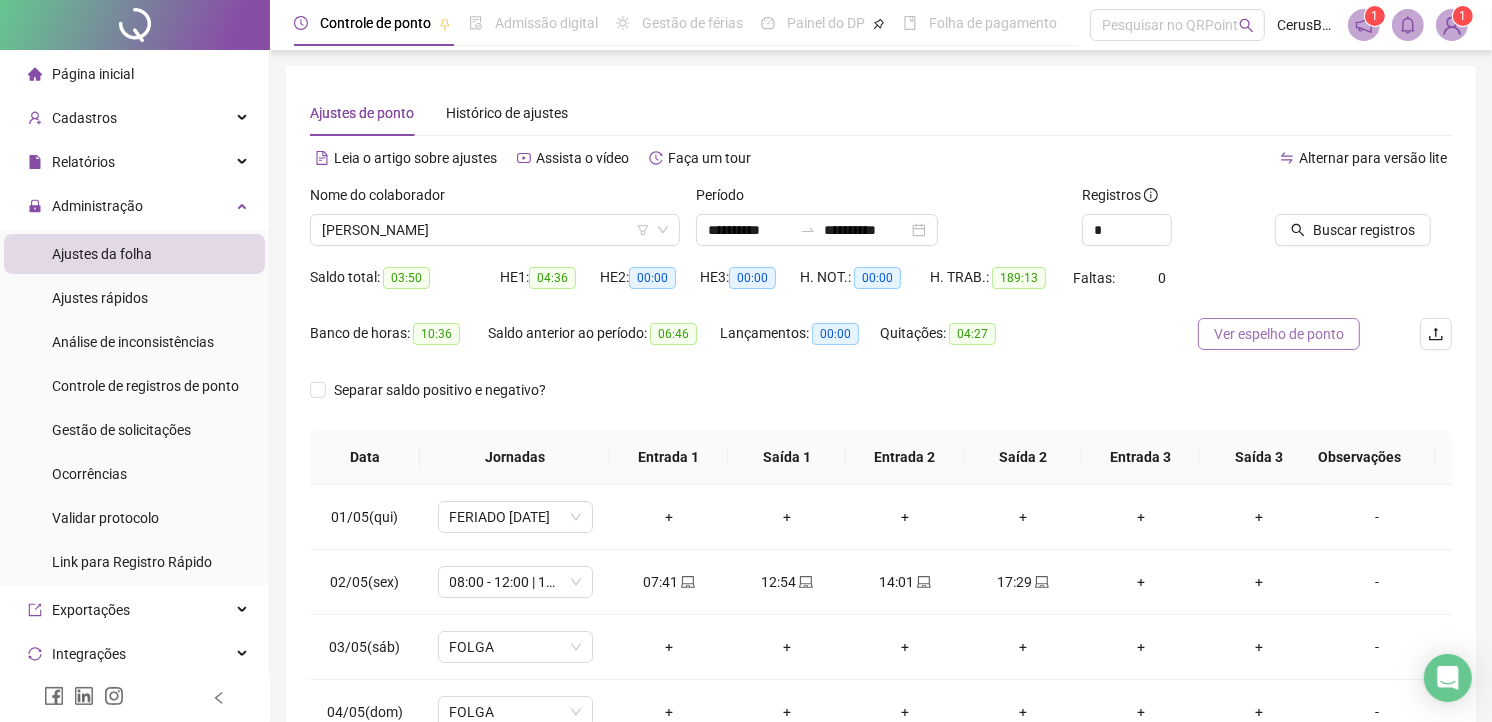 click on "Ver espelho de ponto" at bounding box center [1279, 334] 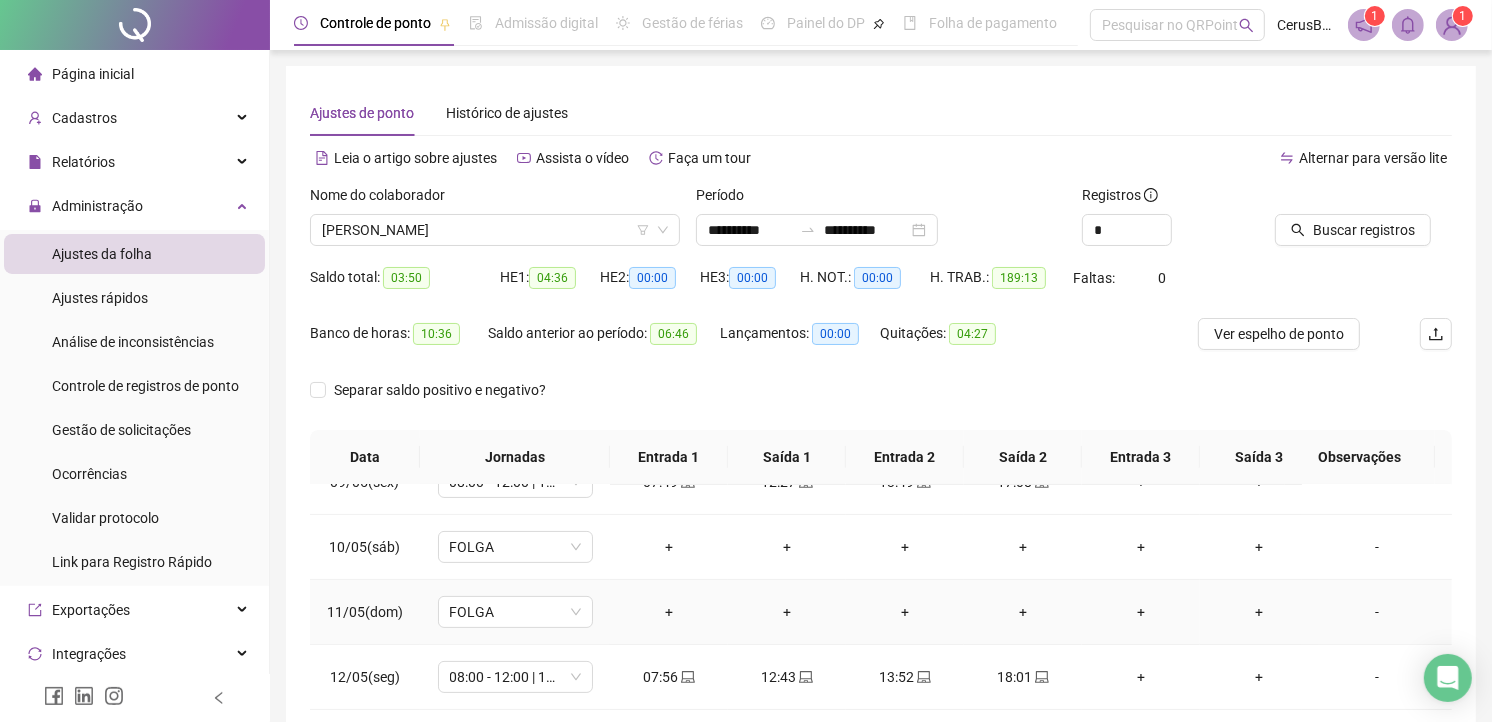 scroll, scrollTop: 444, scrollLeft: 0, axis: vertical 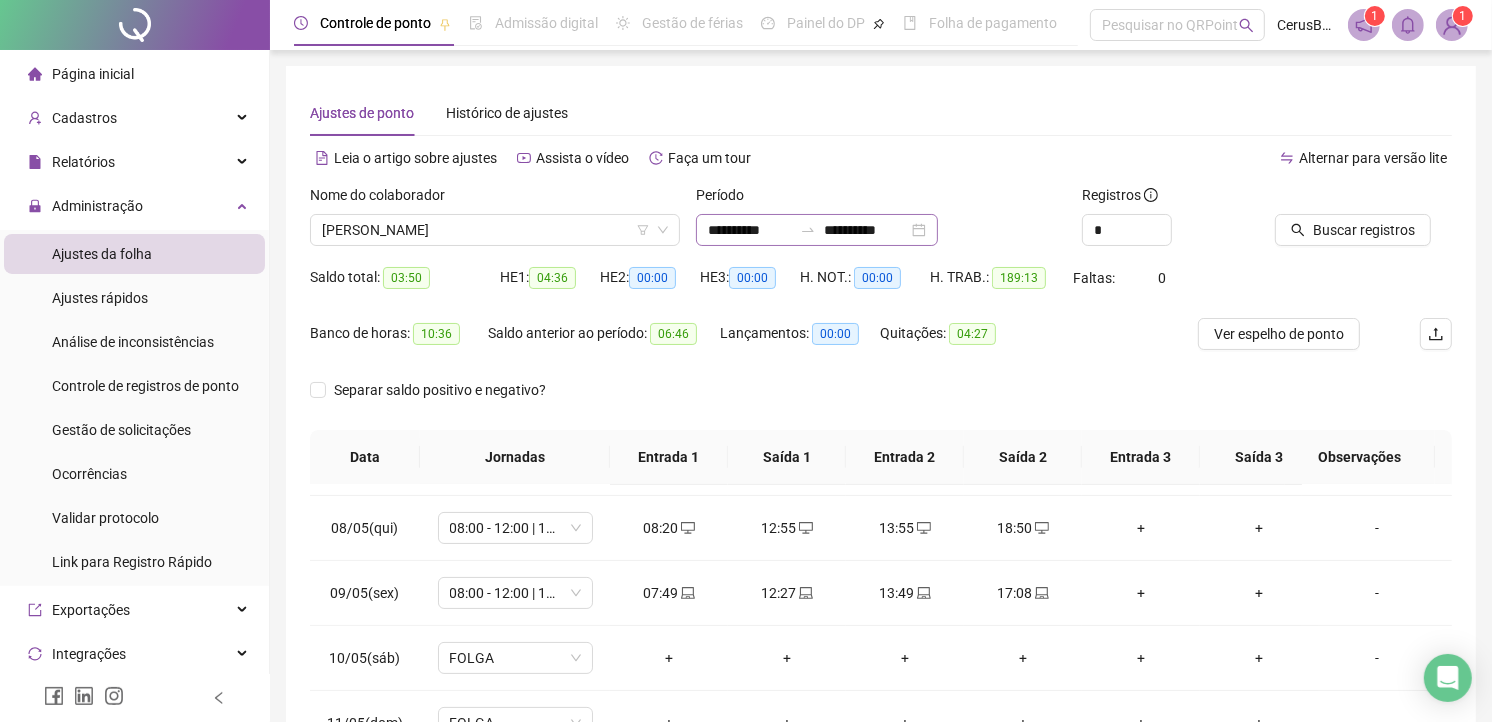 click on "**********" at bounding box center [817, 230] 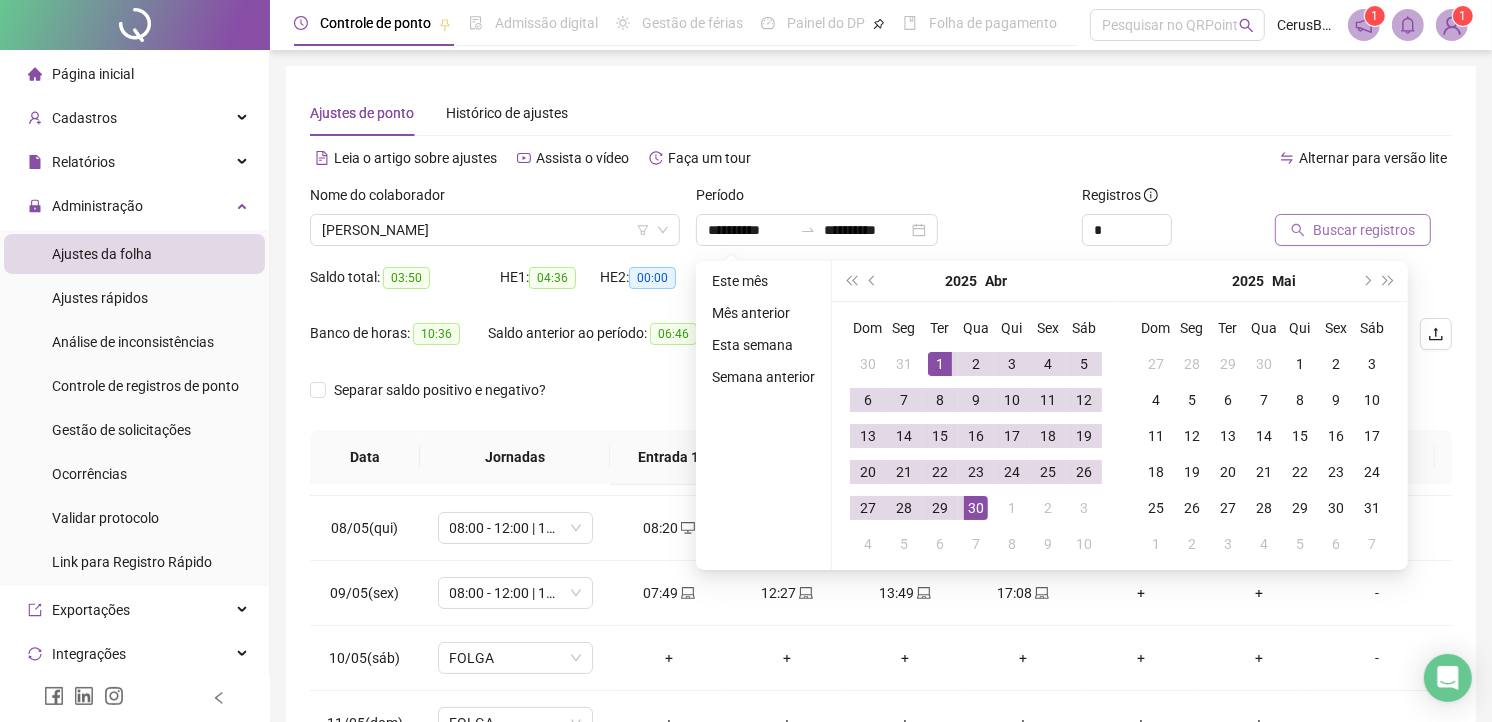 click on "Buscar registros" at bounding box center (1364, 230) 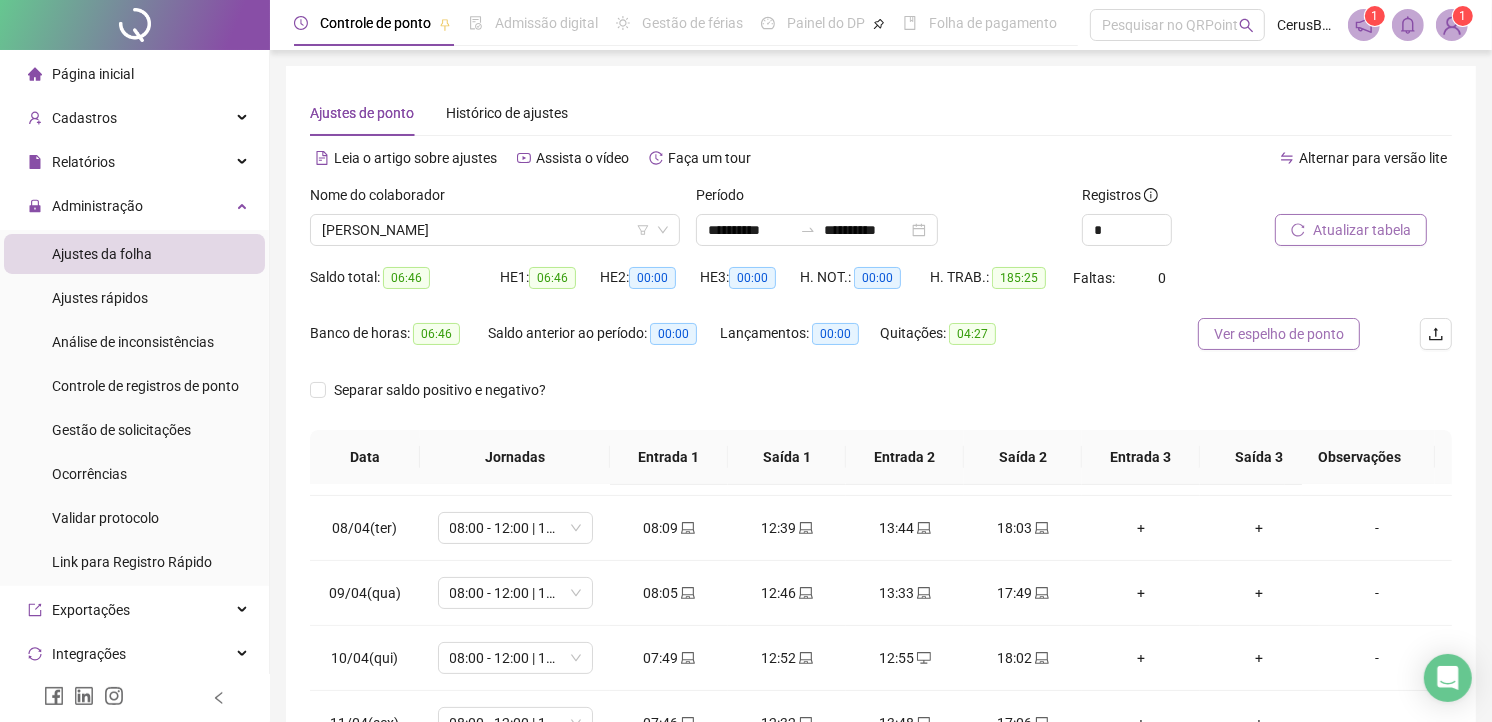 click on "Ver espelho de ponto" at bounding box center (1279, 334) 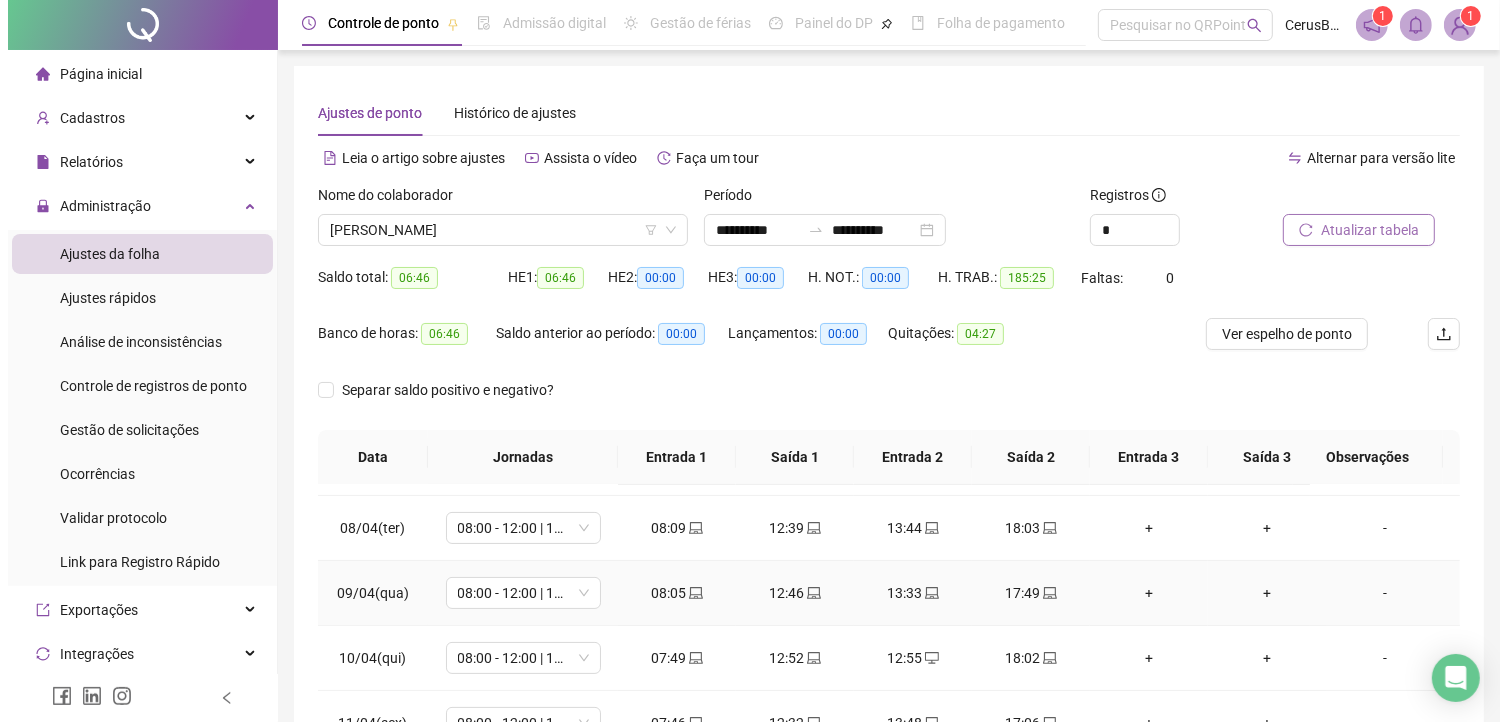 scroll, scrollTop: 555, scrollLeft: 0, axis: vertical 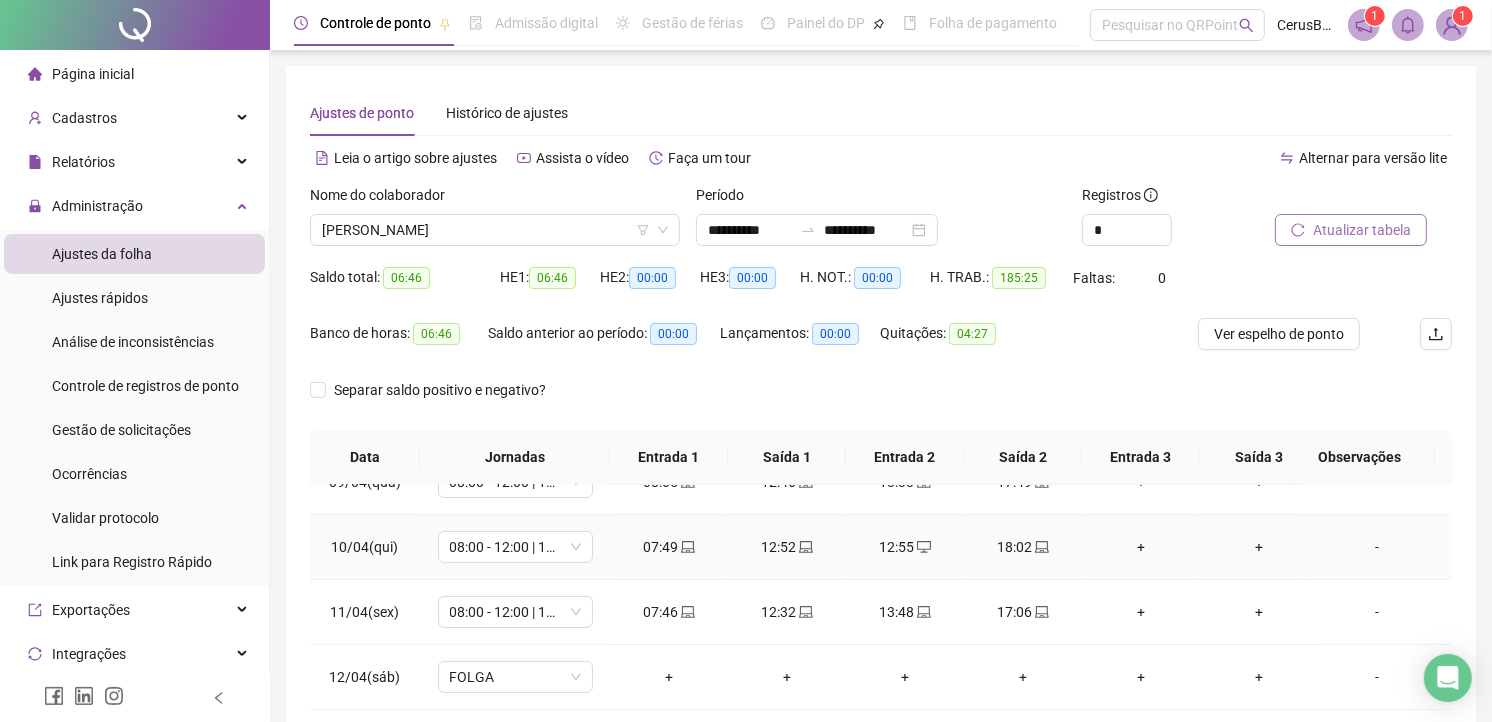 click on "12:52" at bounding box center [787, 547] 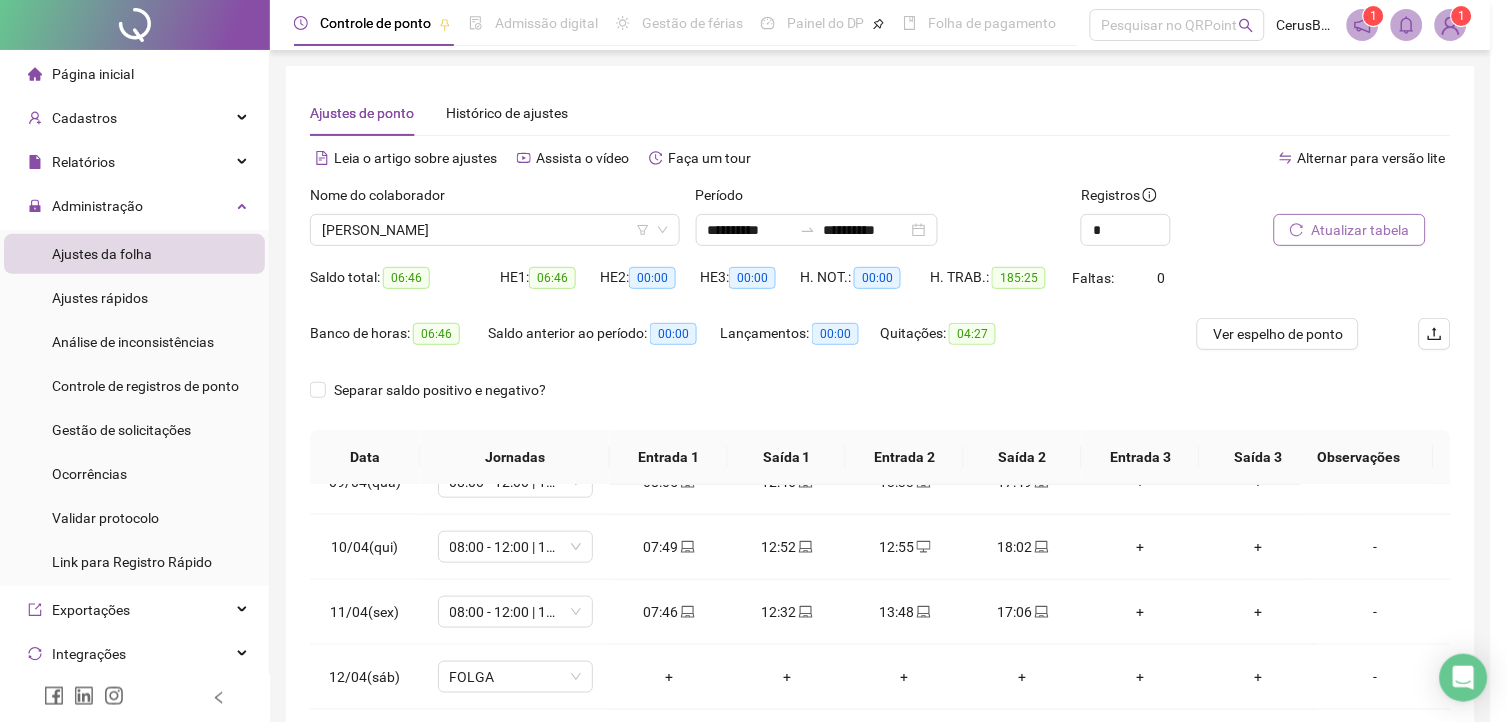 type on "**********" 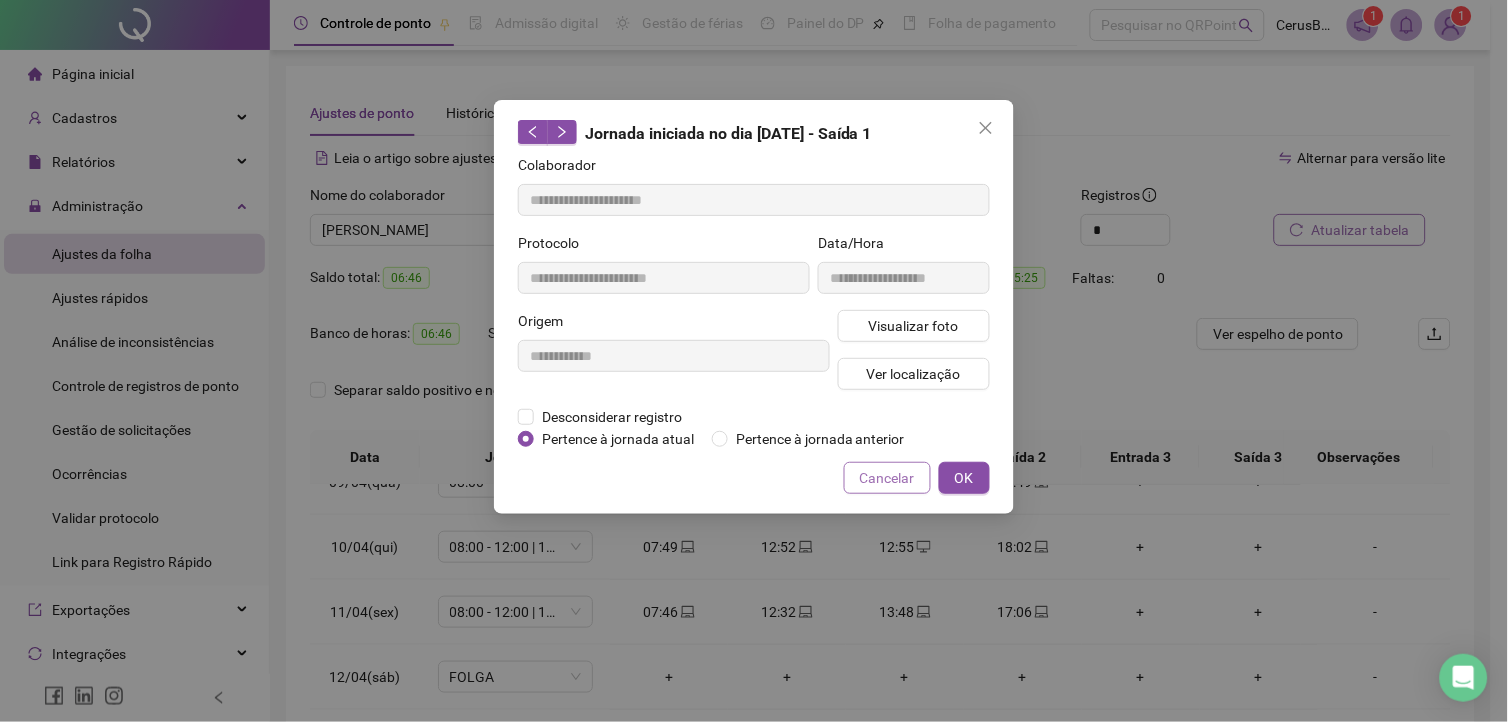 click on "Cancelar" at bounding box center [887, 478] 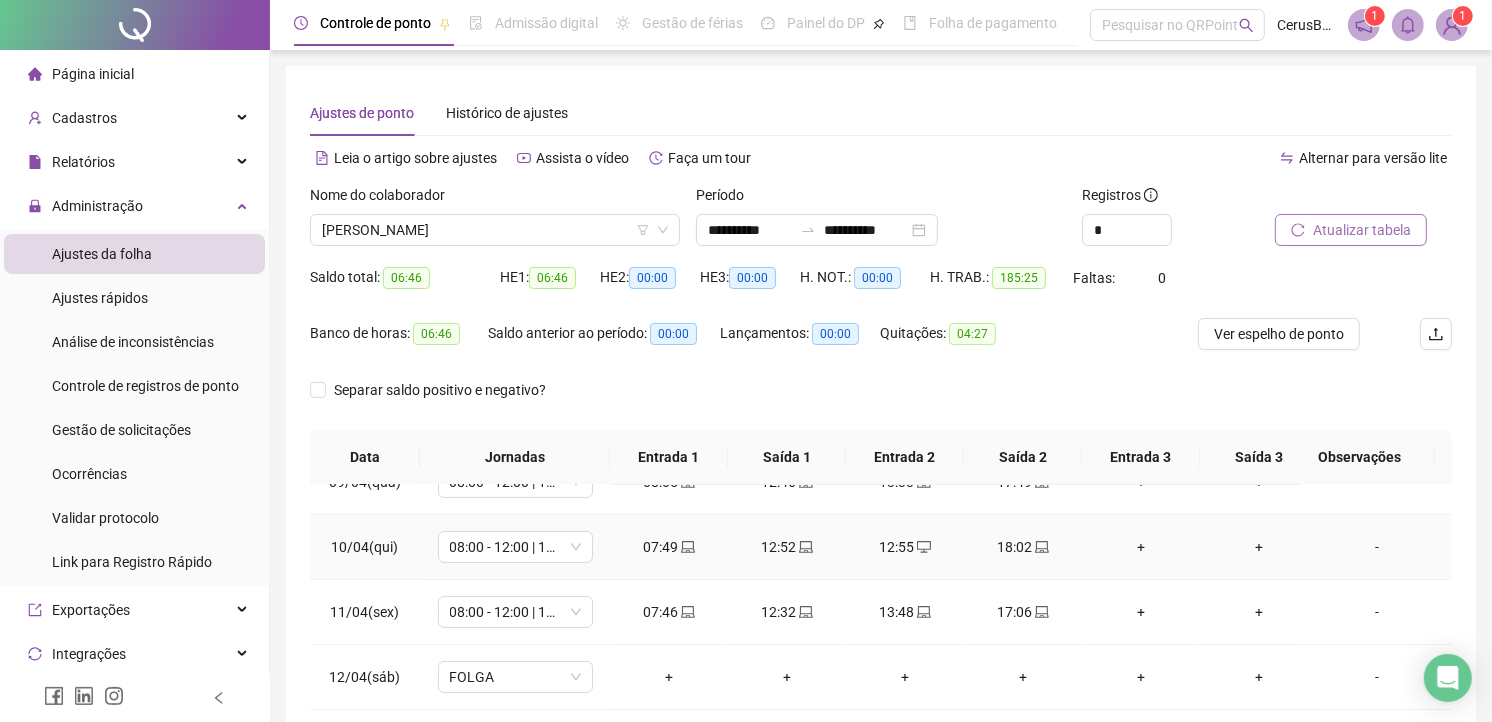click on "12:55" at bounding box center (905, 547) 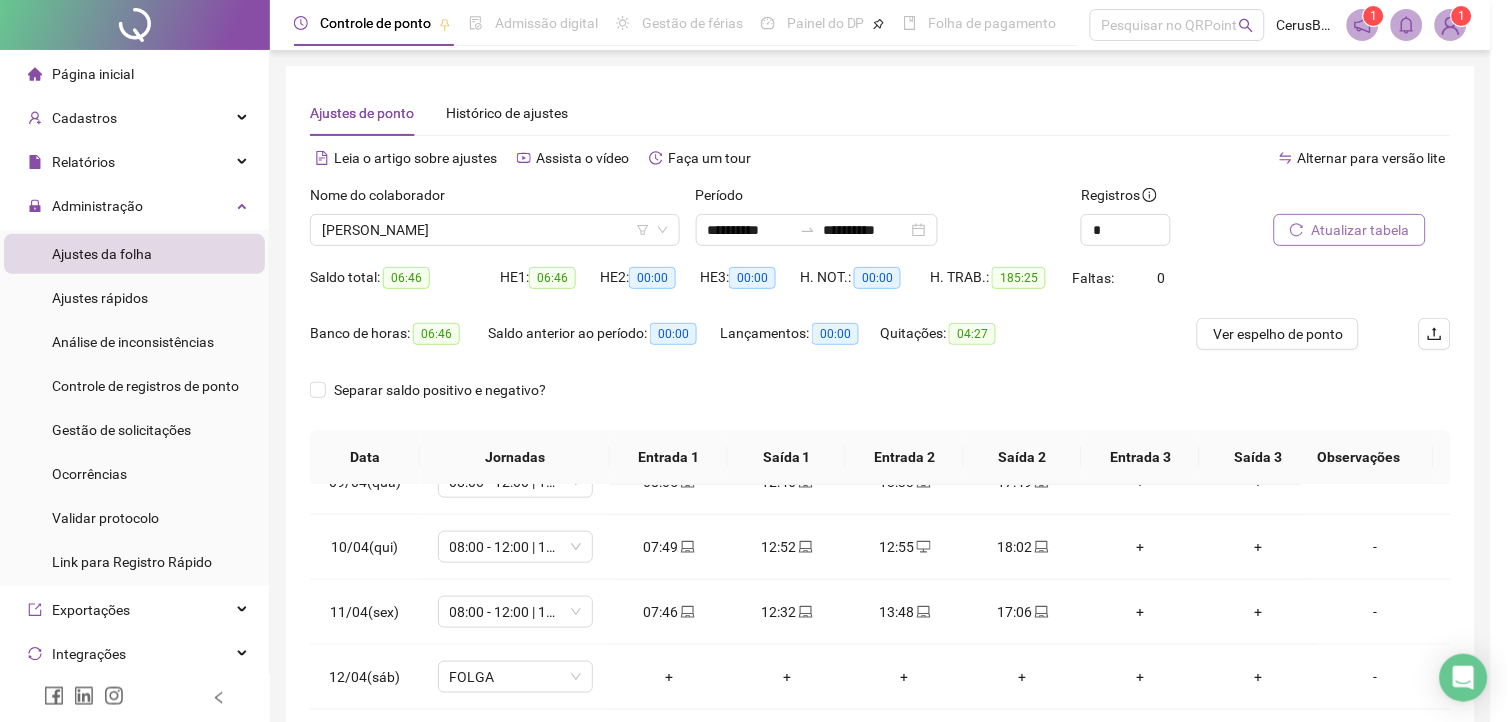 type on "**********" 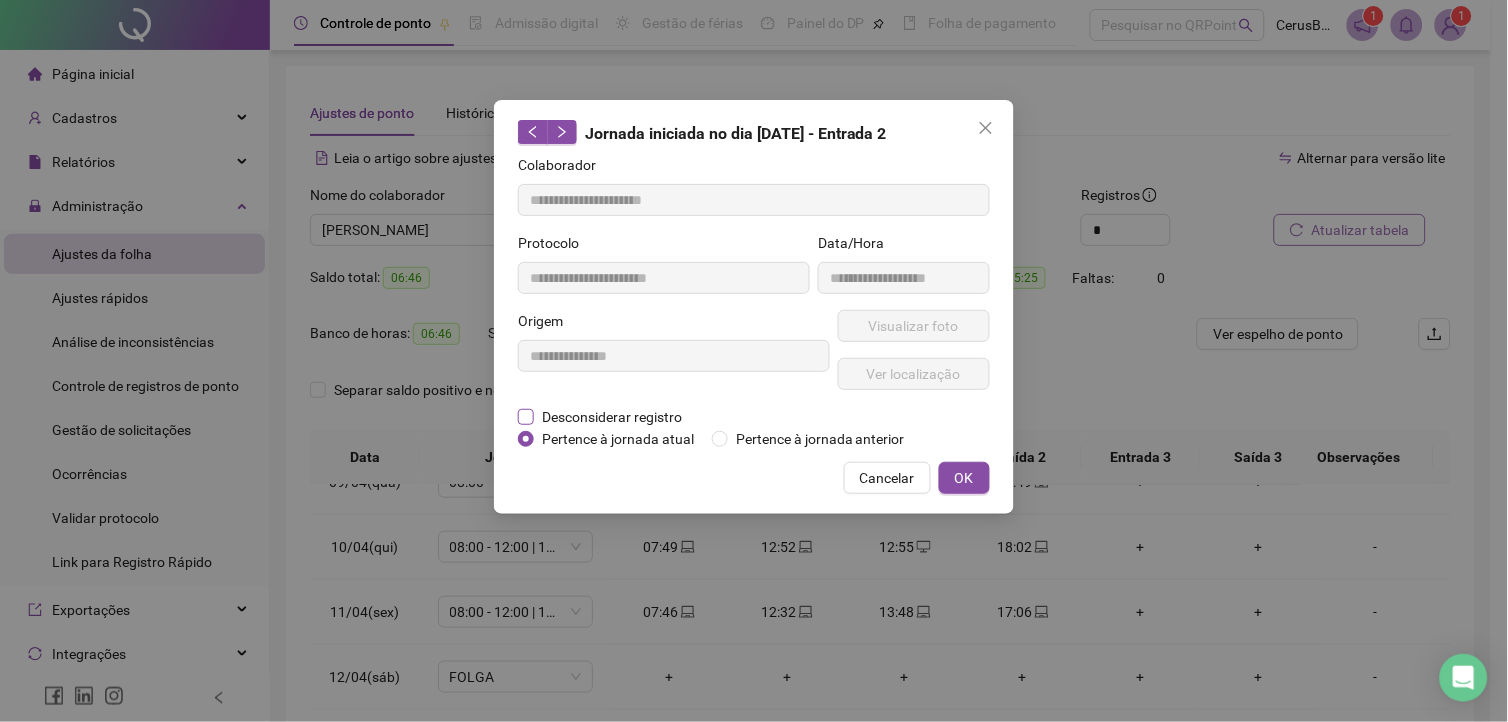 click on "Desconsiderar registro" at bounding box center (612, 417) 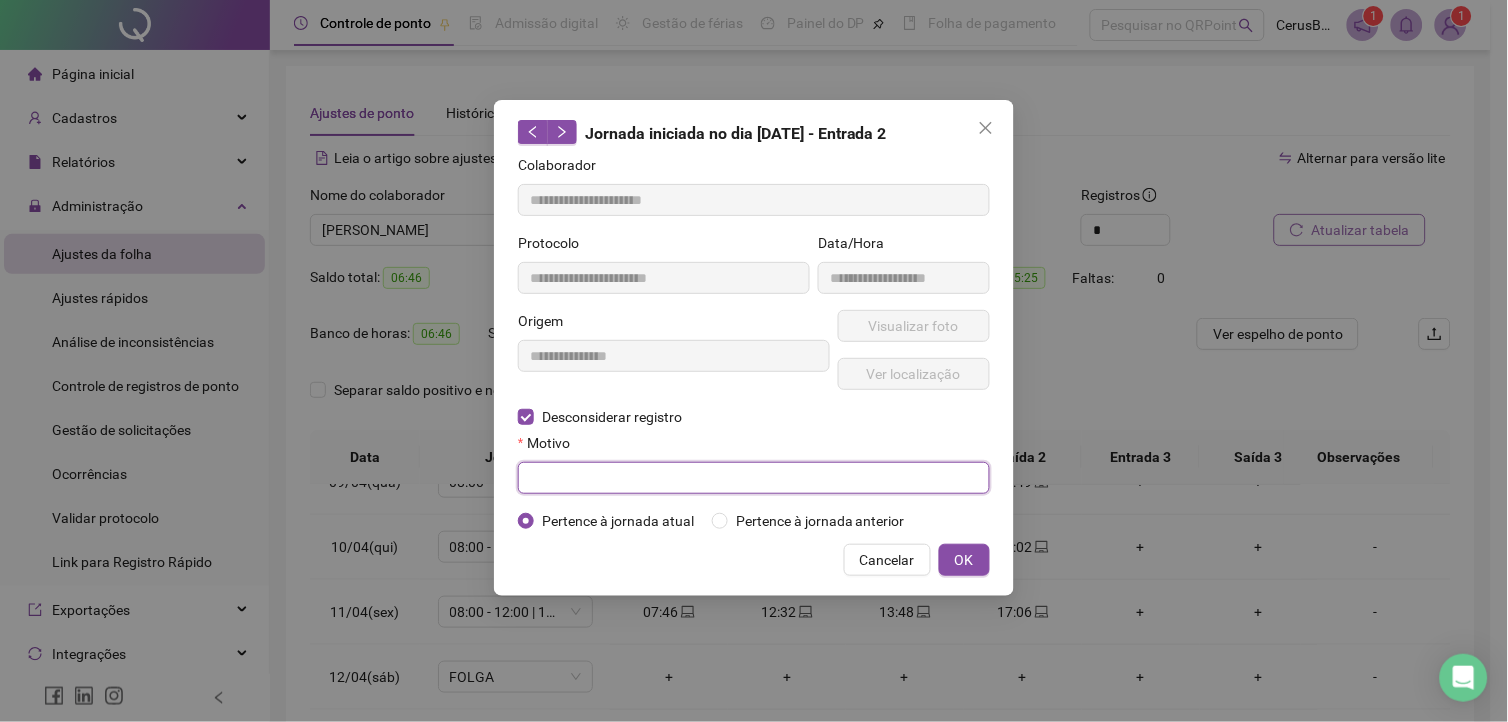click at bounding box center [754, 478] 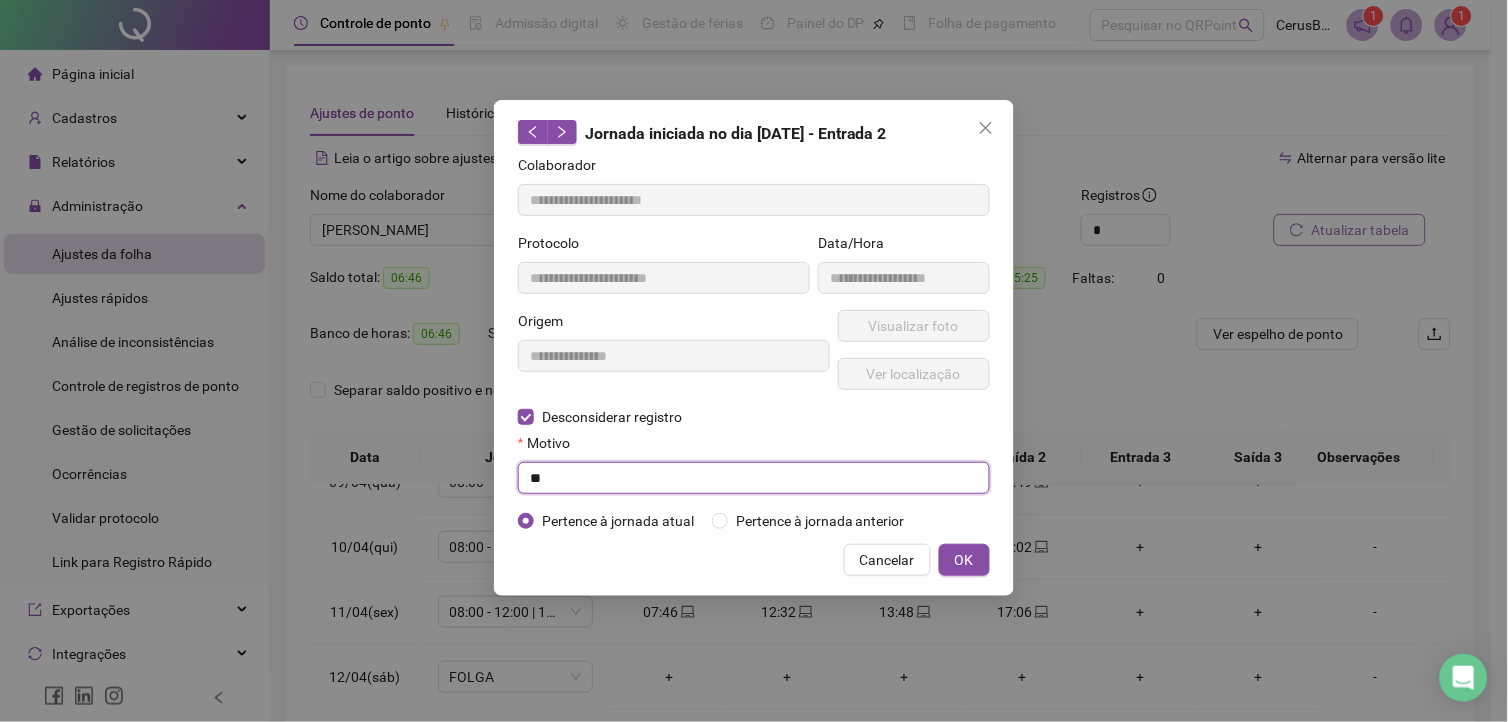 type on "*" 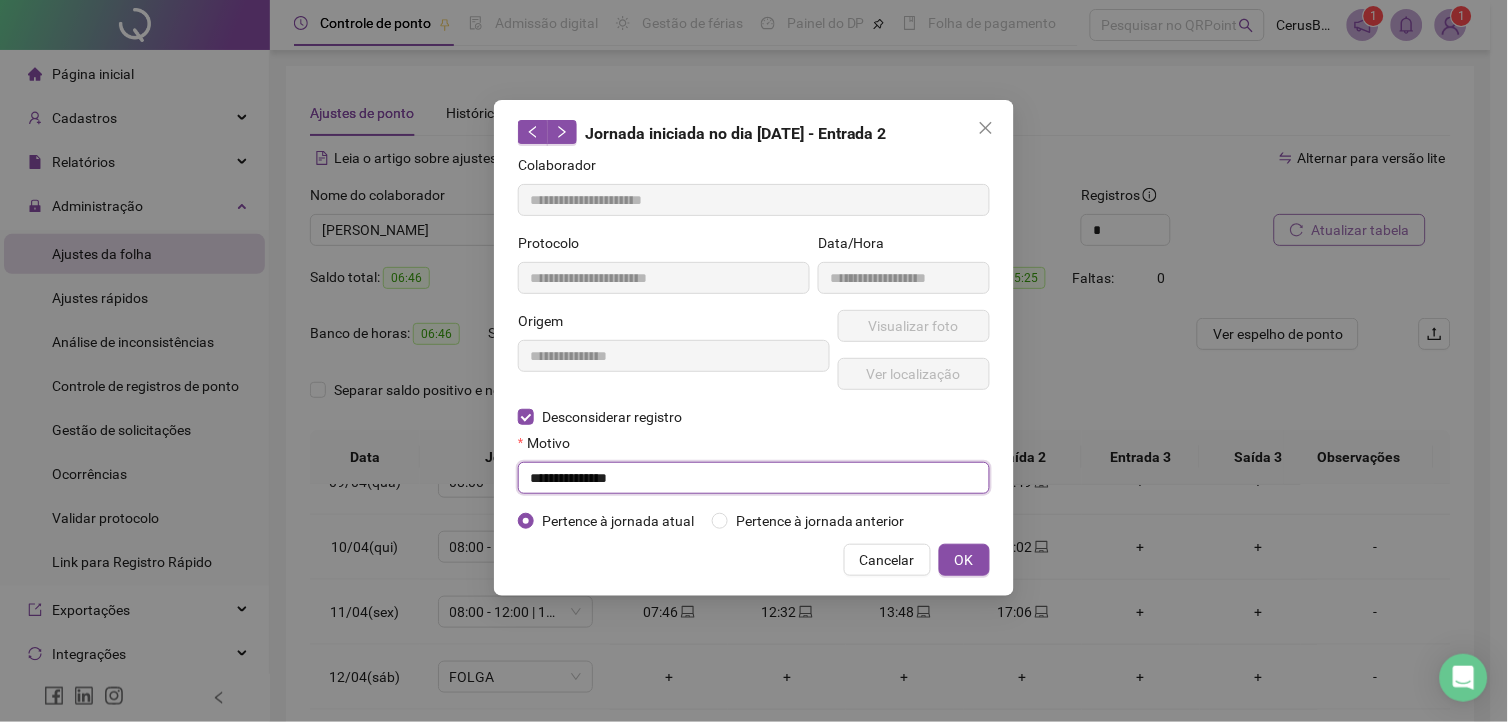 type on "**********" 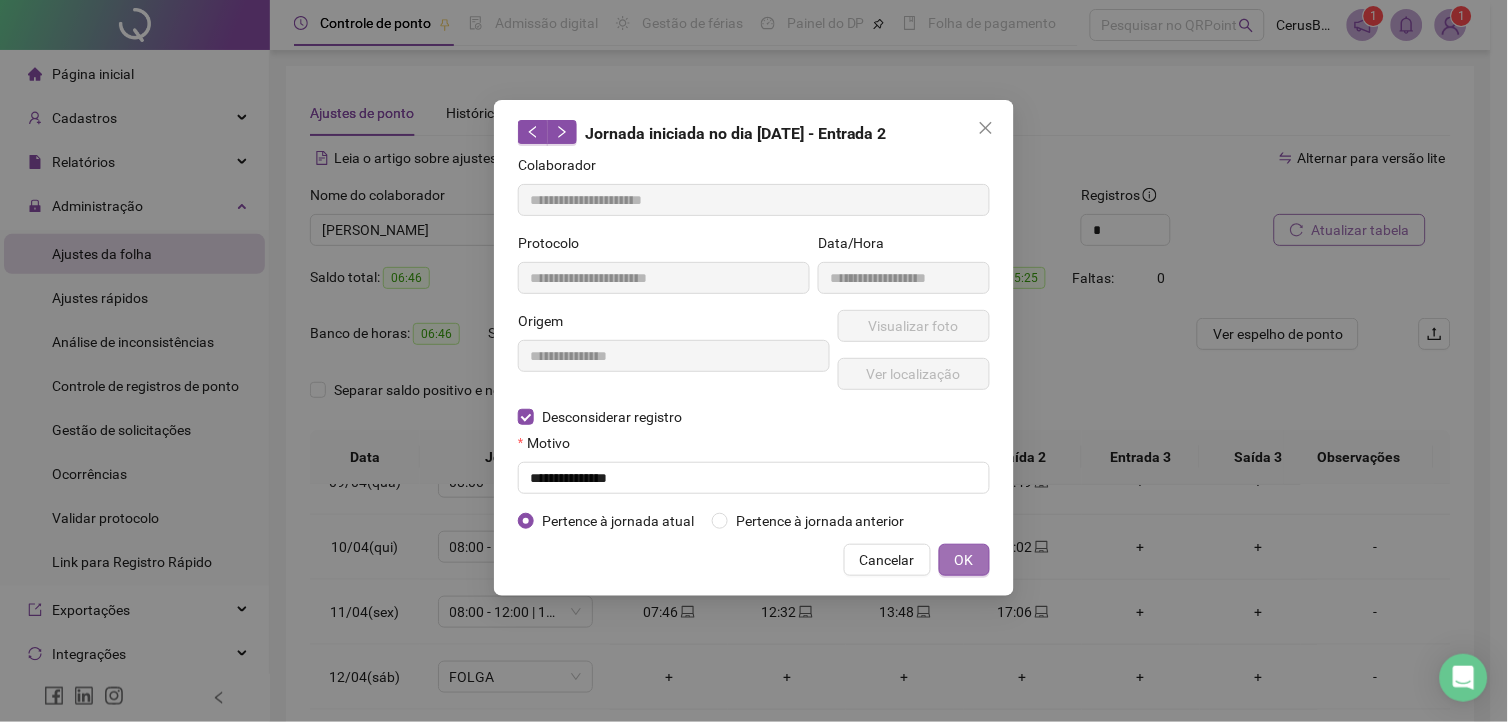 click on "OK" at bounding box center (964, 560) 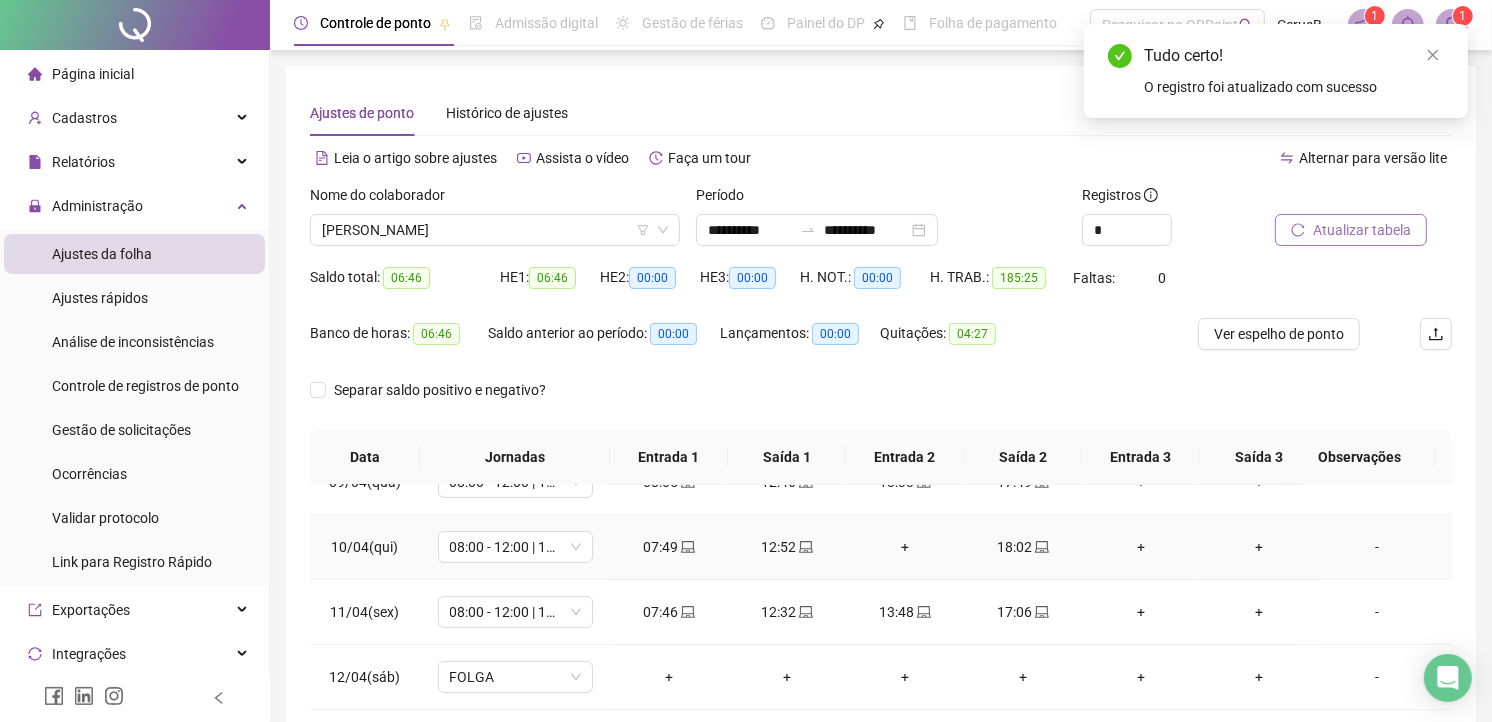 click on "+" at bounding box center (905, 547) 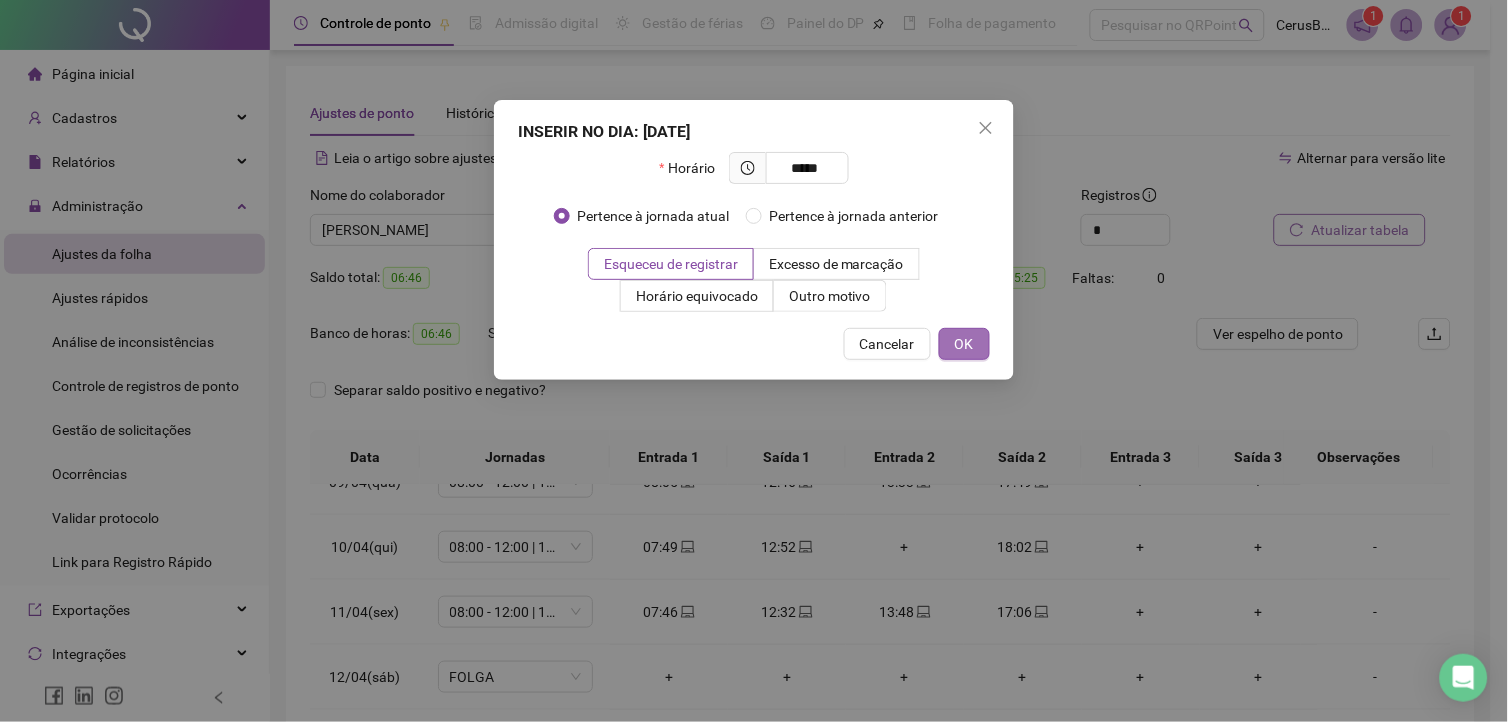 type on "*****" 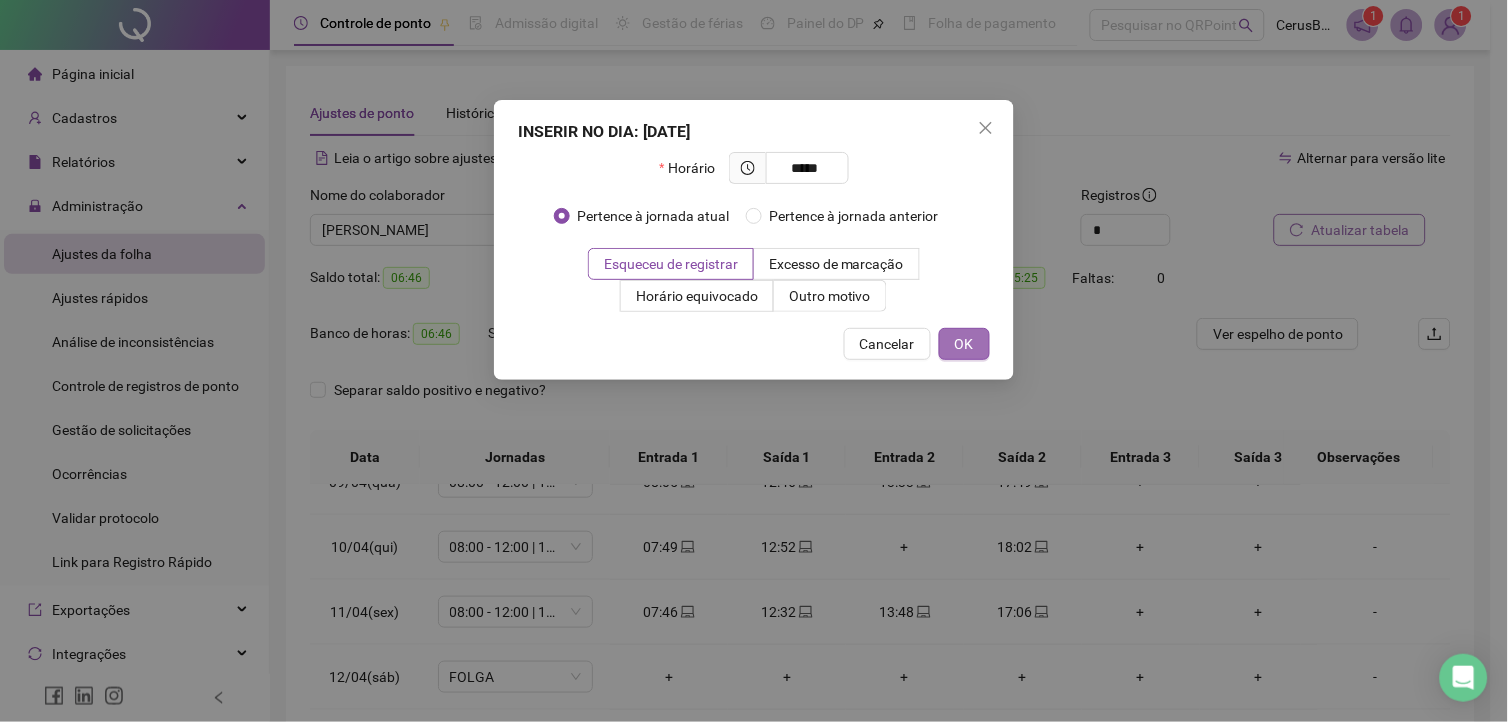 click on "OK" at bounding box center [964, 344] 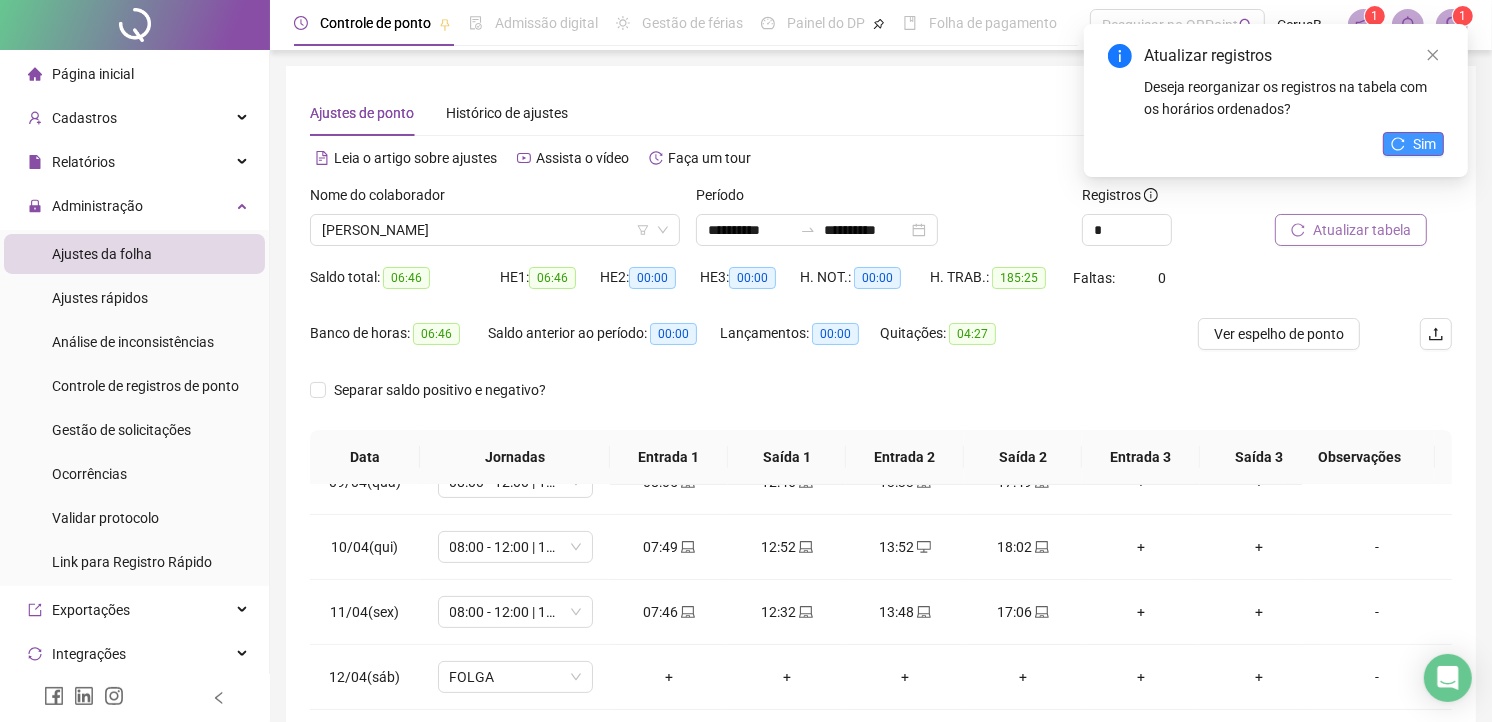 click 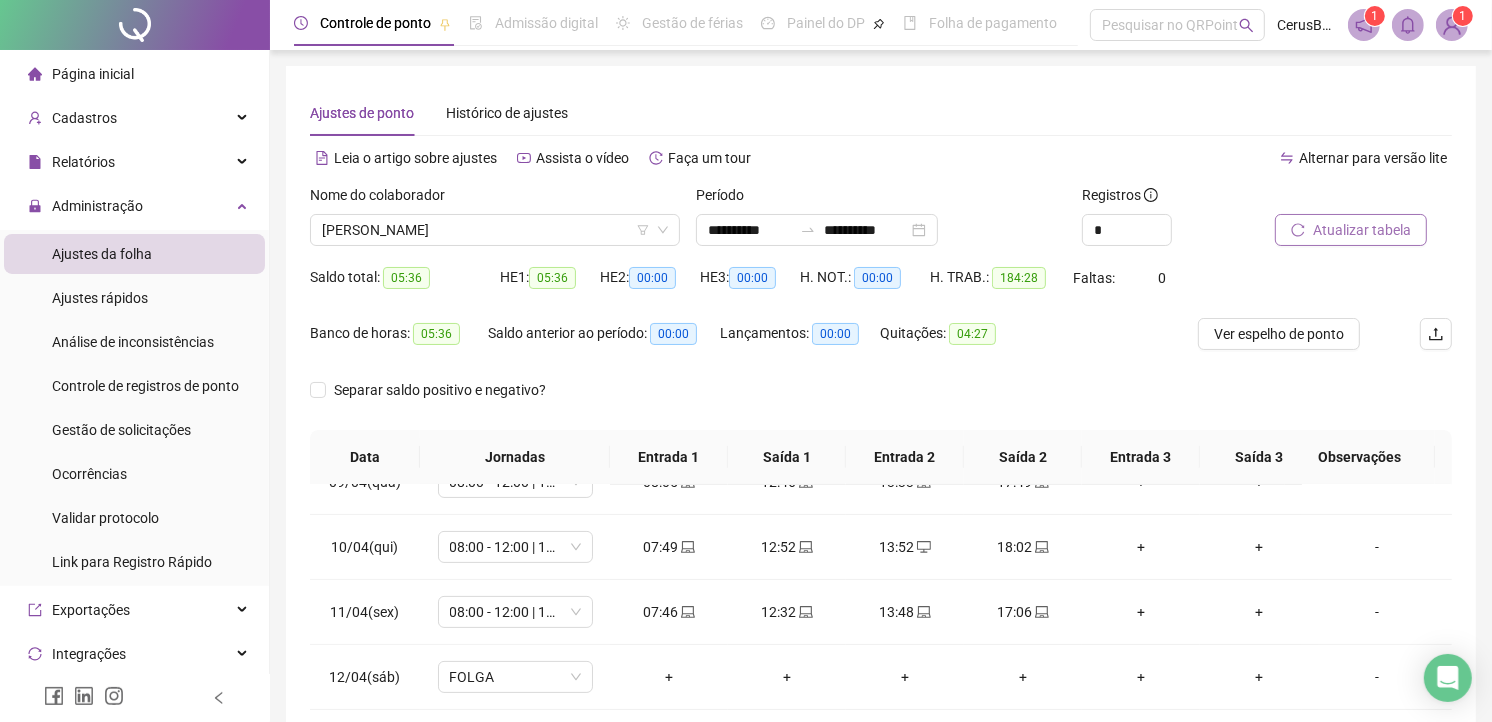 click on "Atualizar tabela" at bounding box center (1362, 230) 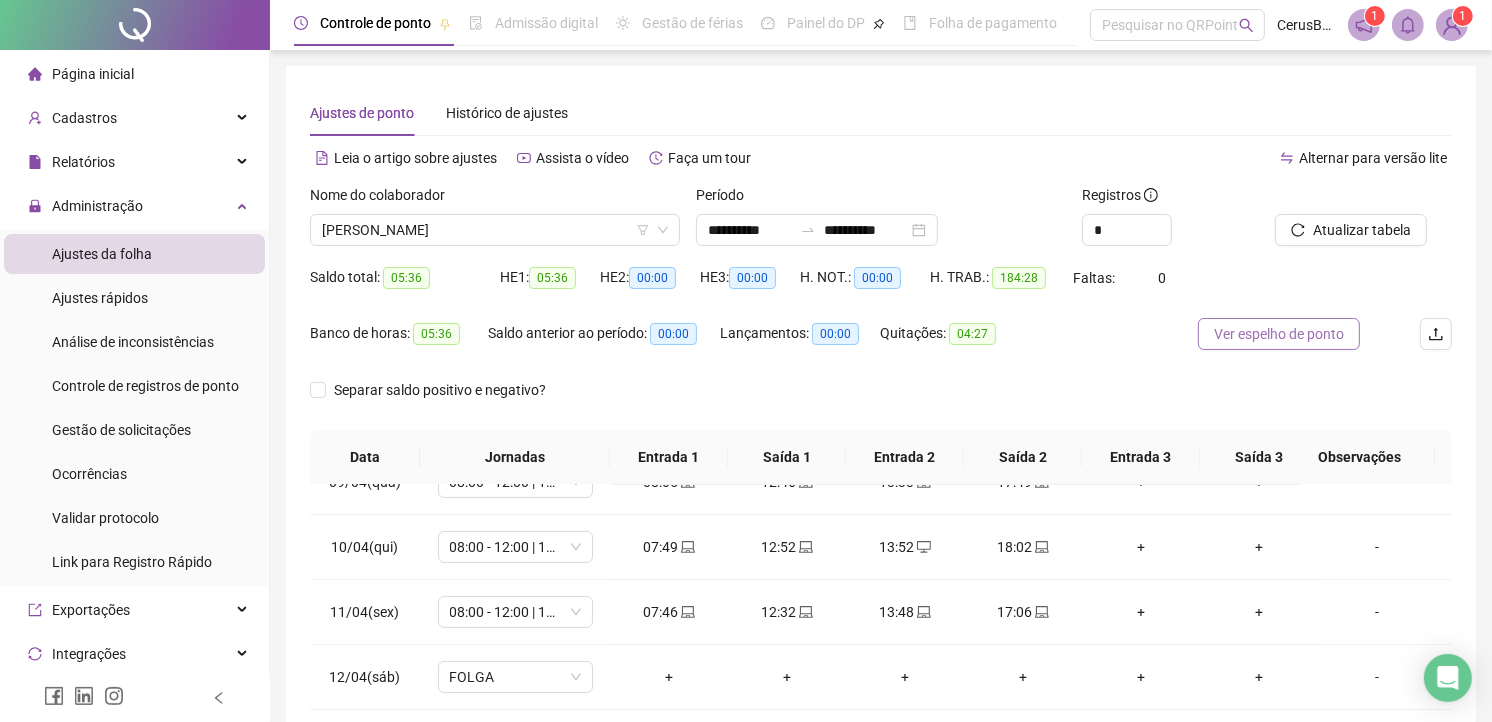 click on "Ver espelho de ponto" at bounding box center [1279, 334] 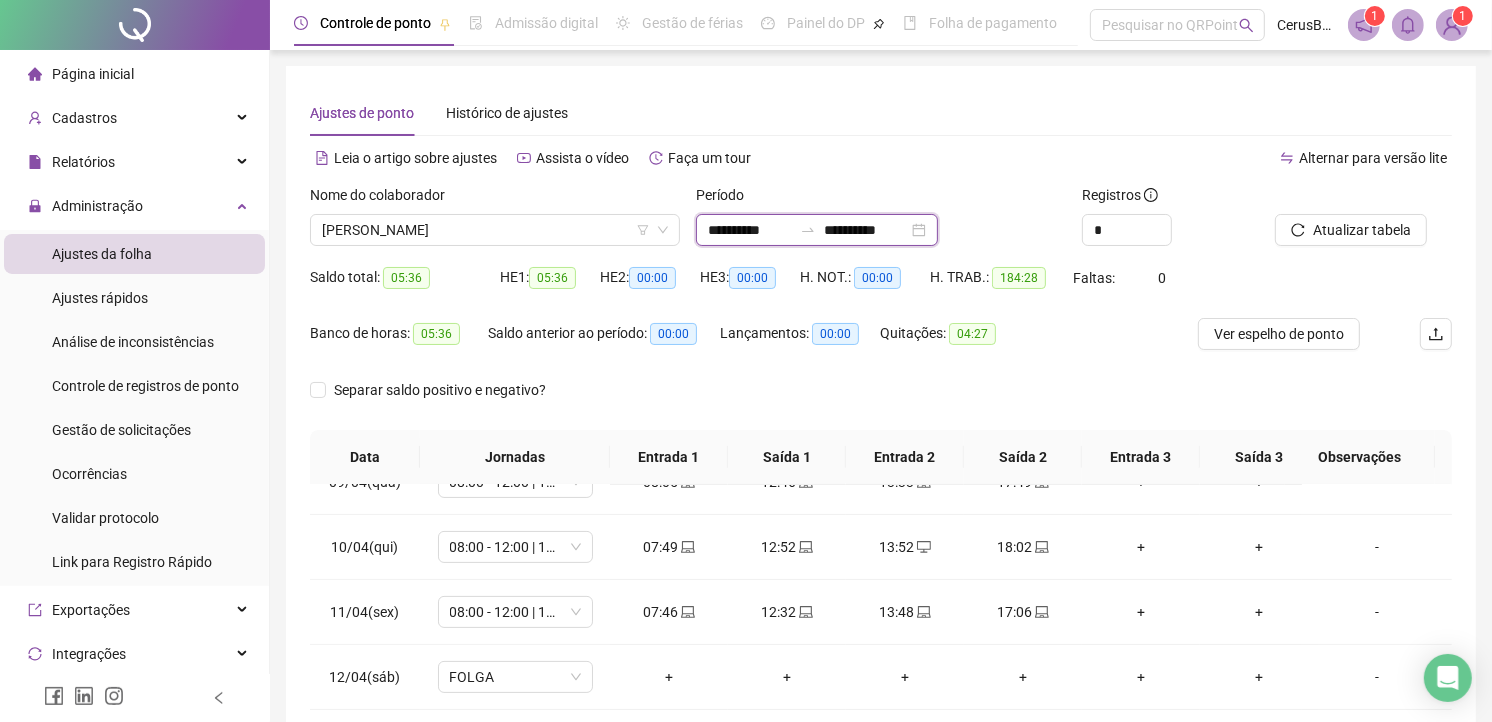 click on "**********" at bounding box center (750, 230) 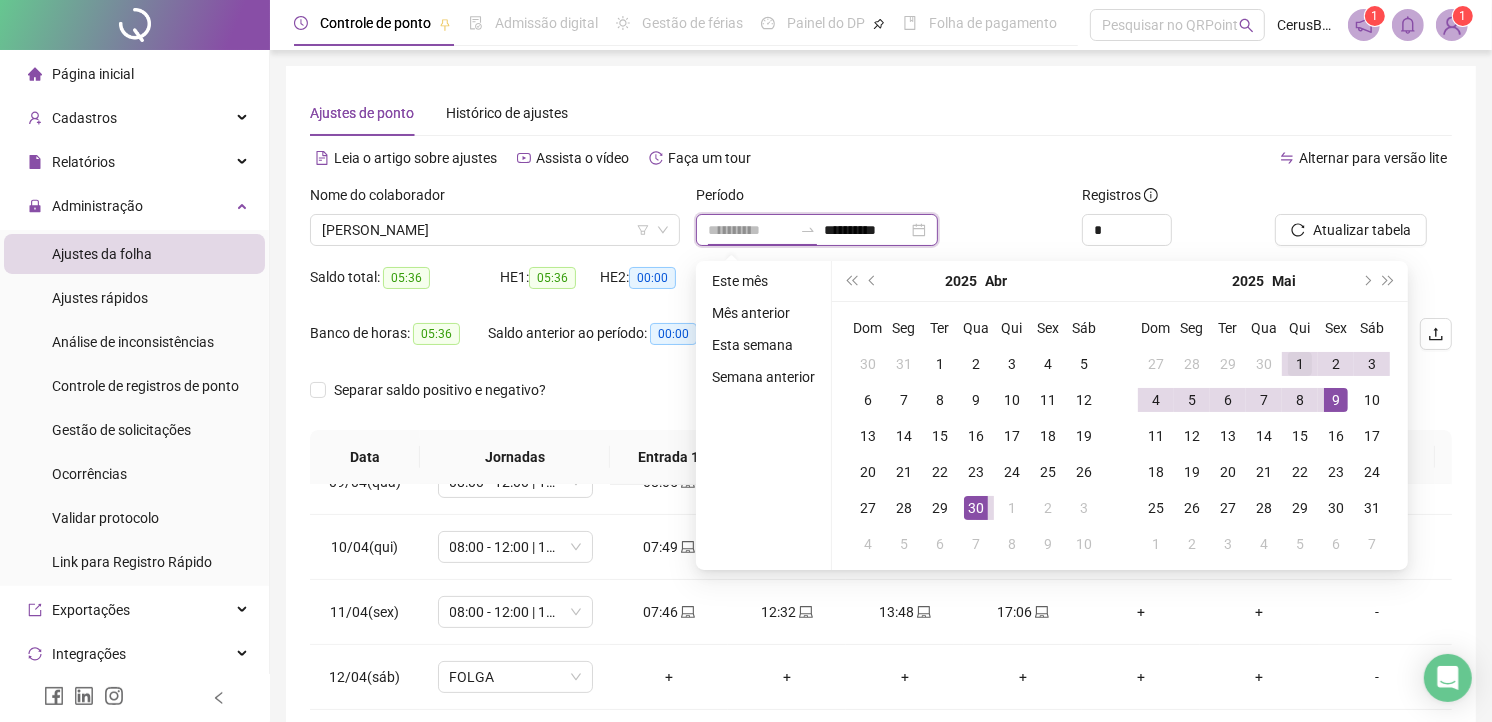 type on "**********" 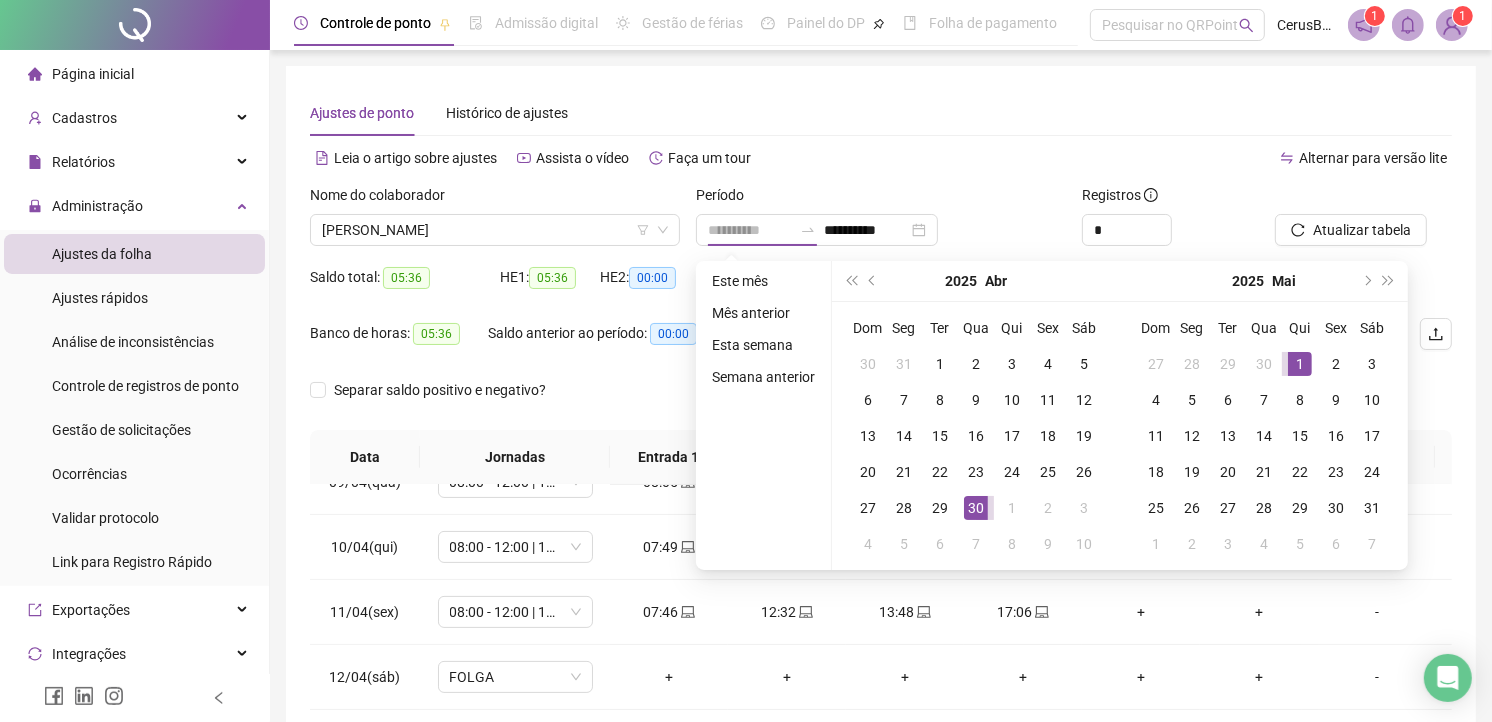 click on "1" at bounding box center [1300, 364] 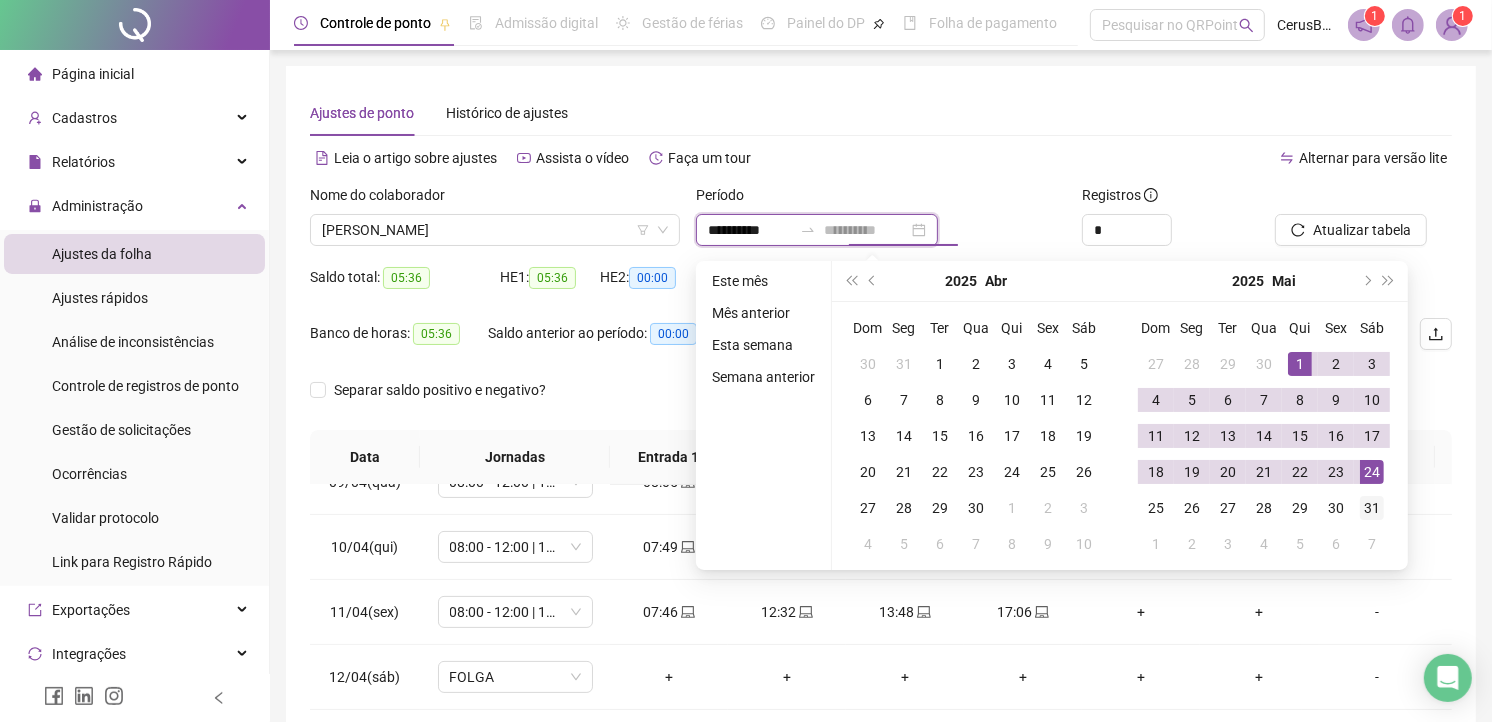 type on "**********" 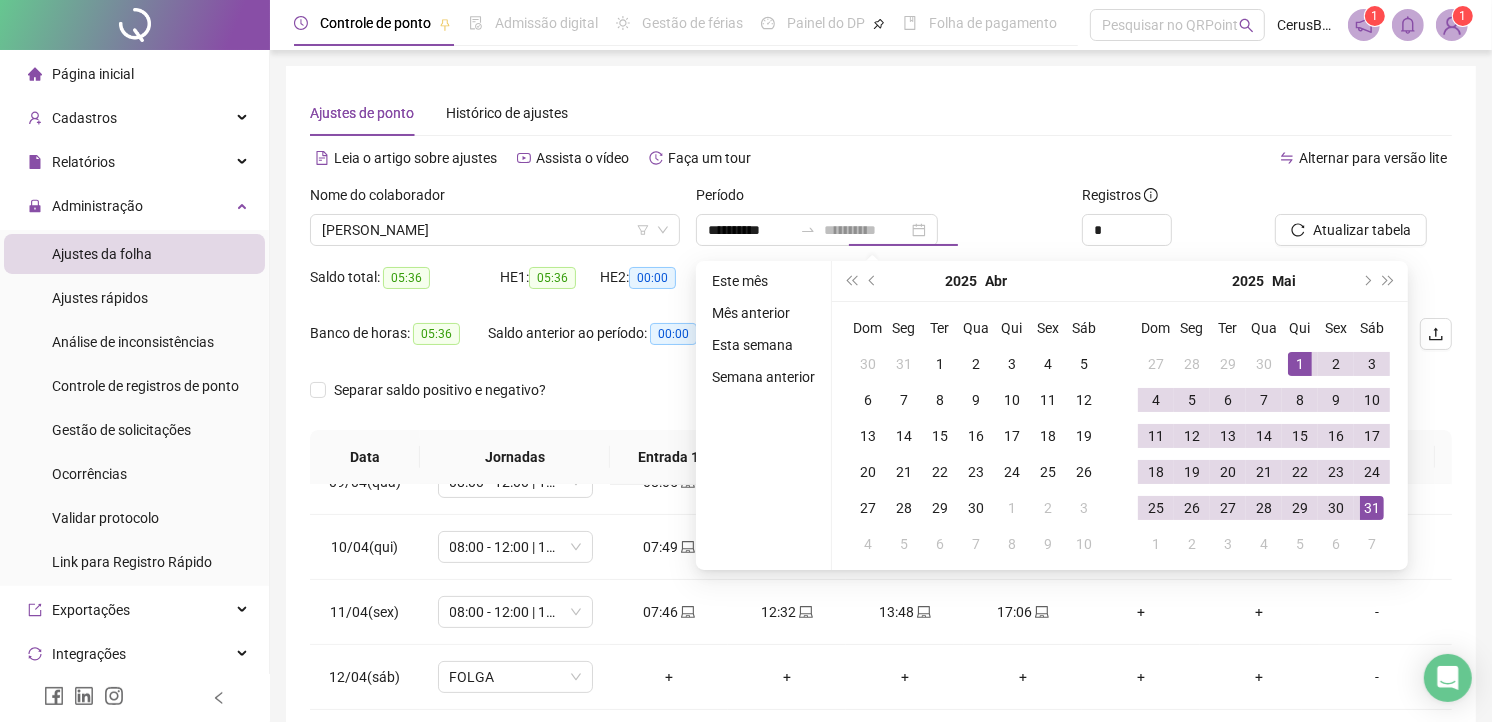 click on "31" at bounding box center [1372, 508] 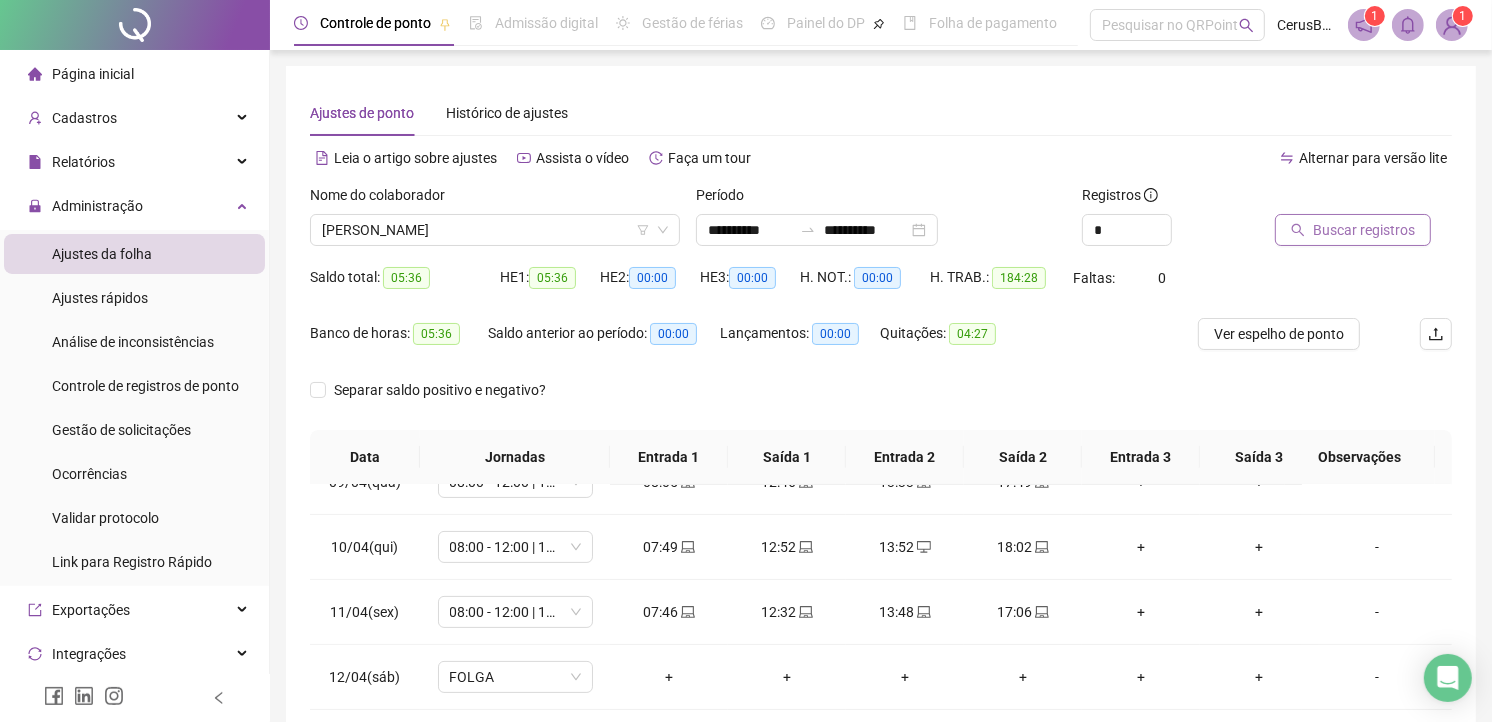 click on "Buscar registros" at bounding box center [1364, 230] 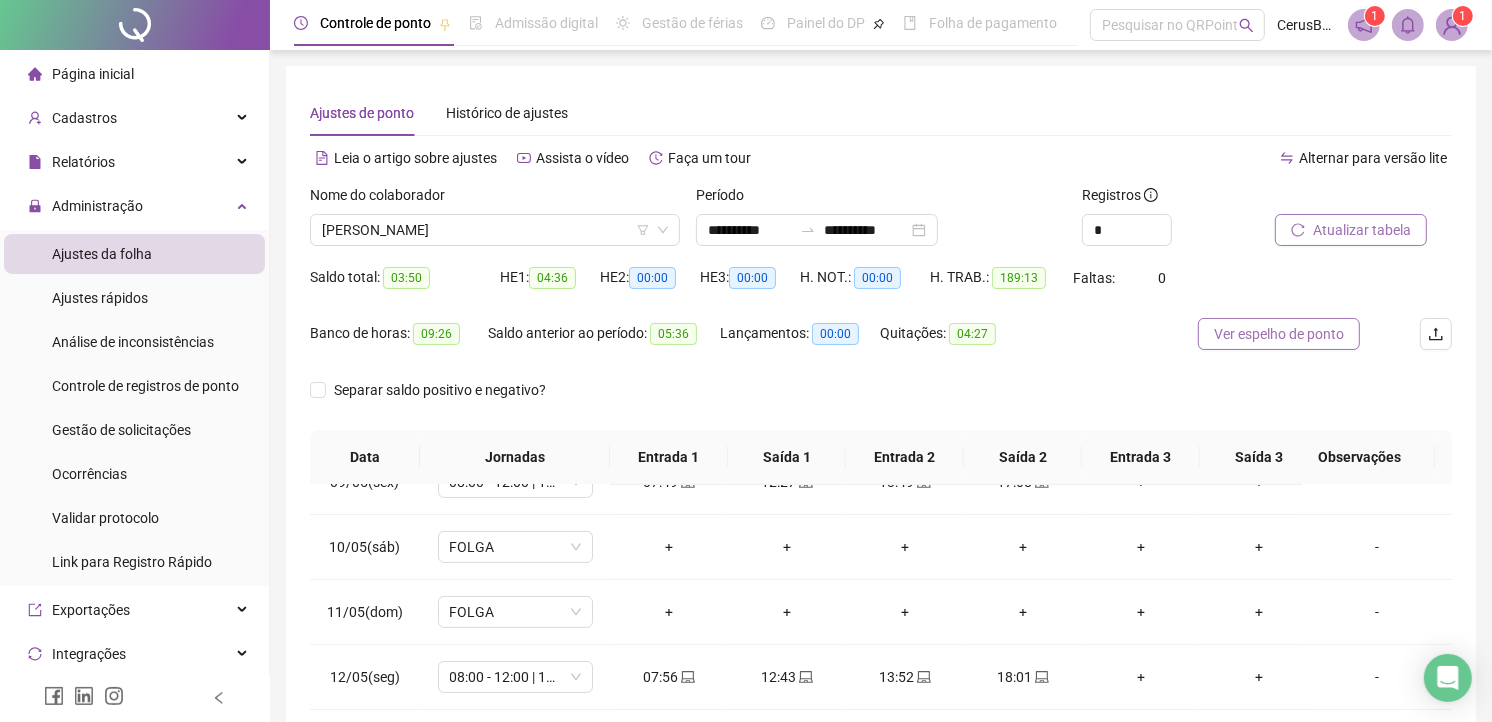 click on "Ver espelho de ponto" at bounding box center (1279, 334) 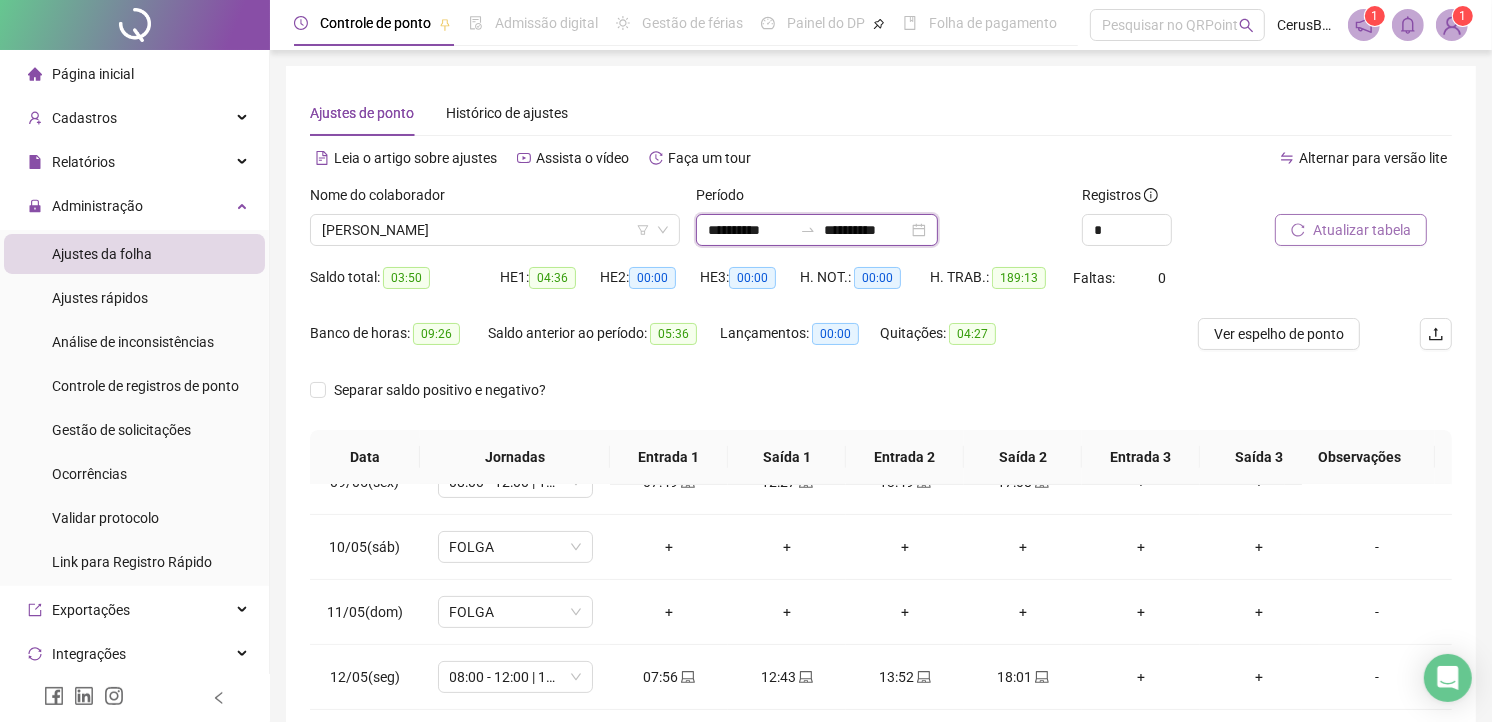 click on "**********" at bounding box center [750, 230] 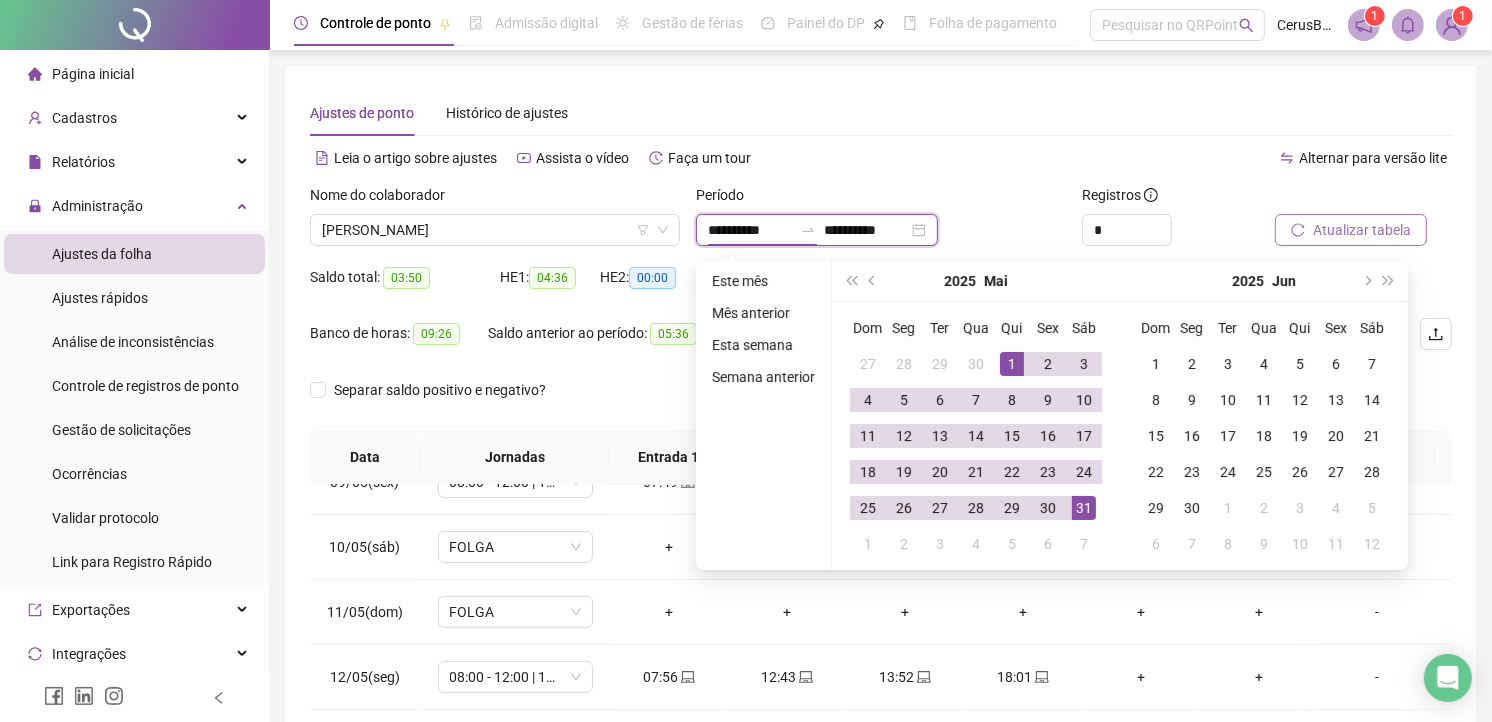 type on "**********" 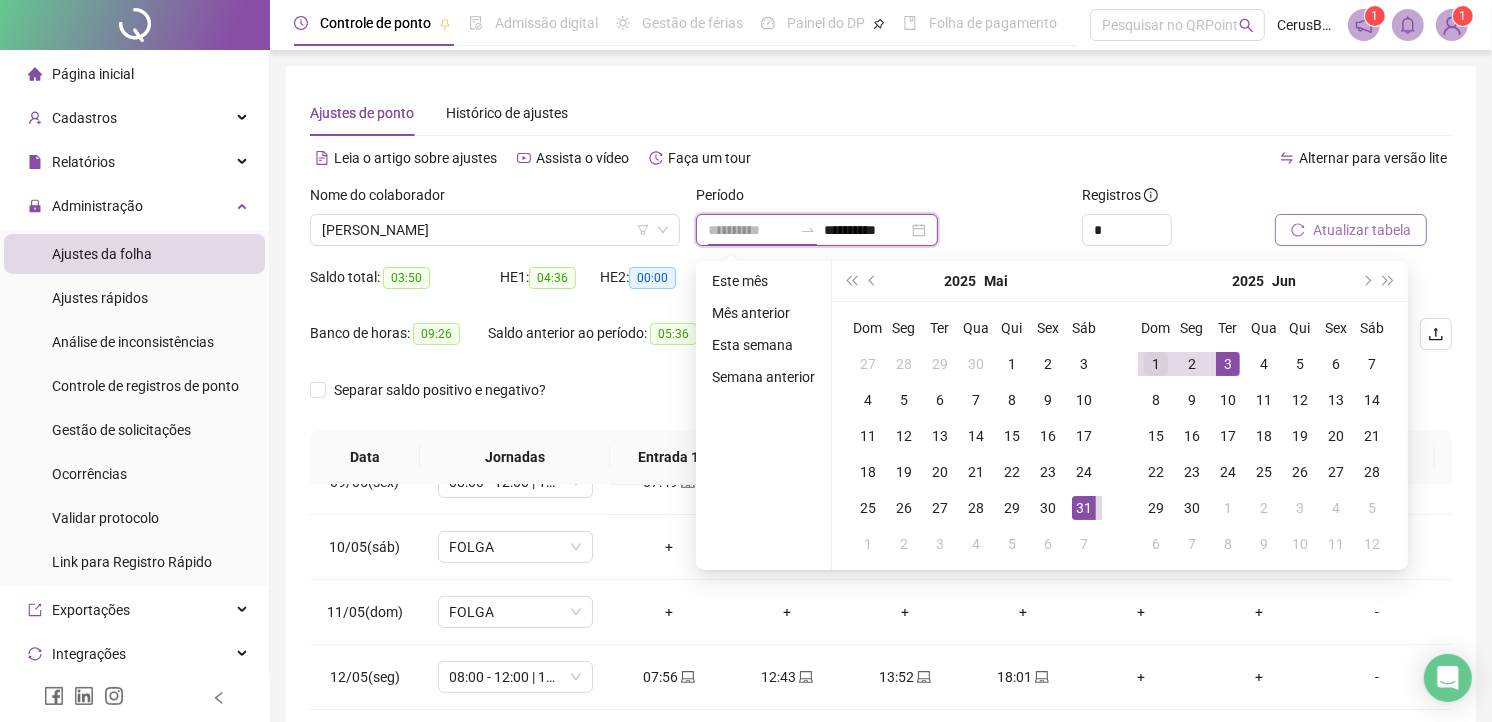 type on "**********" 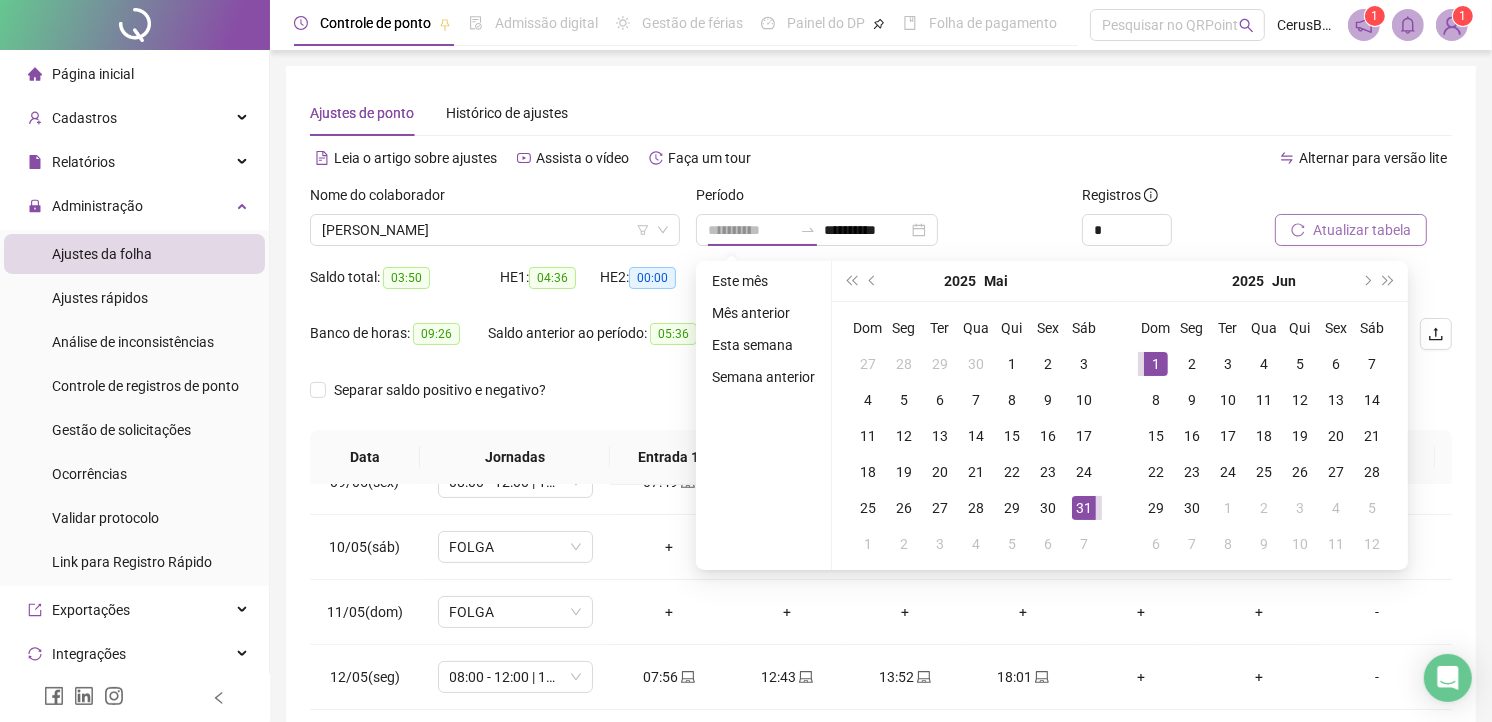 click on "1" at bounding box center (1156, 364) 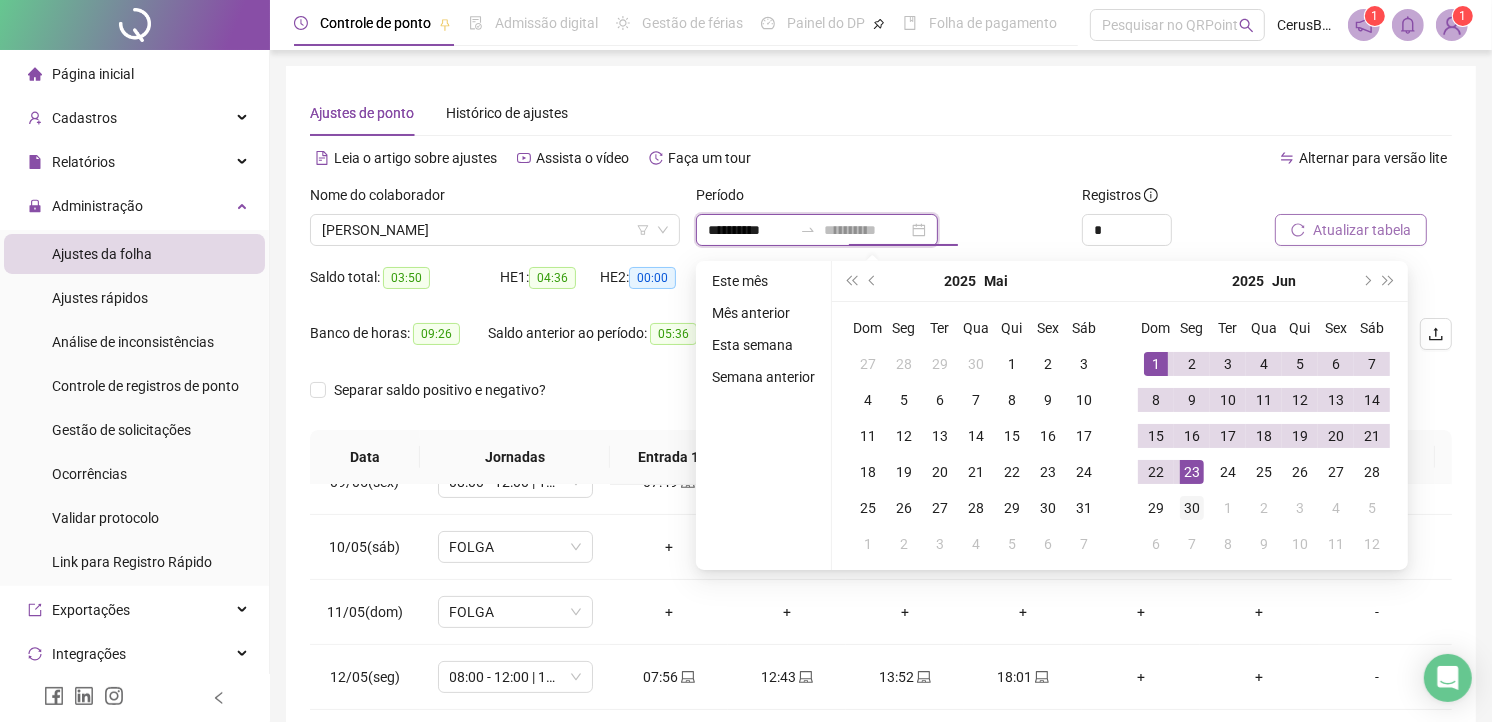 type on "**********" 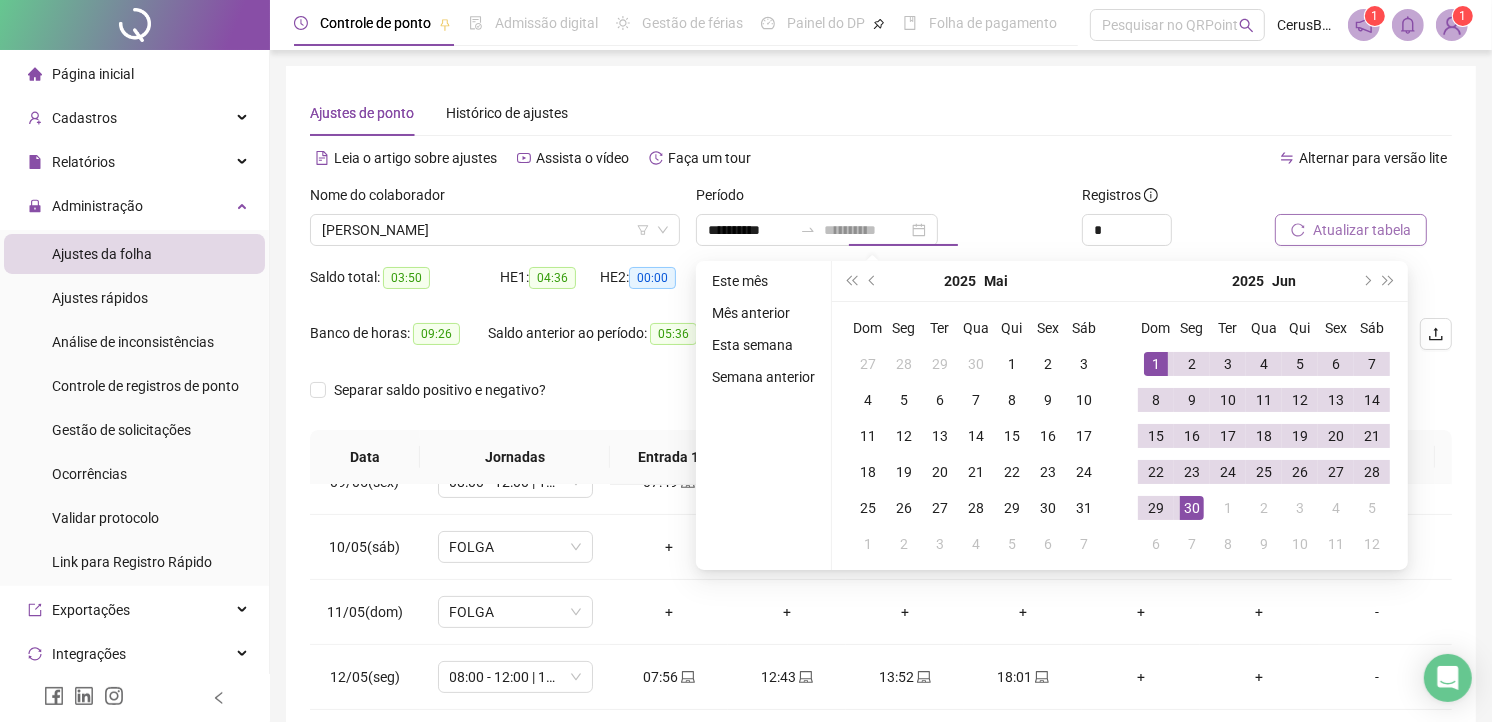 click on "30" at bounding box center [1192, 508] 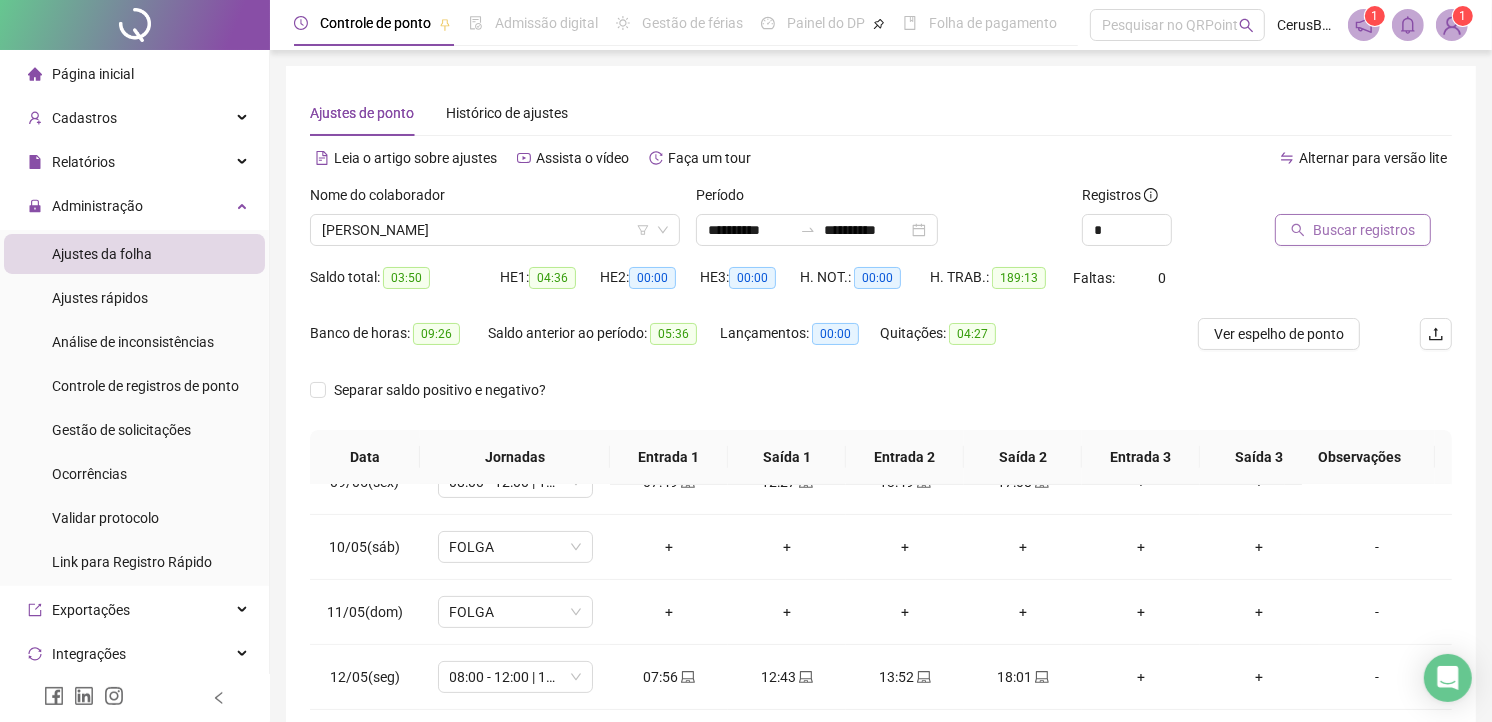 click on "Buscar registros" at bounding box center [1364, 230] 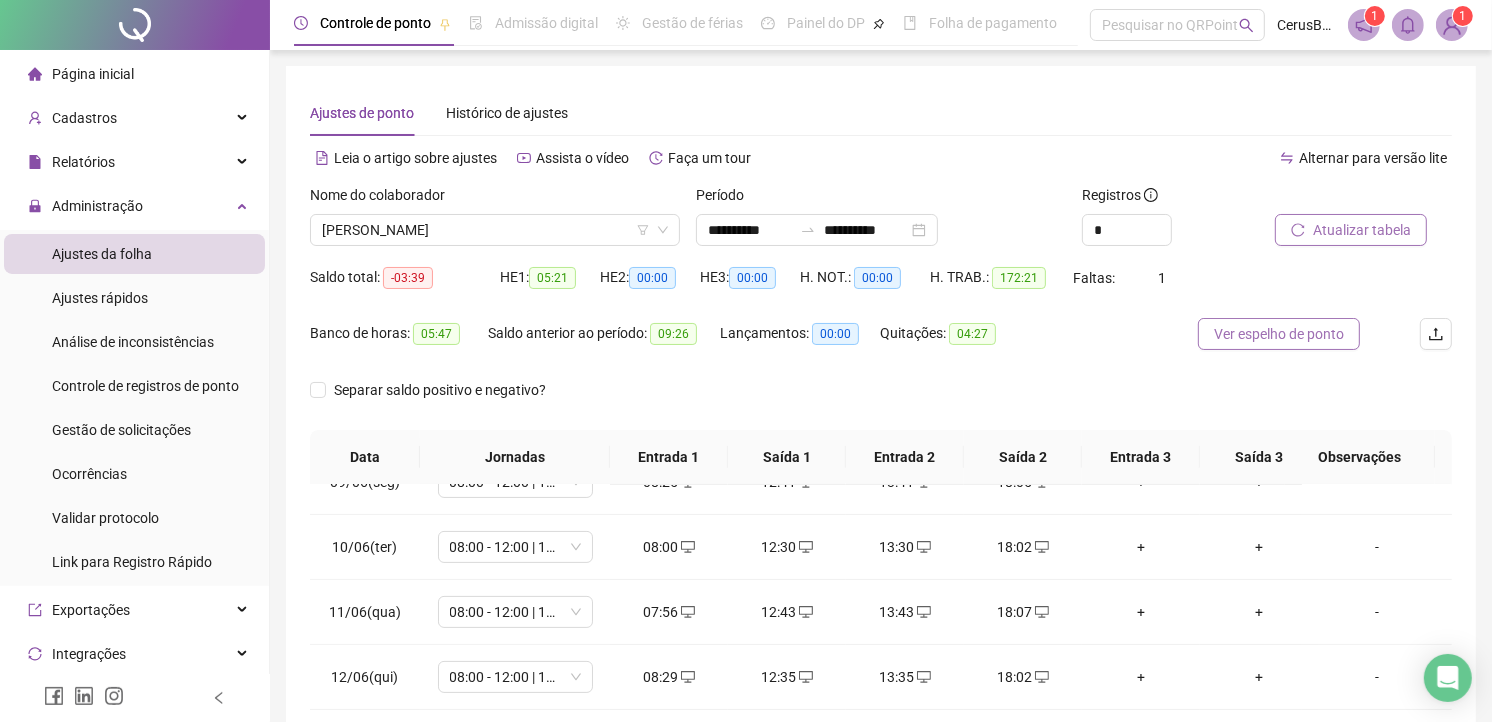 click on "Ver espelho de ponto" at bounding box center (1279, 334) 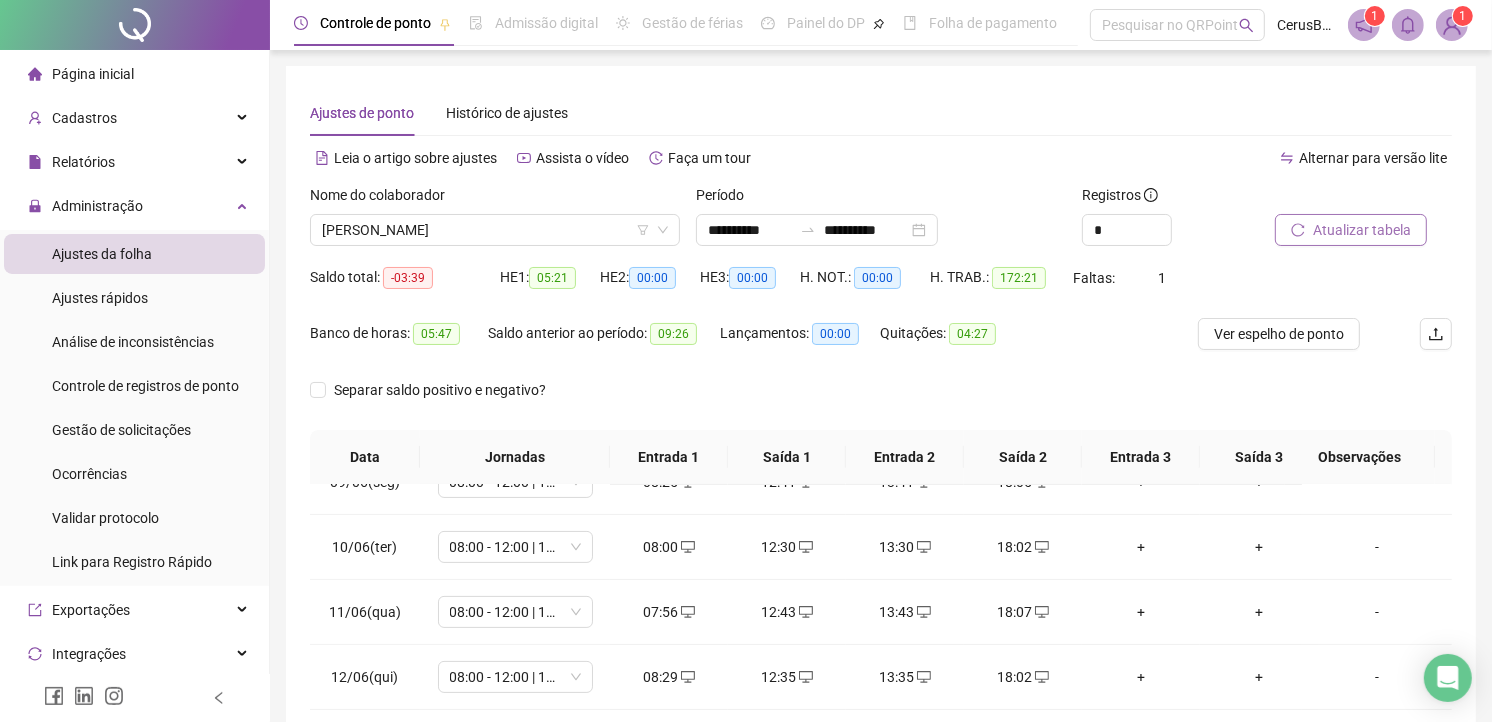click on "Período" at bounding box center (881, 199) 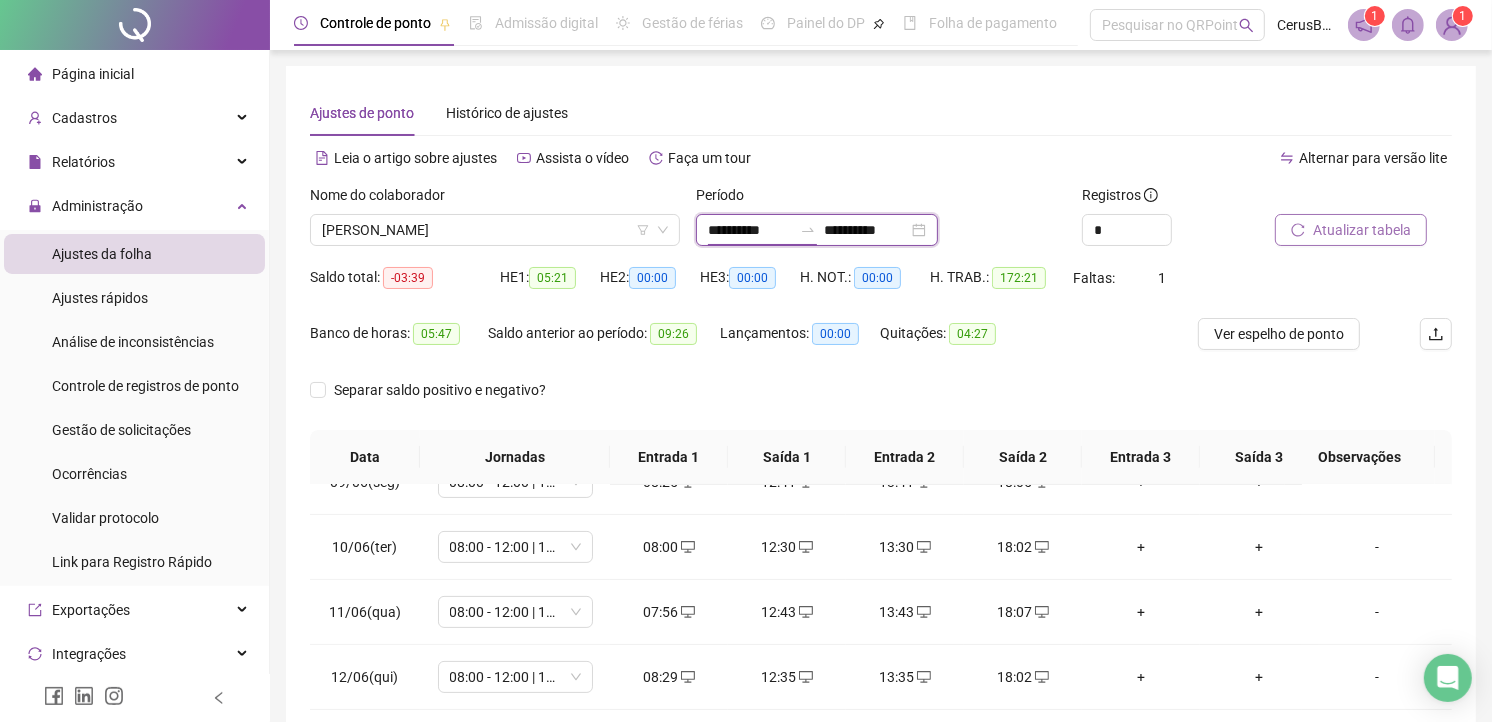 click on "**********" at bounding box center [750, 230] 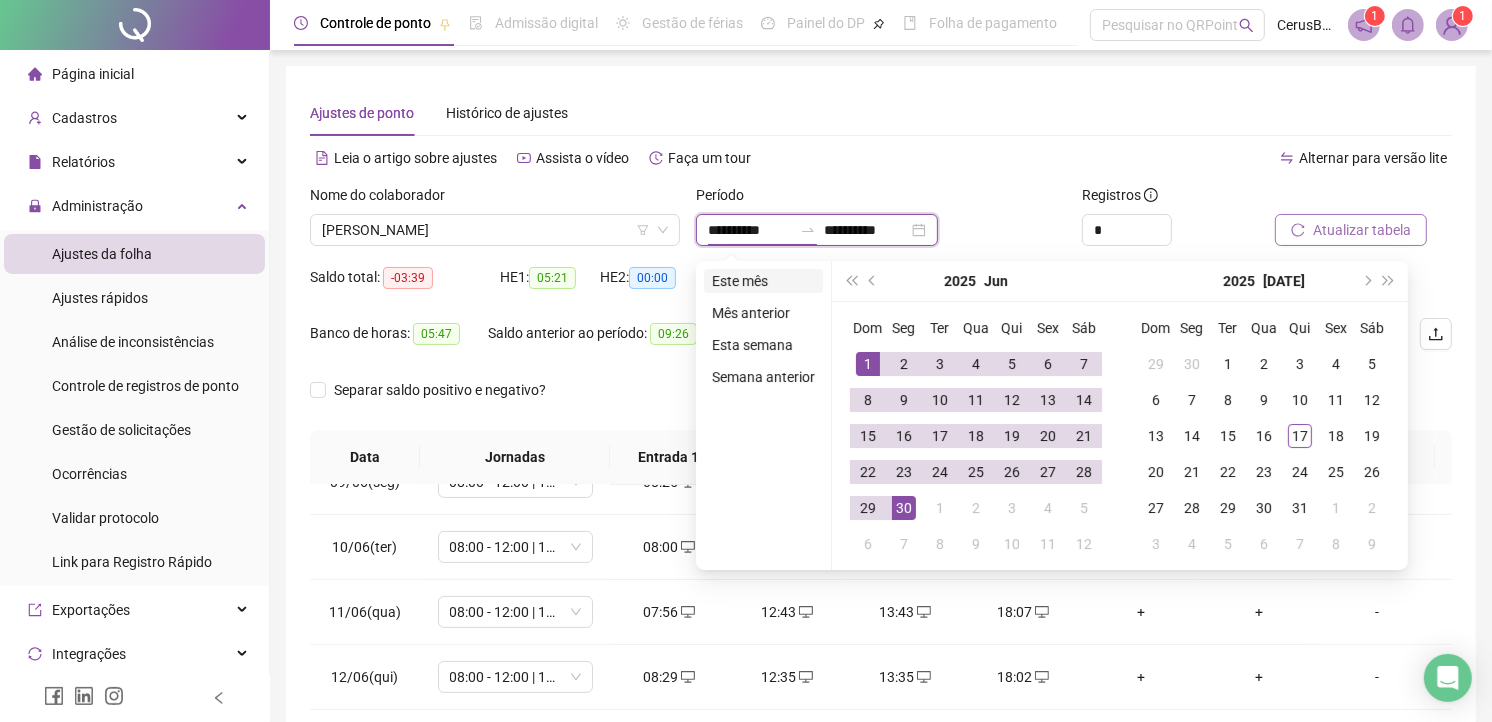 type on "**********" 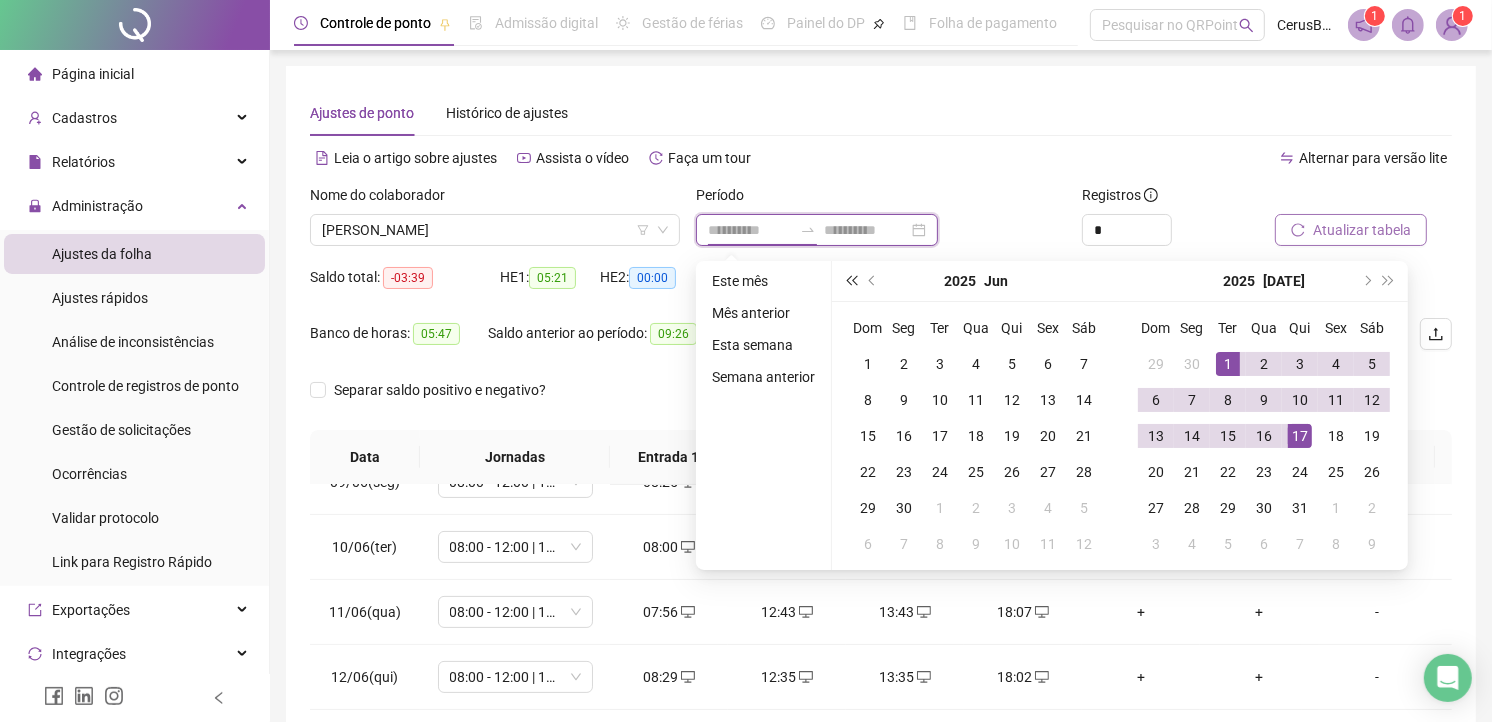 type on "**********" 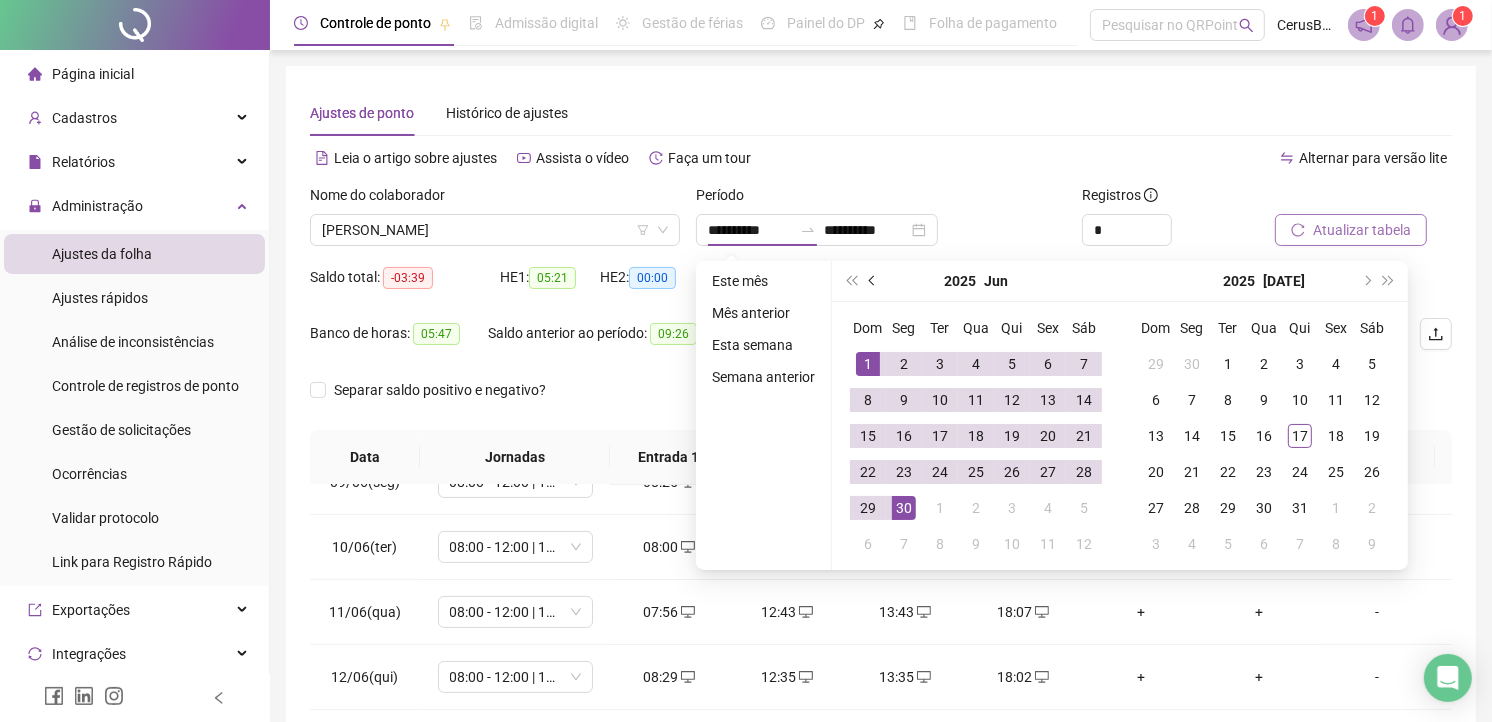 click at bounding box center (874, 281) 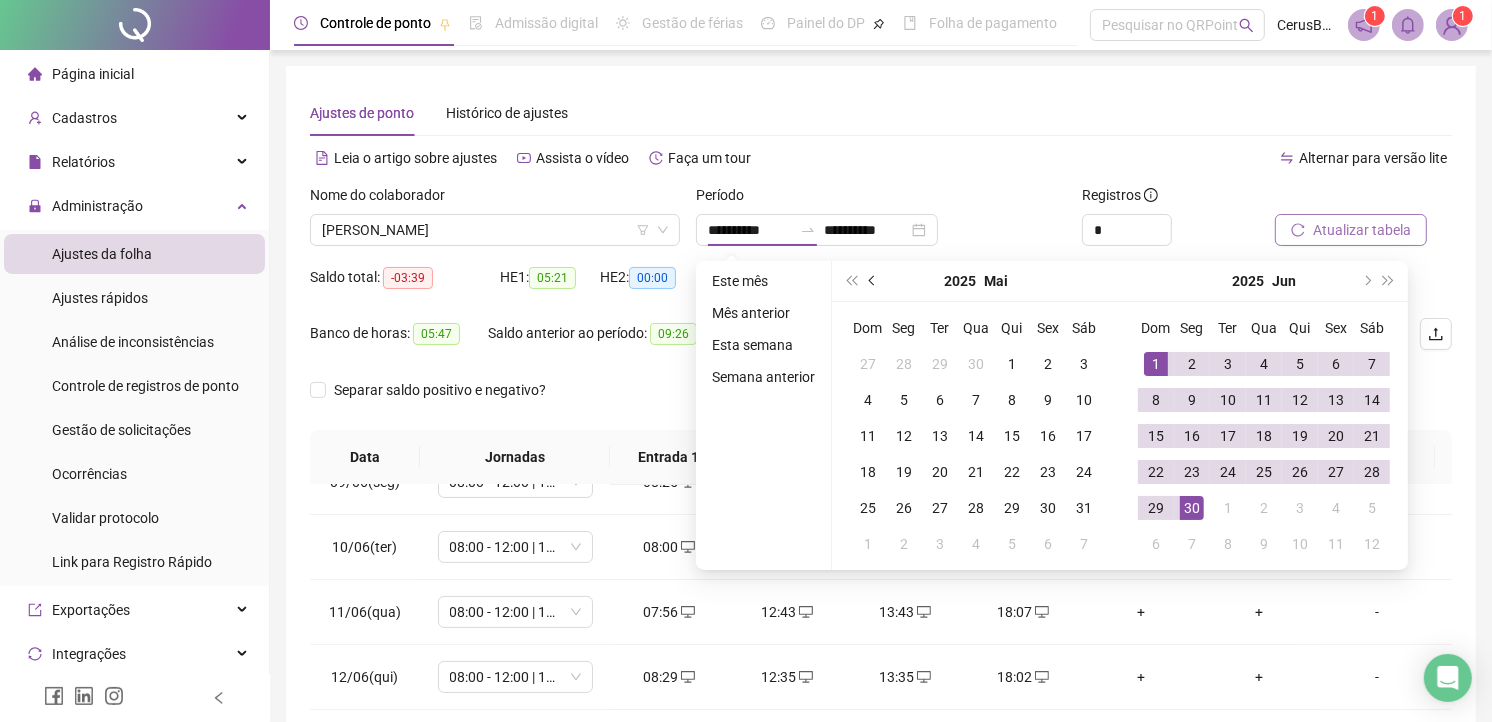 click at bounding box center [874, 281] 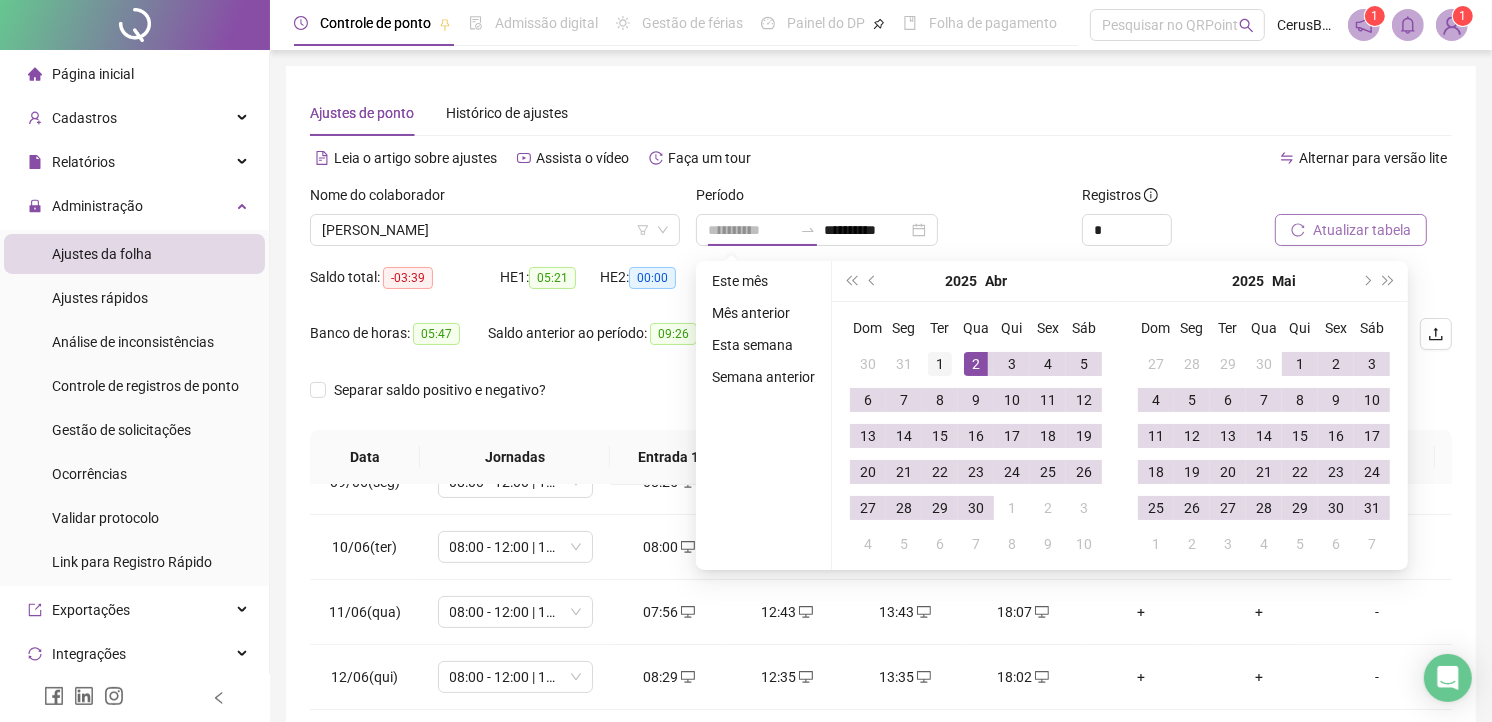 type on "**********" 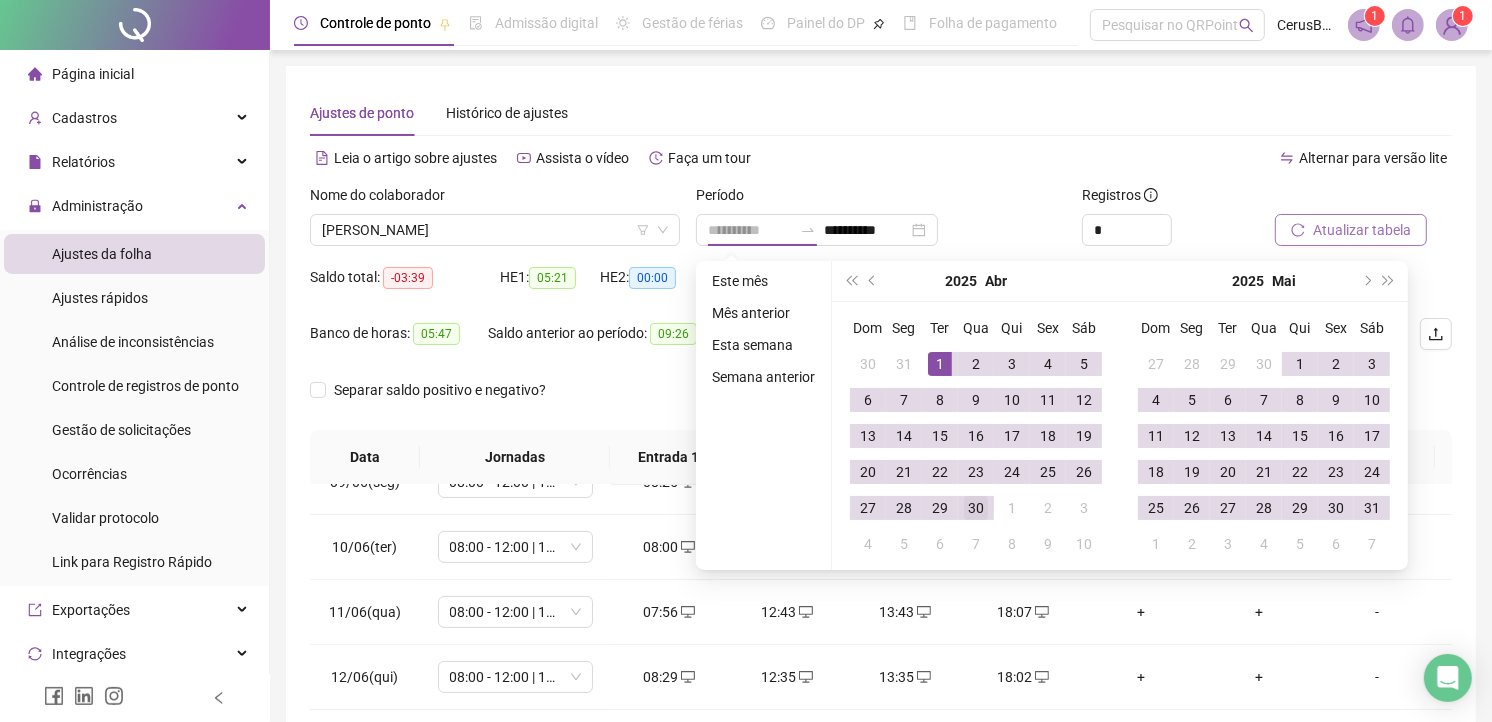 drag, startPoint x: 941, startPoint y: 371, endPoint x: 991, endPoint y: 494, distance: 132.77425 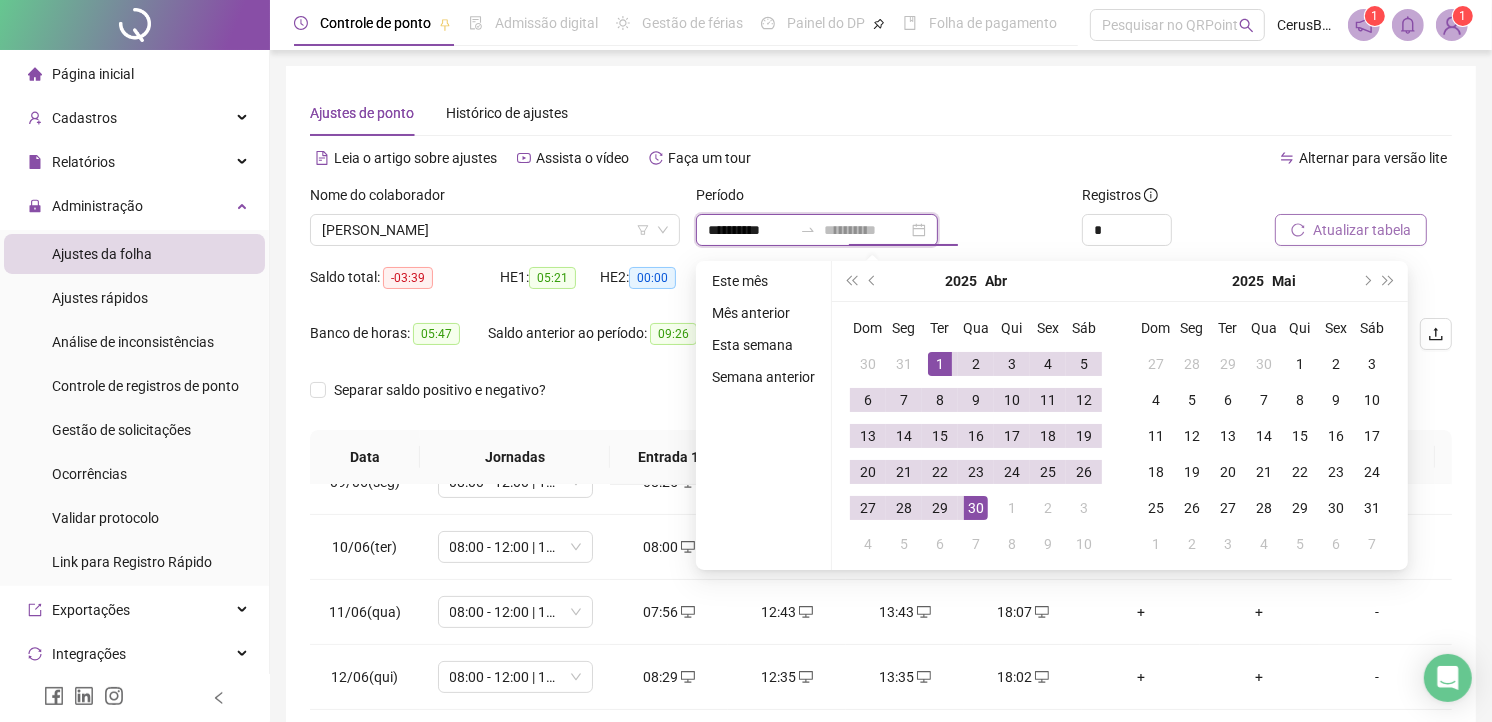 type on "**********" 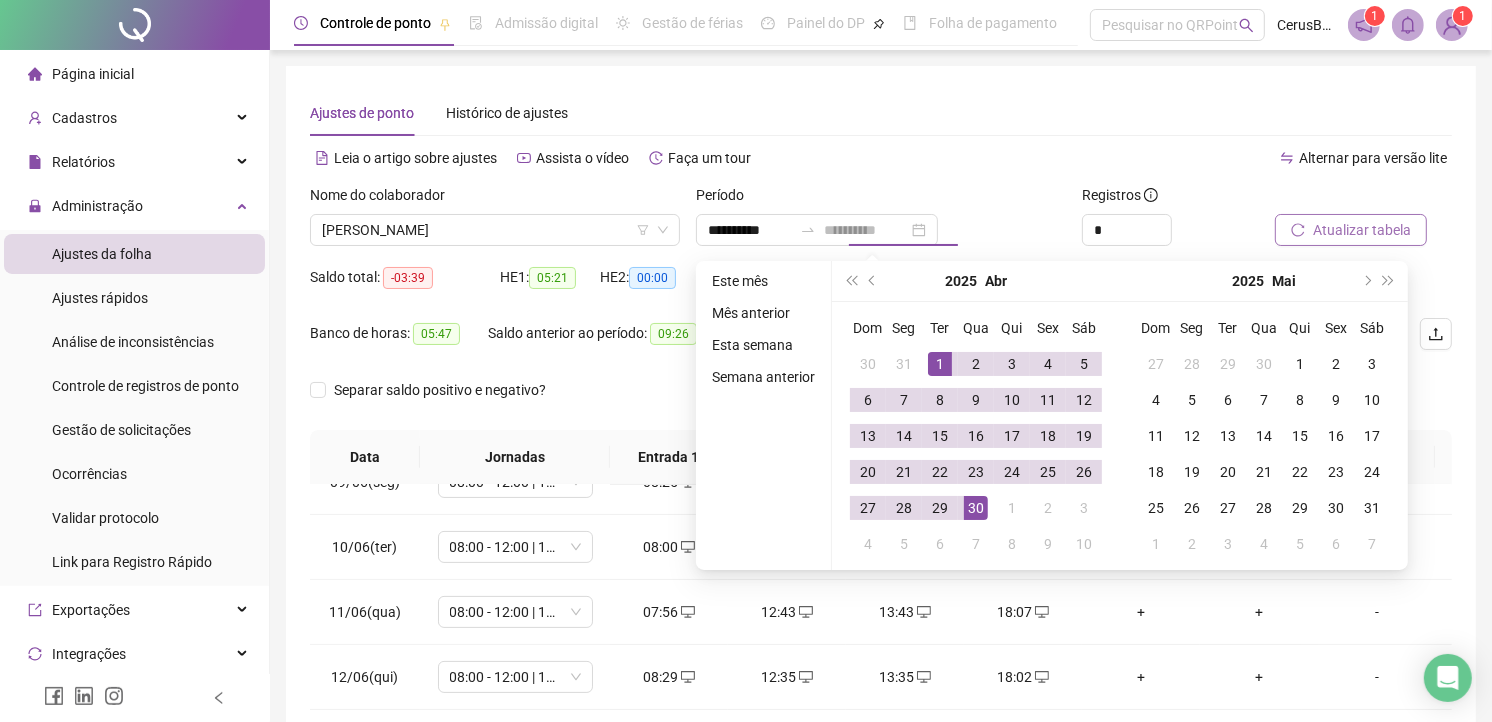 click on "30" at bounding box center (976, 508) 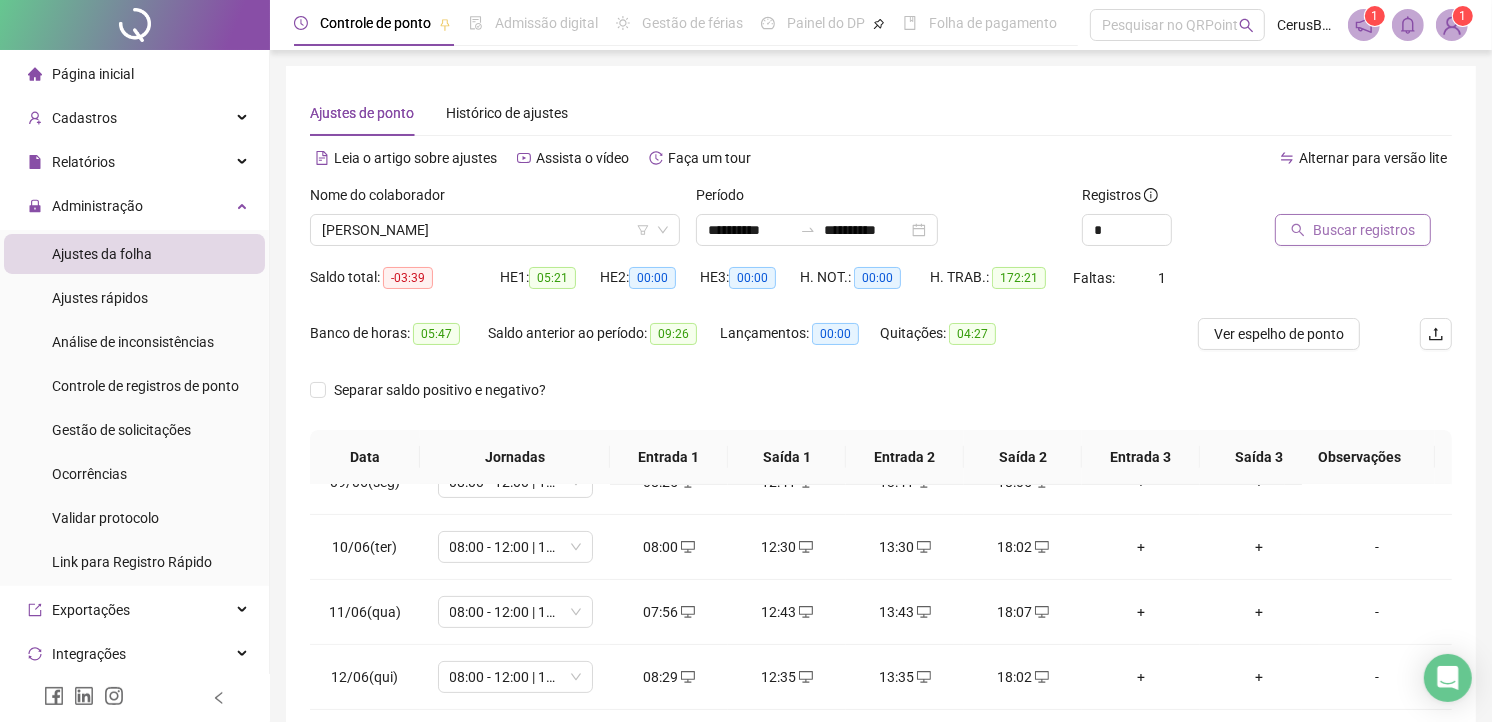 click on "Buscar registros" at bounding box center [1353, 230] 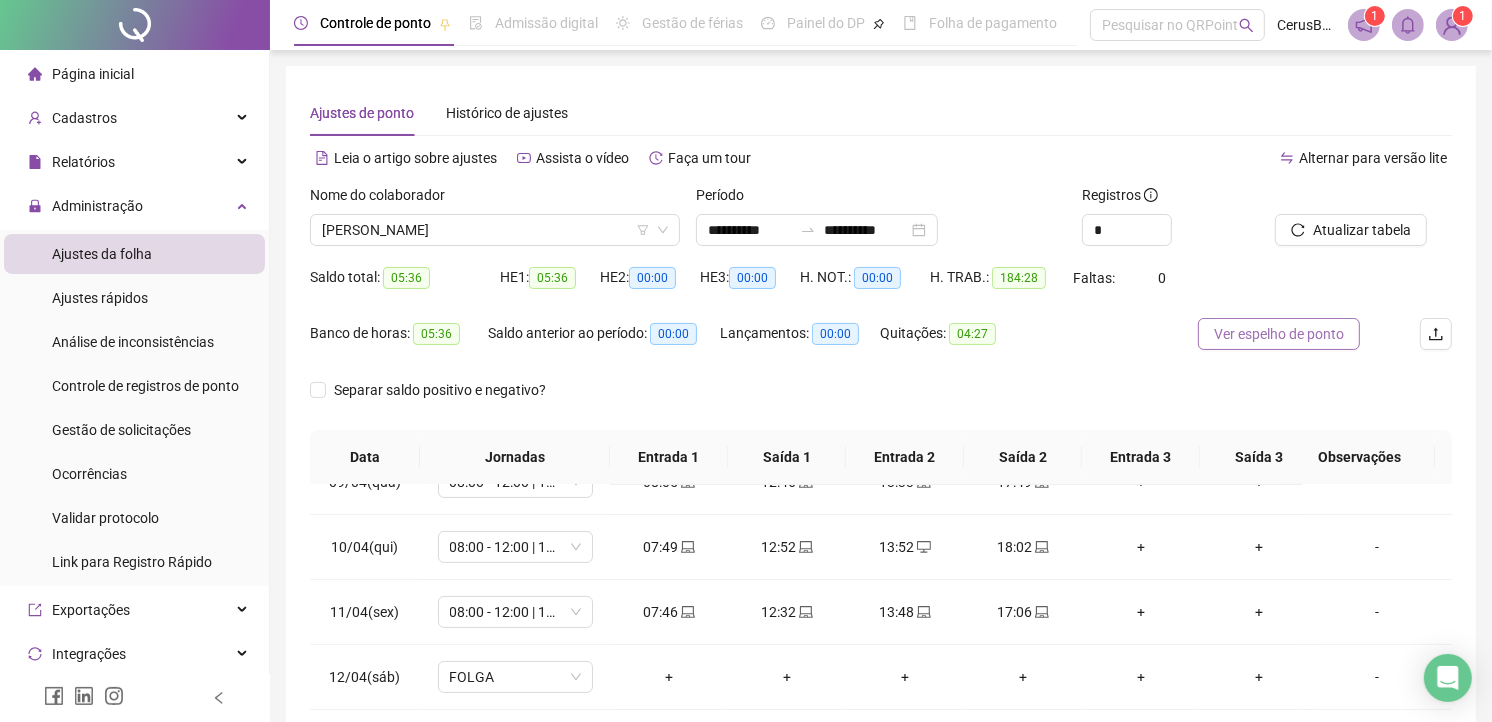 click on "Ver espelho de ponto" at bounding box center (1279, 334) 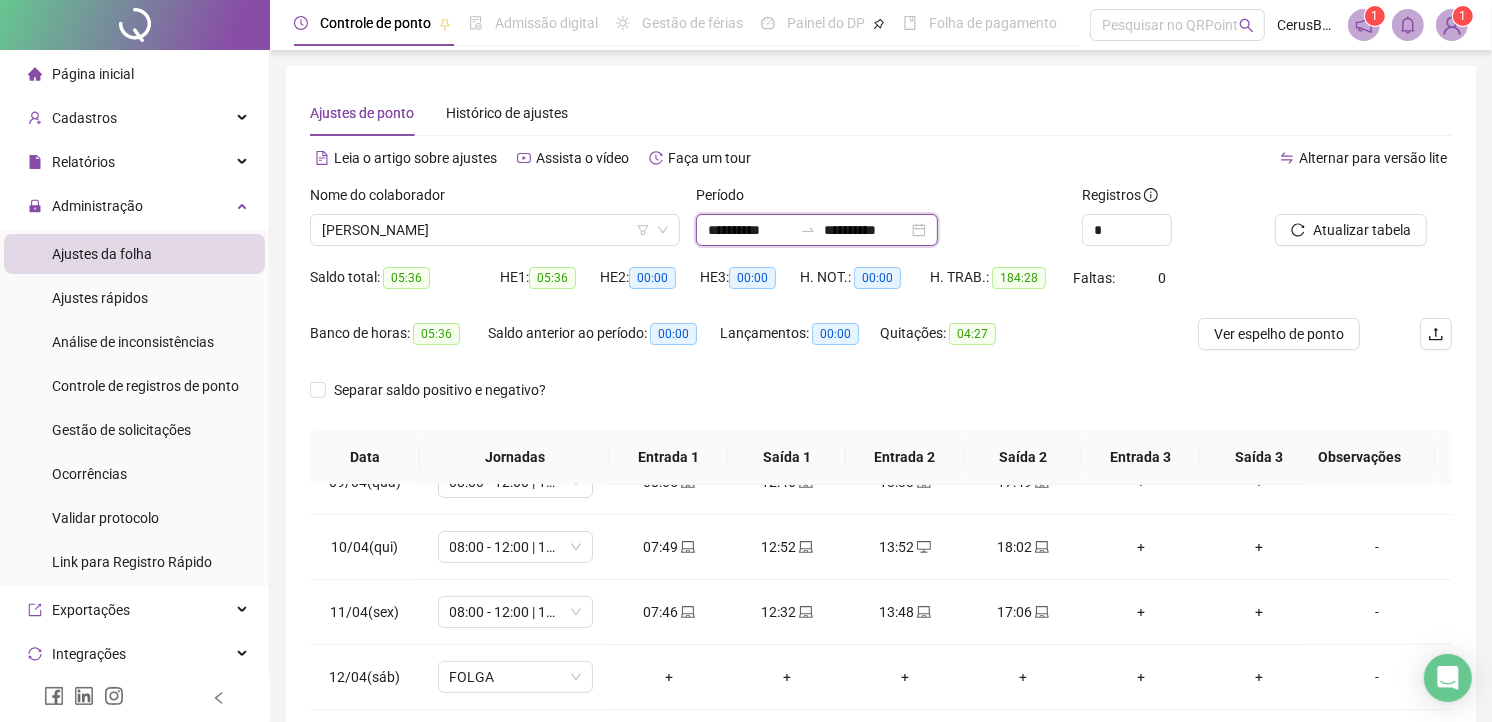 click on "**********" at bounding box center [750, 230] 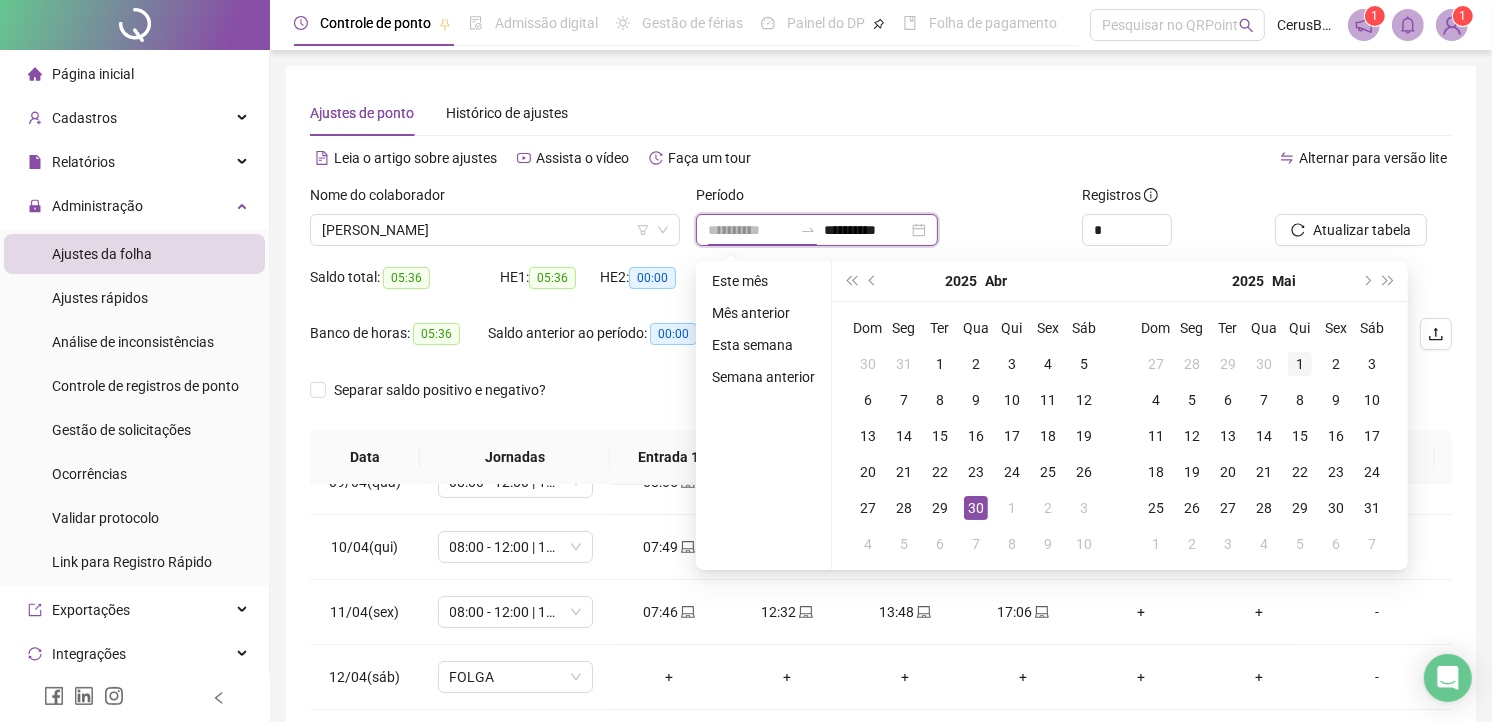 type on "**********" 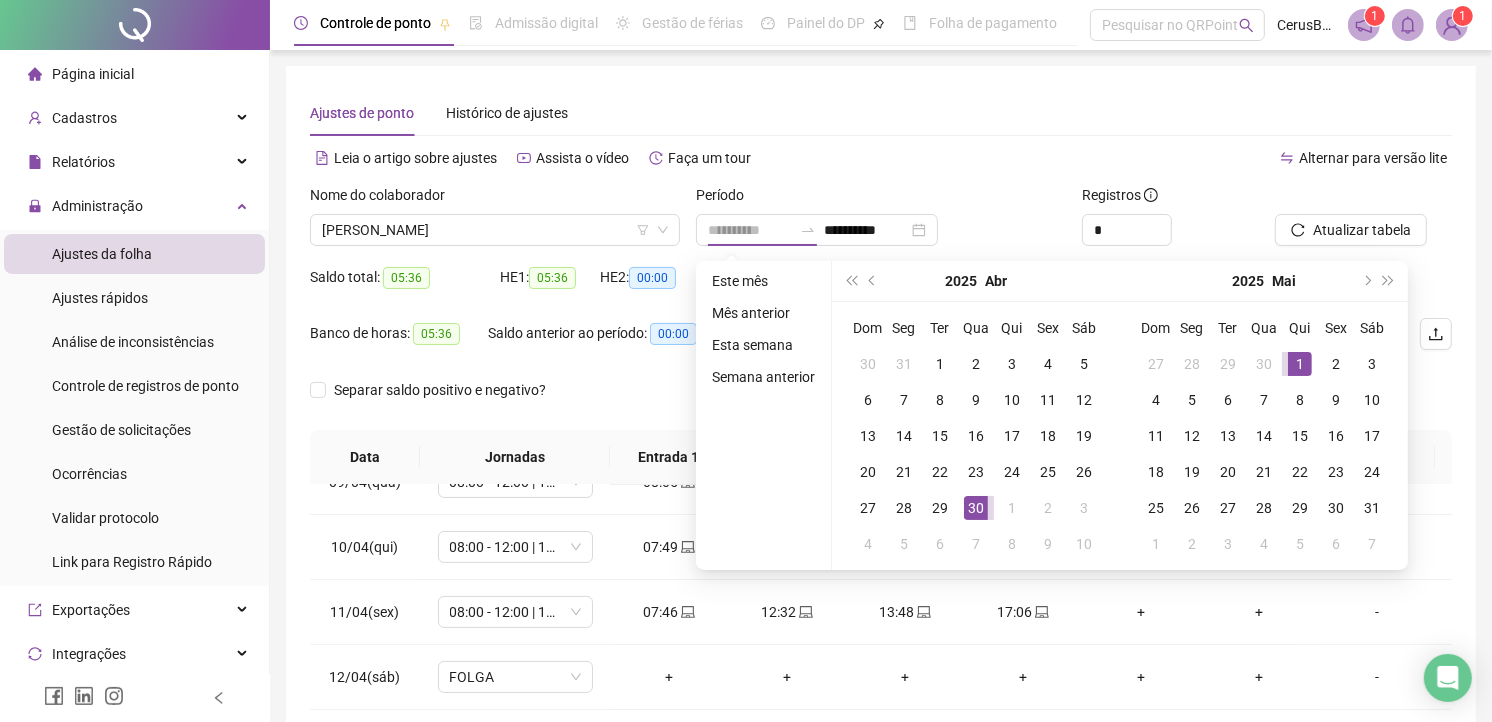 click on "1" at bounding box center (1300, 364) 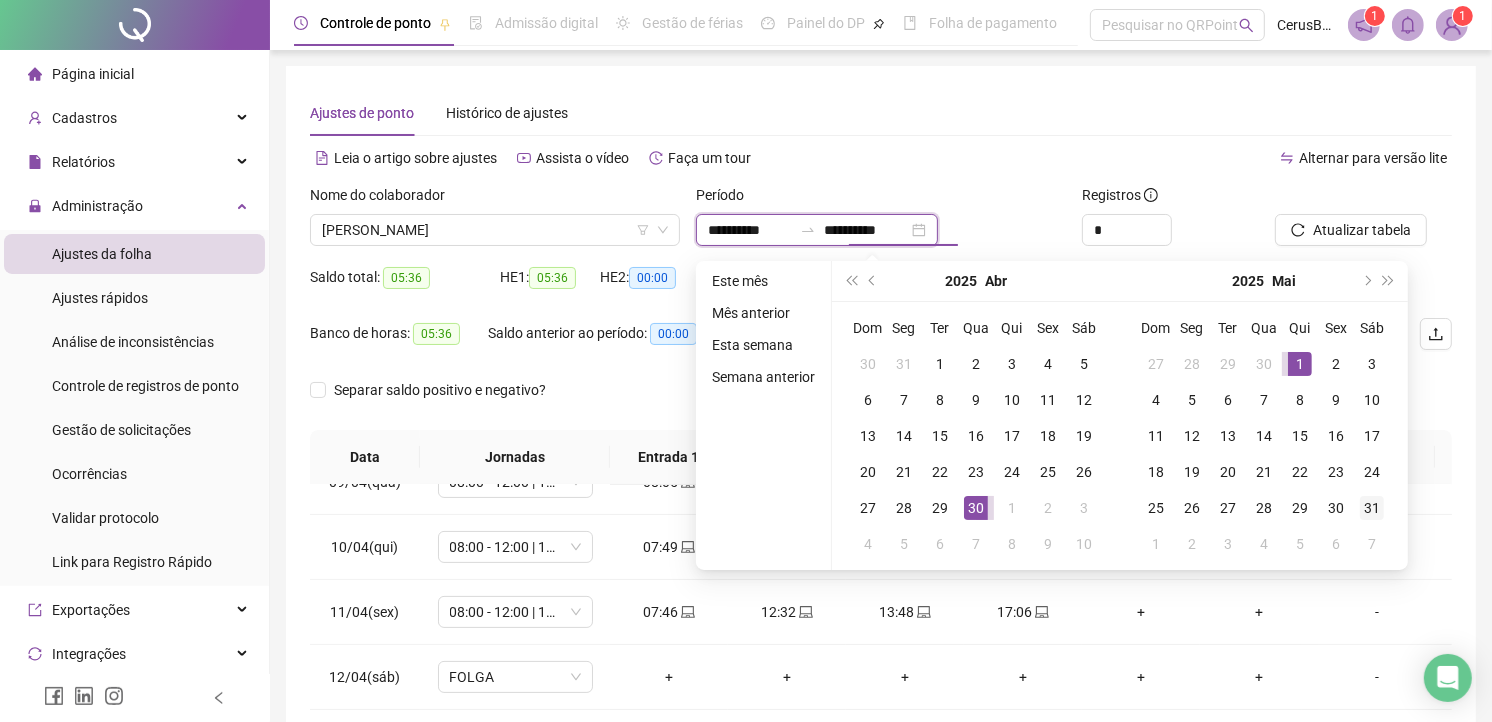 type on "**********" 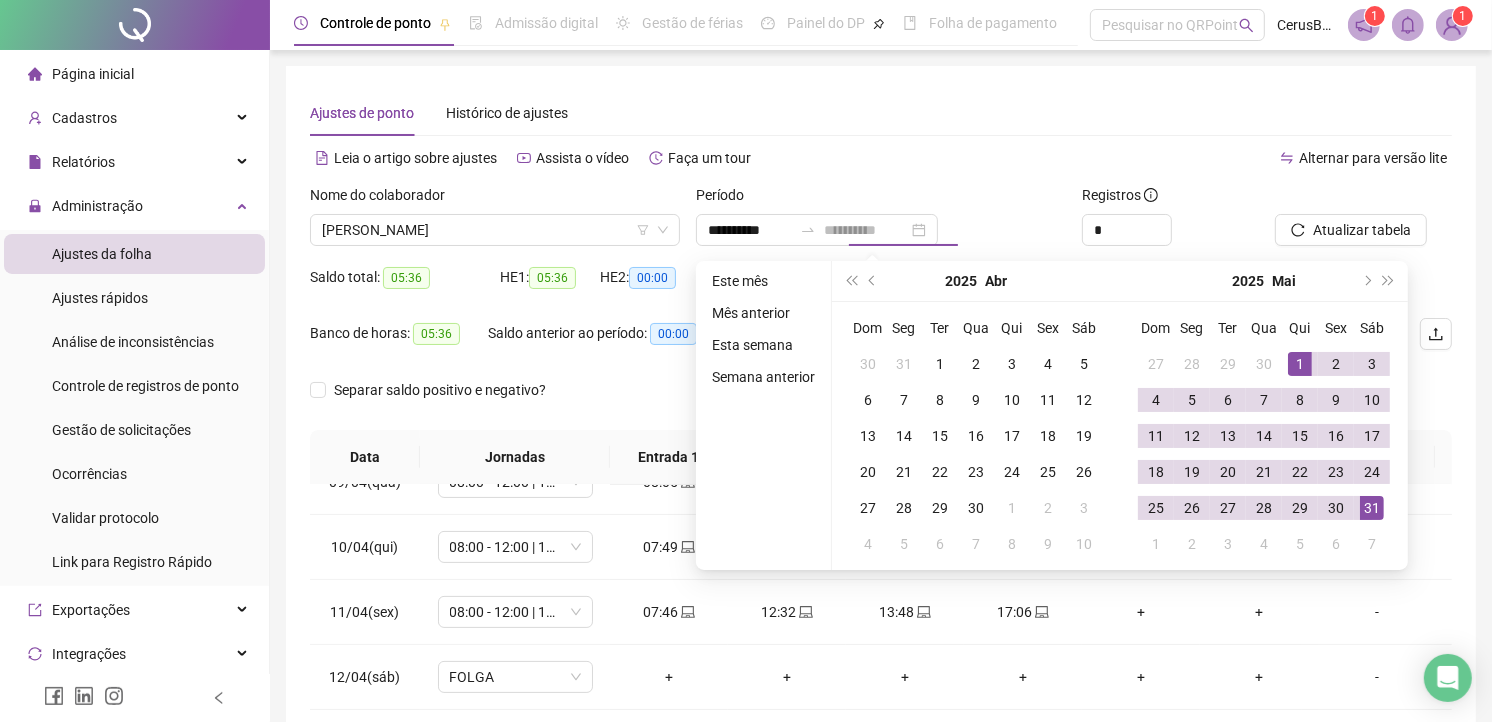 click on "31" at bounding box center [1372, 508] 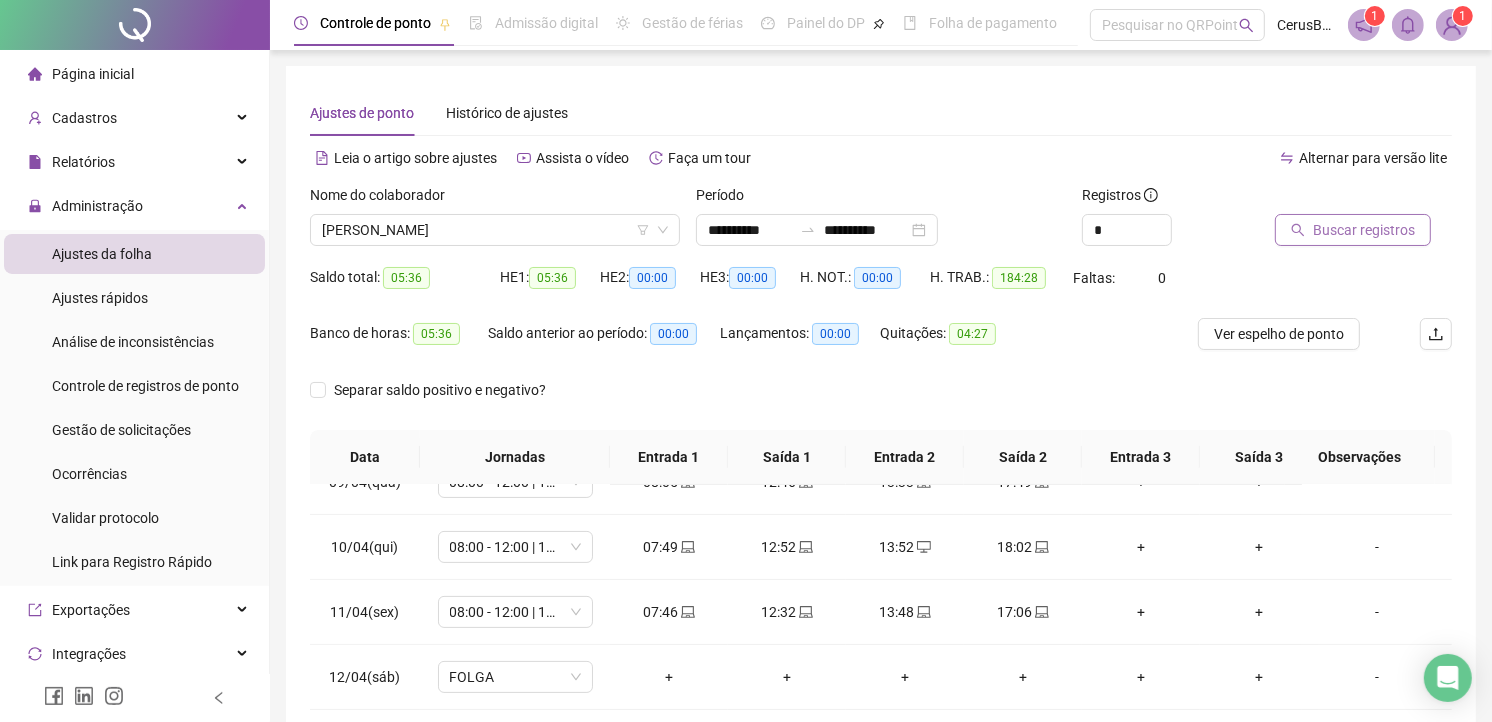 click on "Buscar registros" at bounding box center (1353, 230) 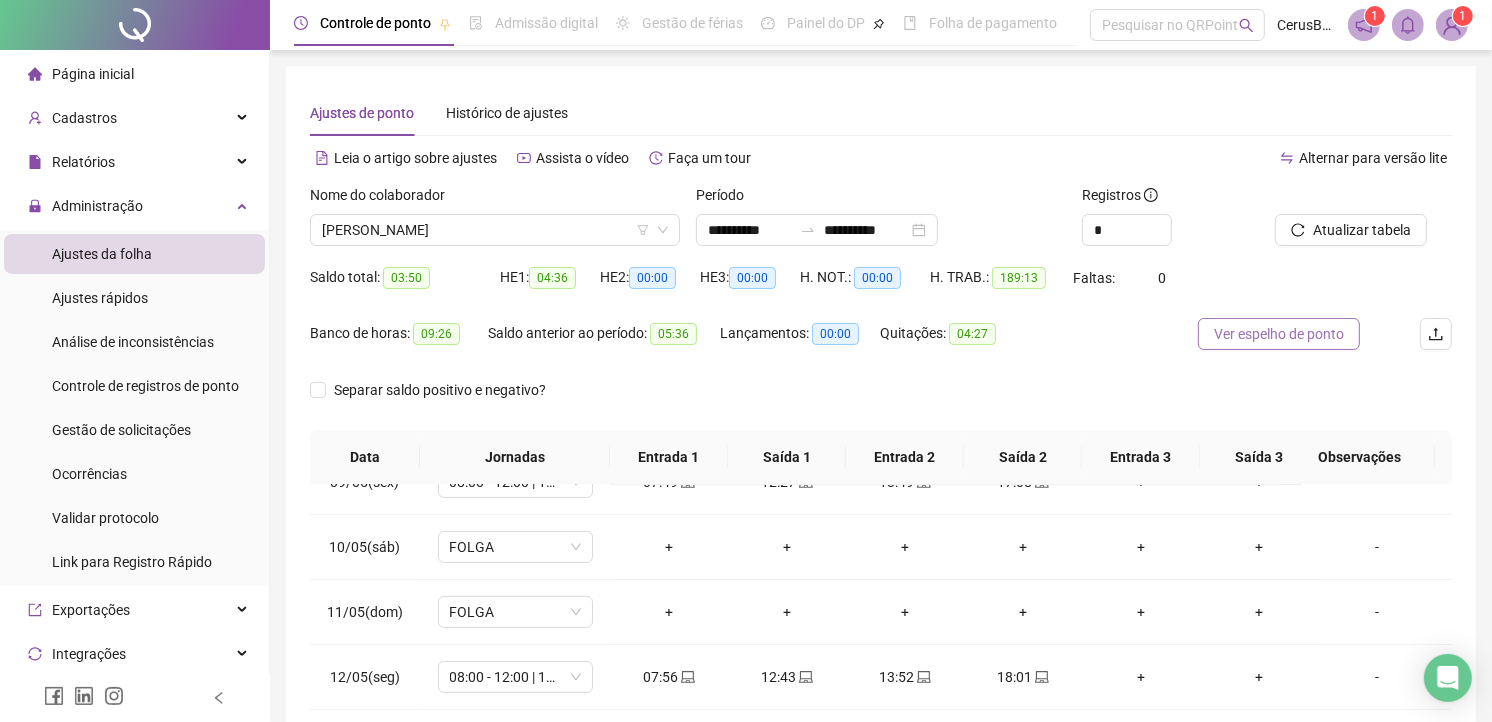 click on "Ver espelho de ponto" at bounding box center (1279, 334) 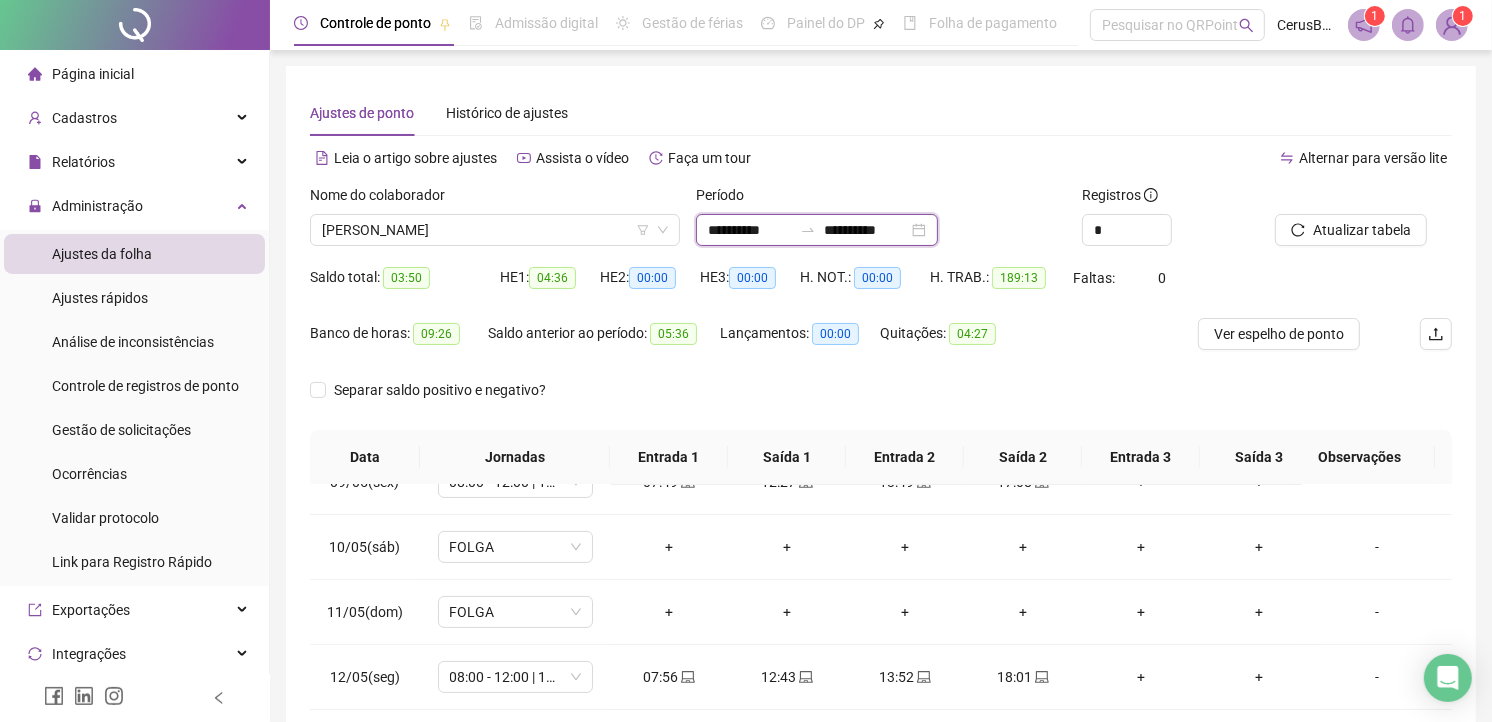 click on "**********" at bounding box center [750, 230] 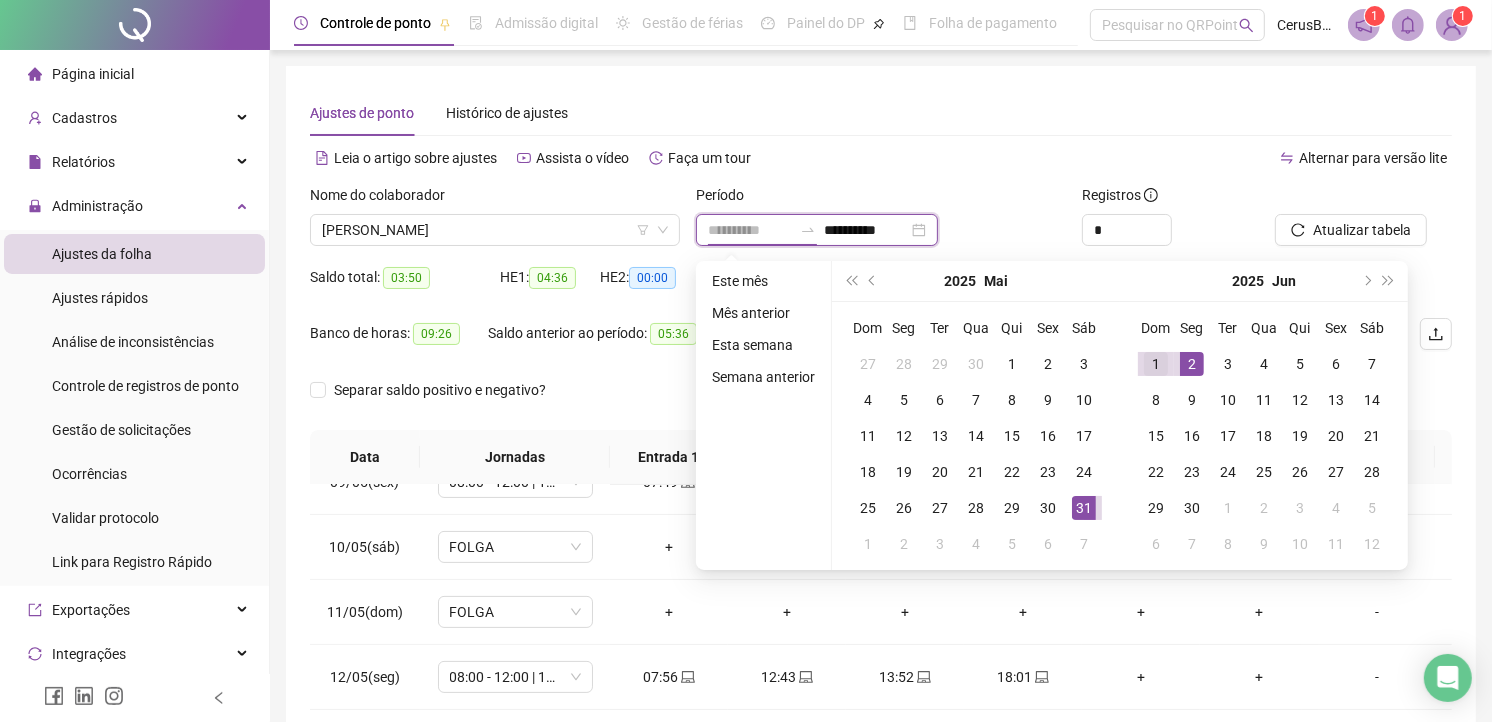 type on "**********" 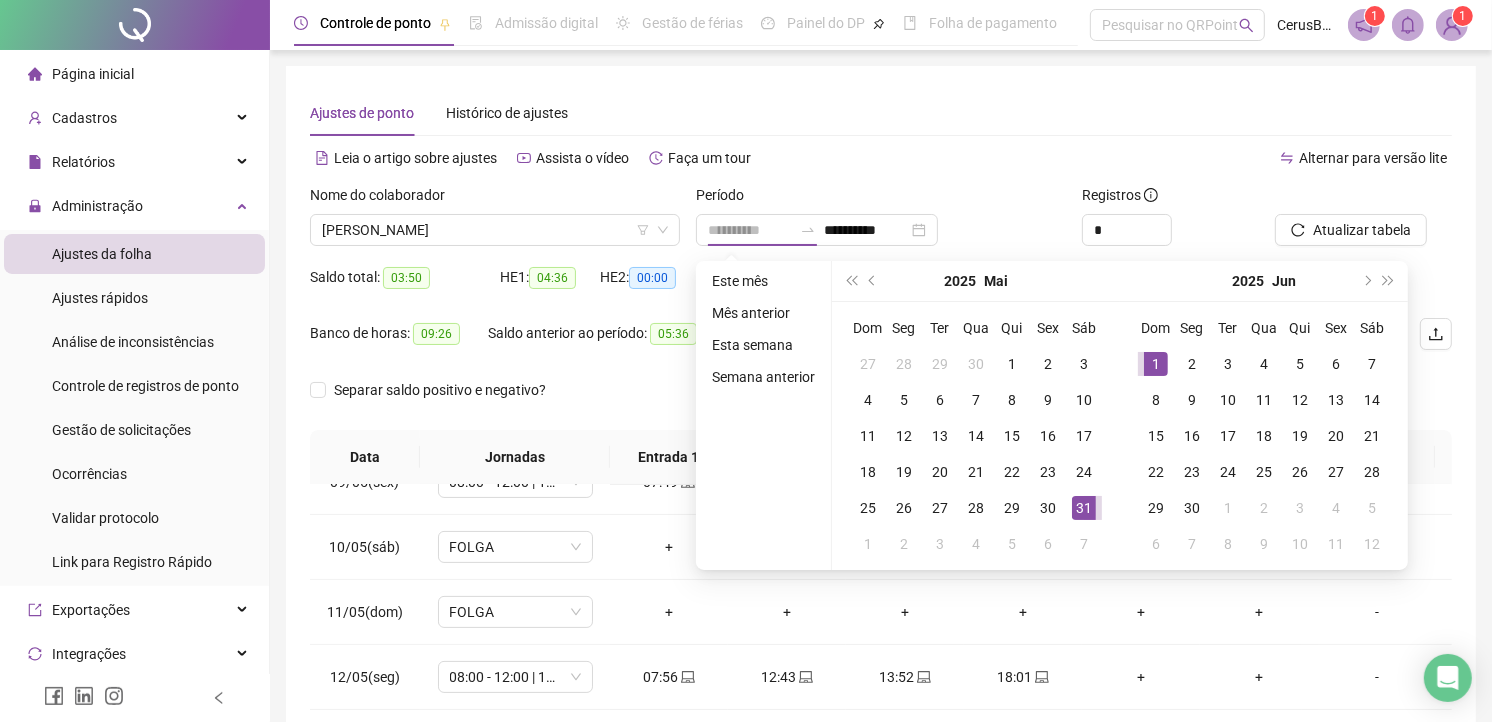 click on "1" at bounding box center [1156, 364] 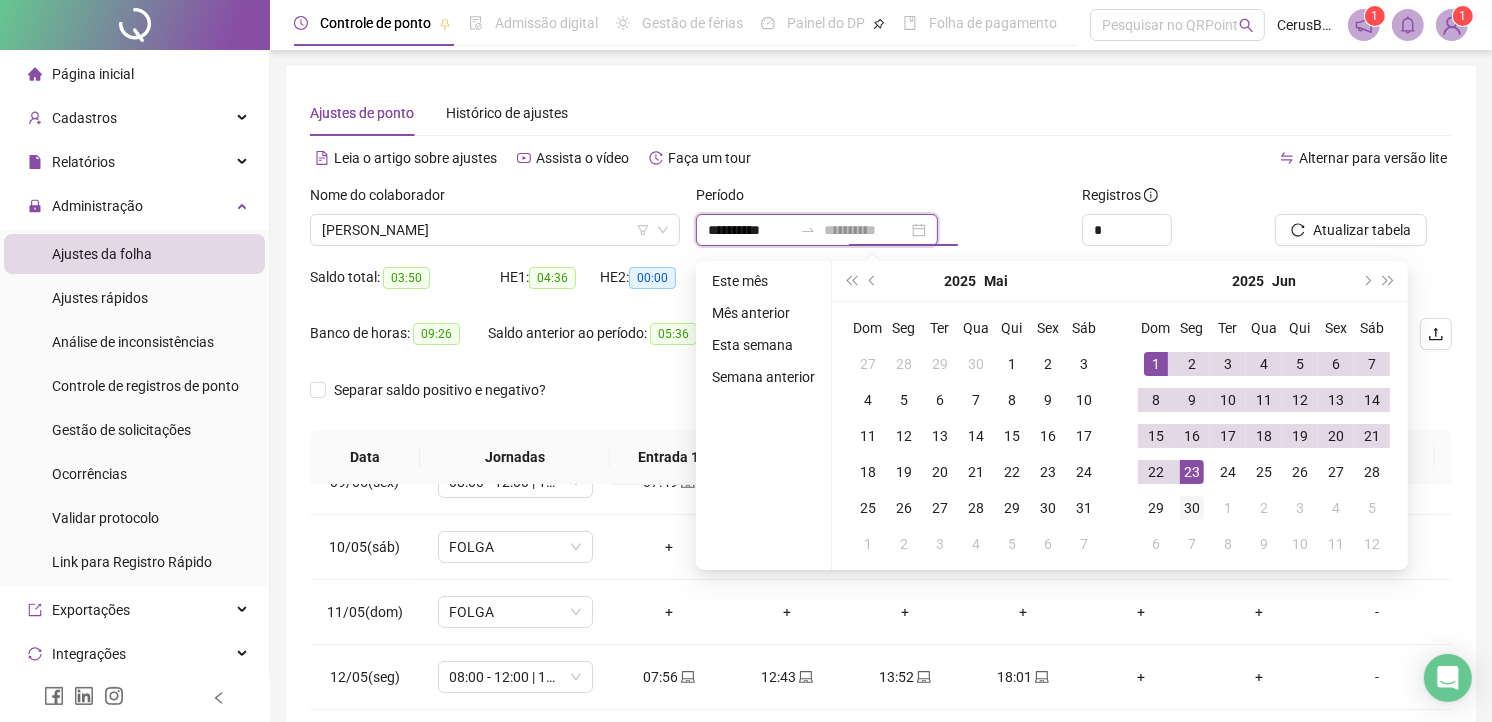 type on "**********" 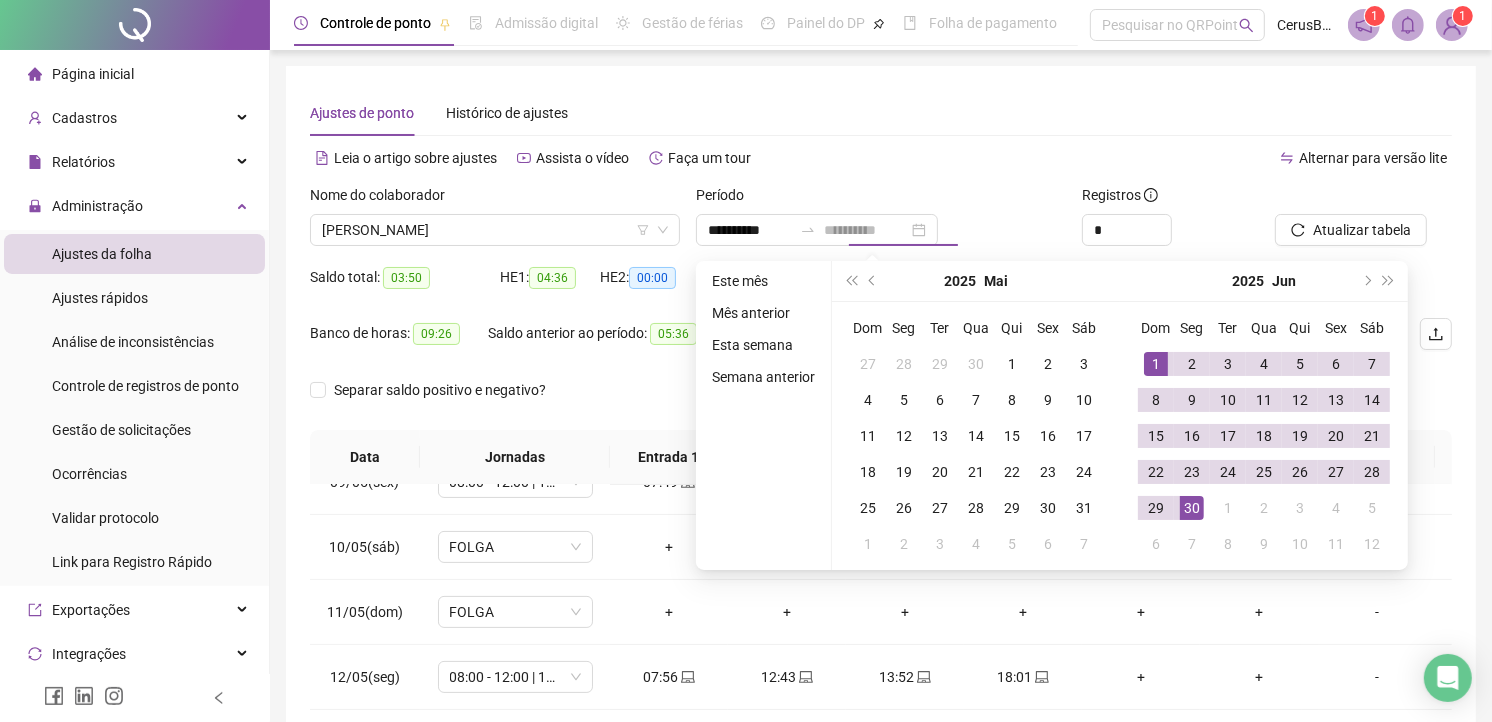 click on "30" at bounding box center [1192, 508] 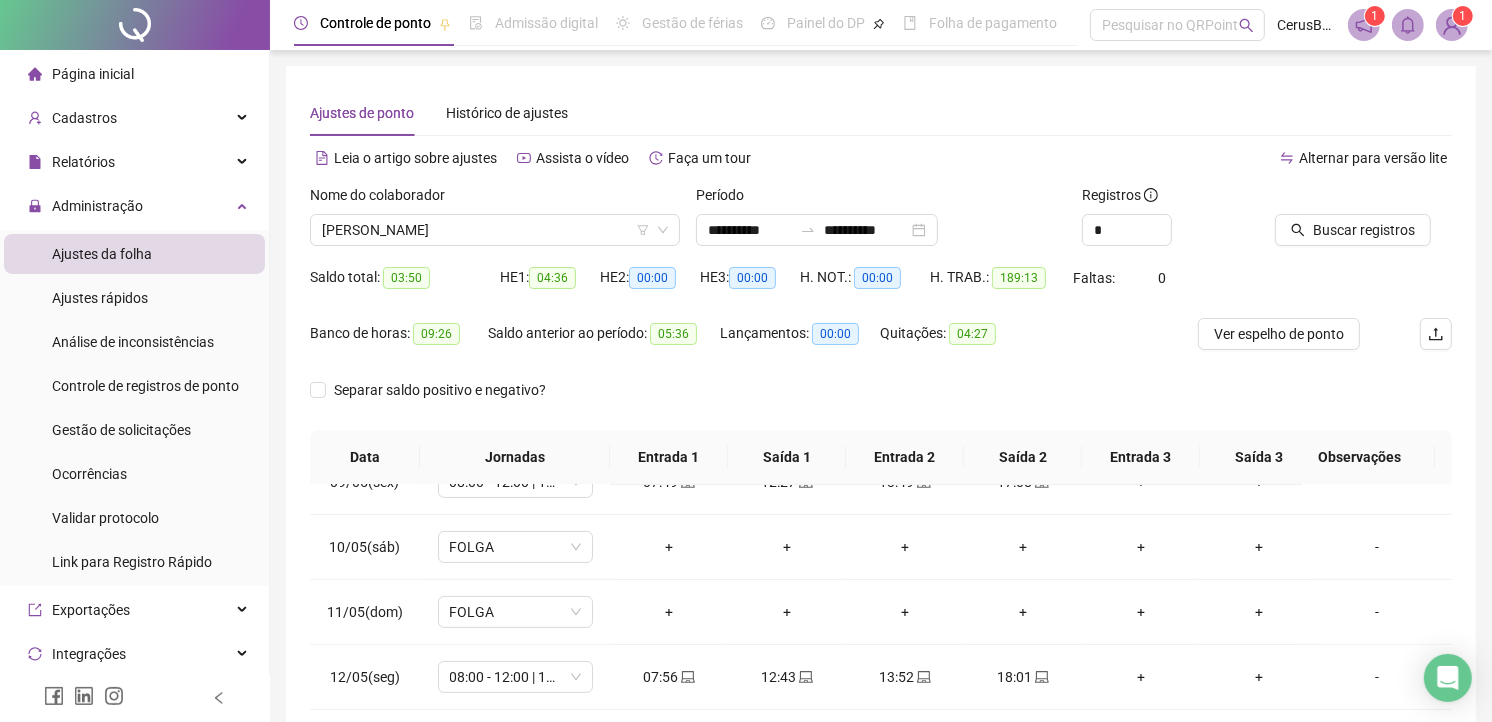 click at bounding box center (1338, 199) 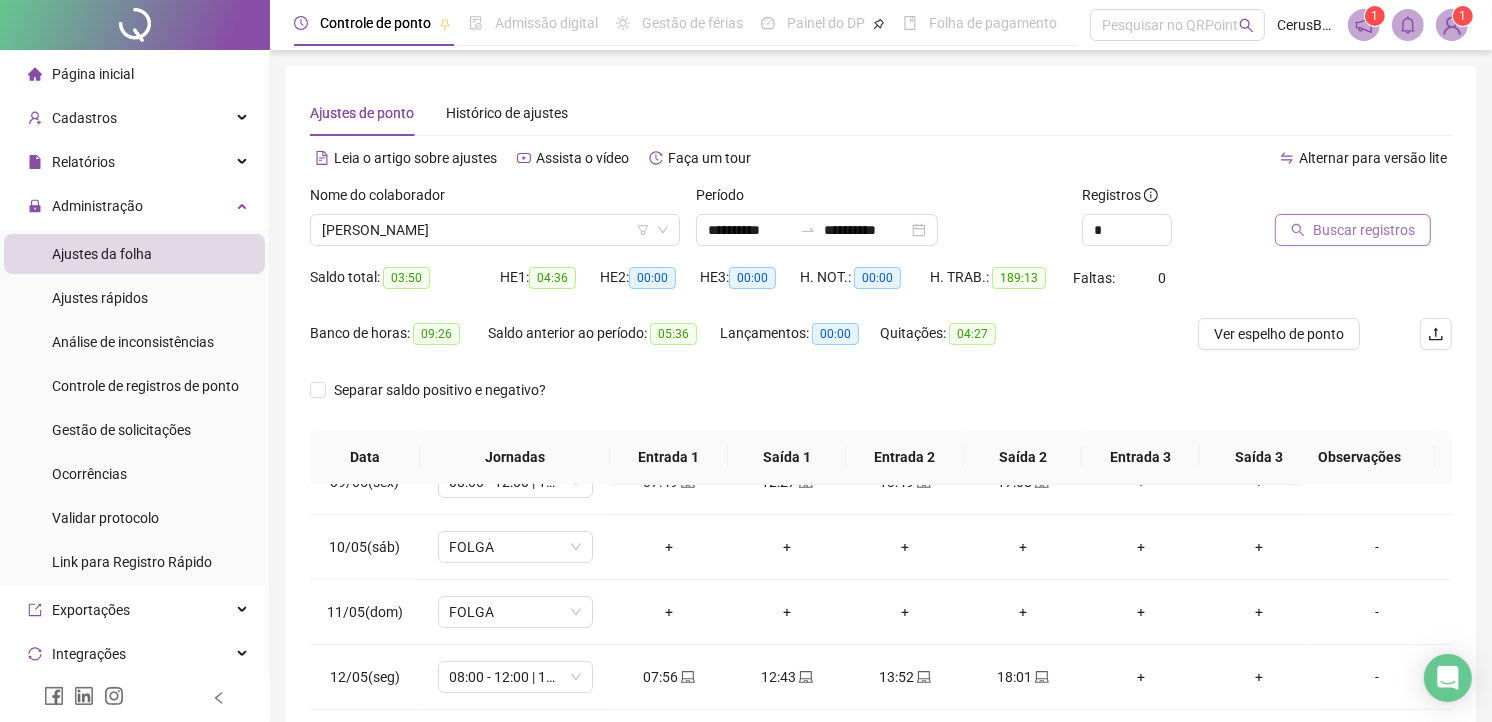 click on "Buscar registros" at bounding box center (1364, 230) 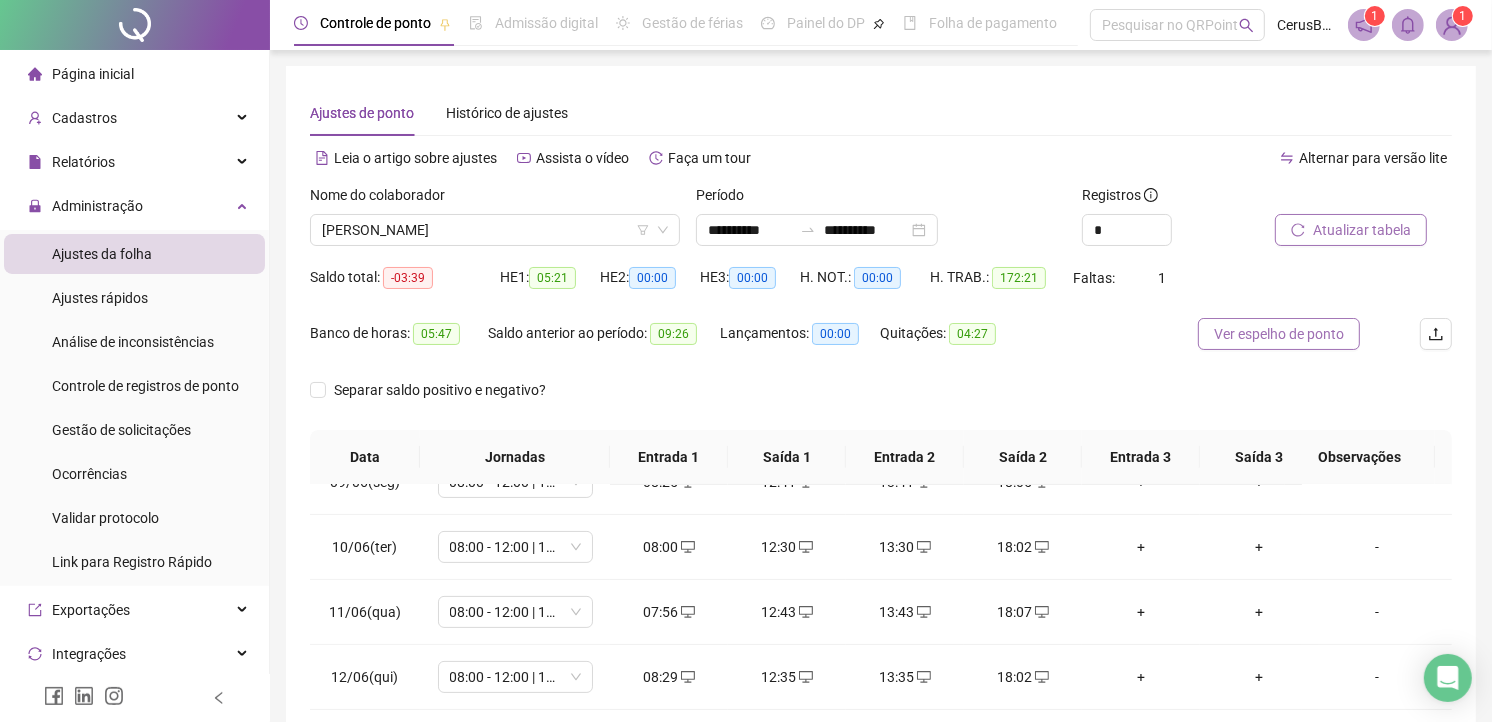 click on "Ver espelho de ponto" at bounding box center (1279, 334) 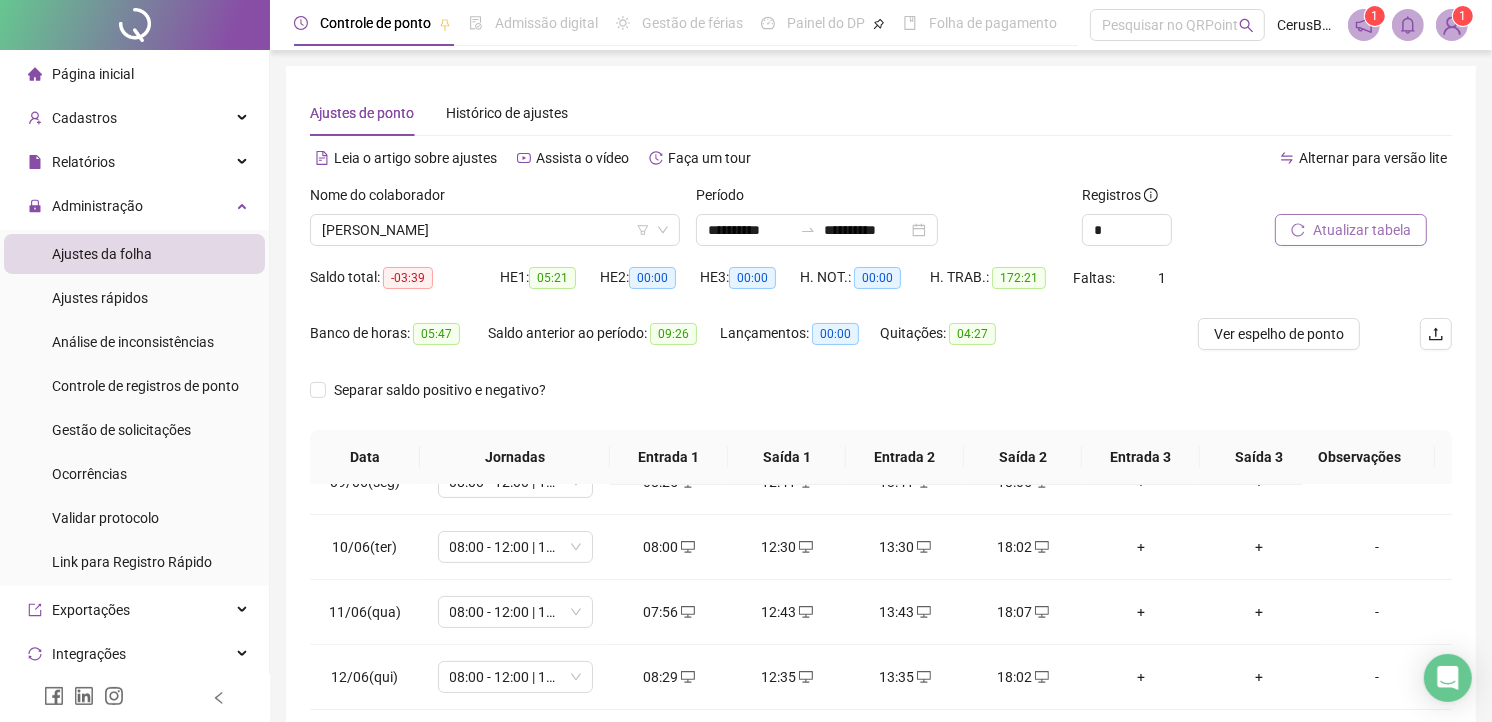 click at bounding box center (1452, 25) 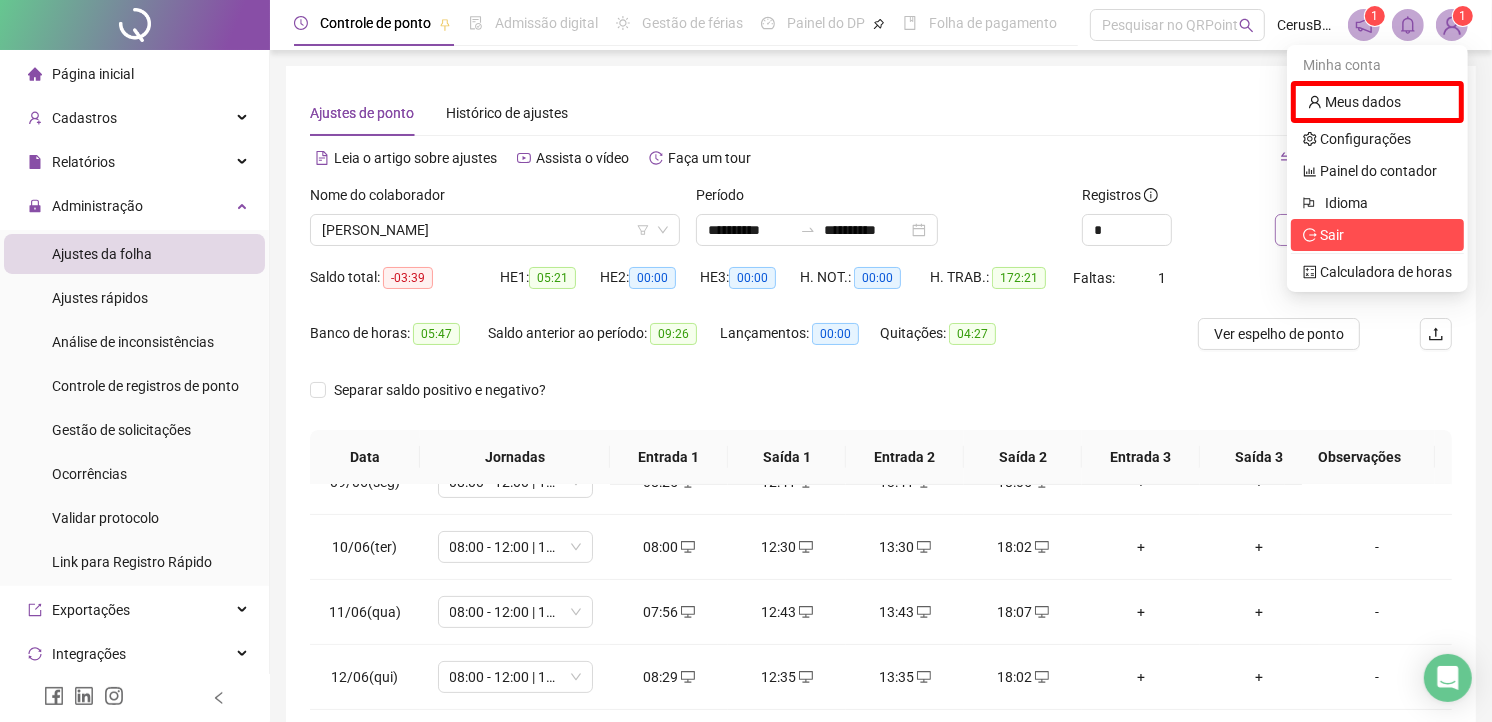 click on "Sair" at bounding box center [1377, 235] 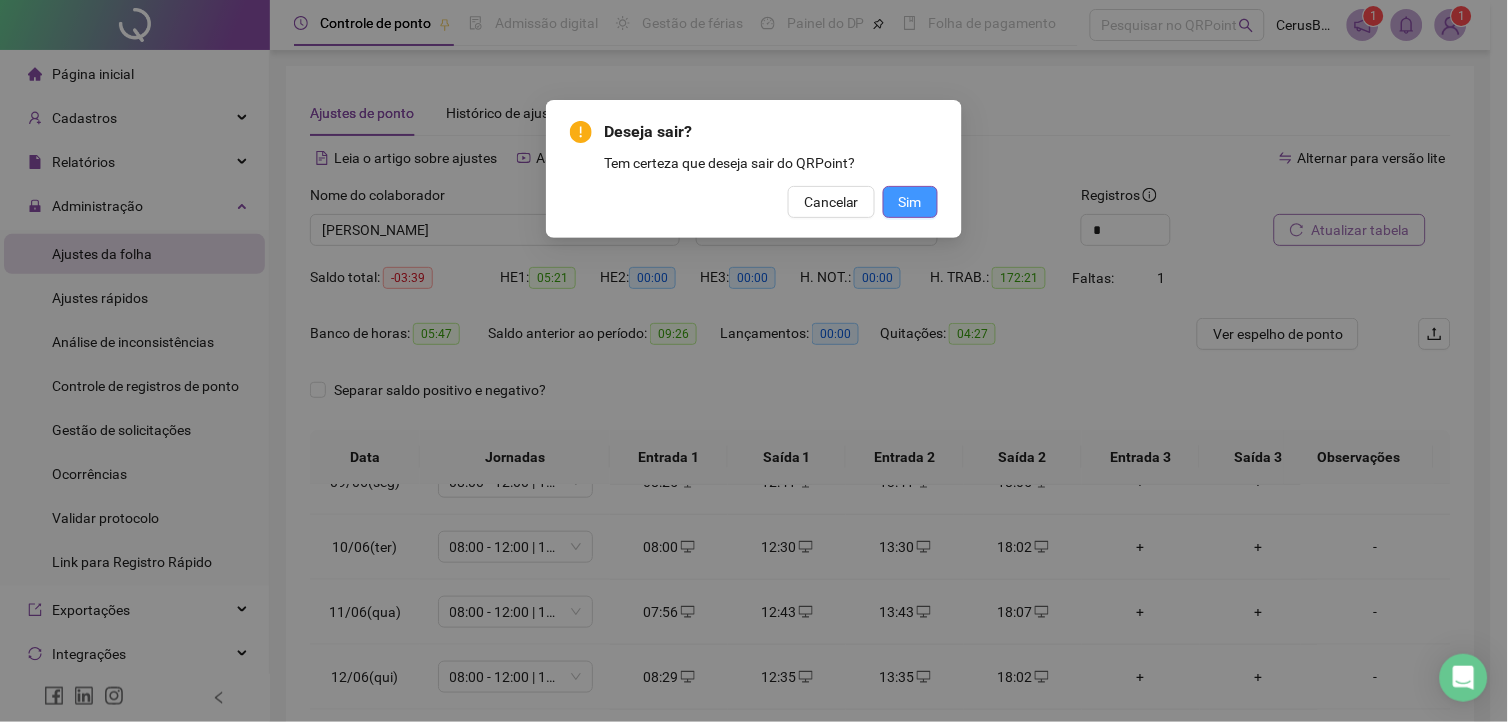 click on "Sim" at bounding box center [910, 202] 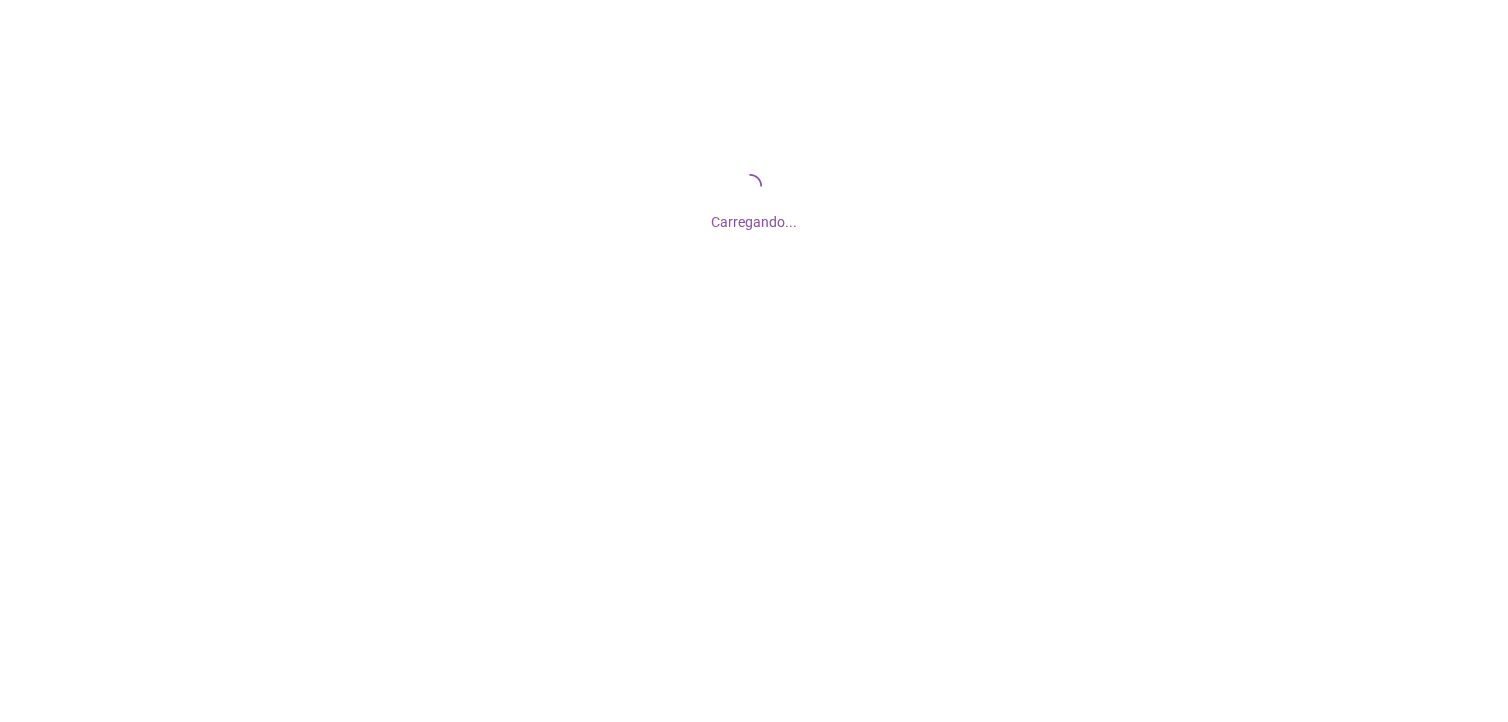 scroll, scrollTop: 0, scrollLeft: 0, axis: both 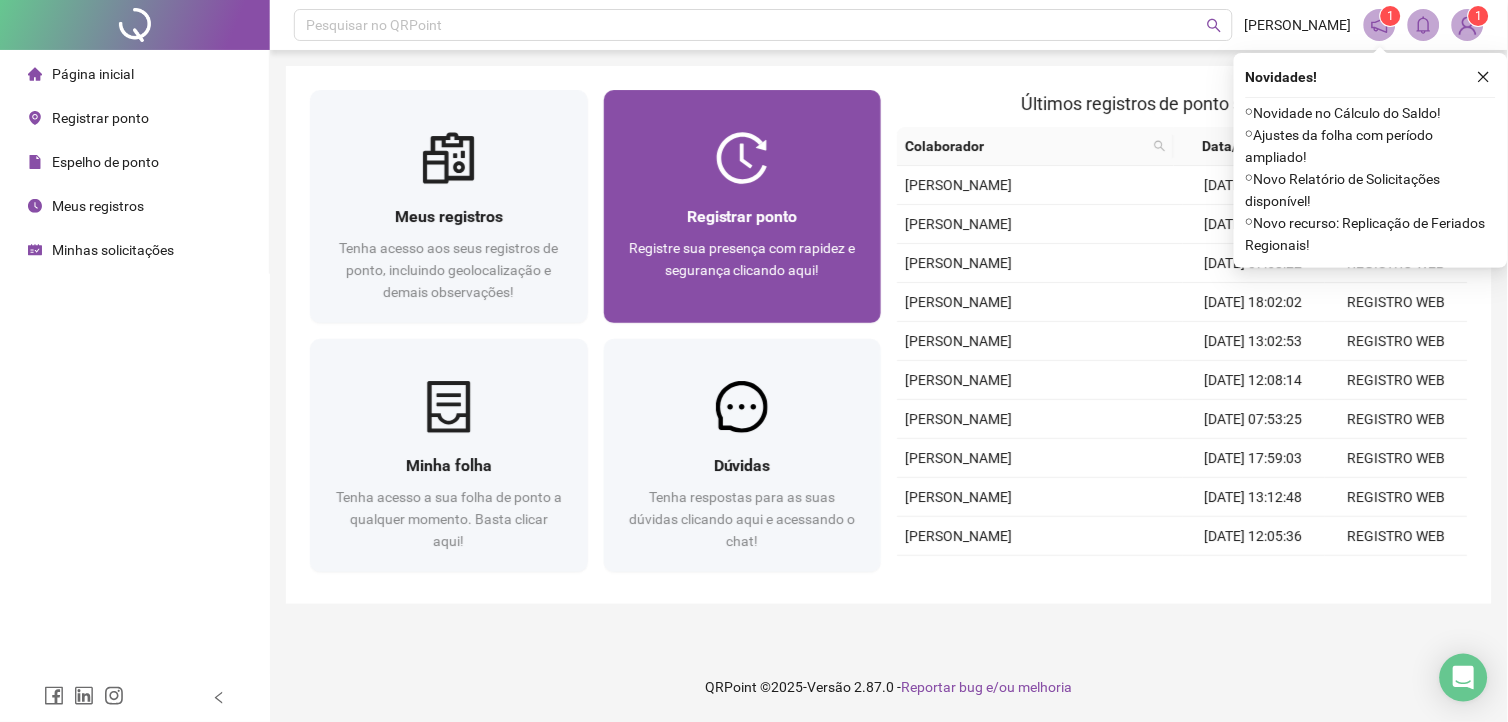 click at bounding box center (743, 158) 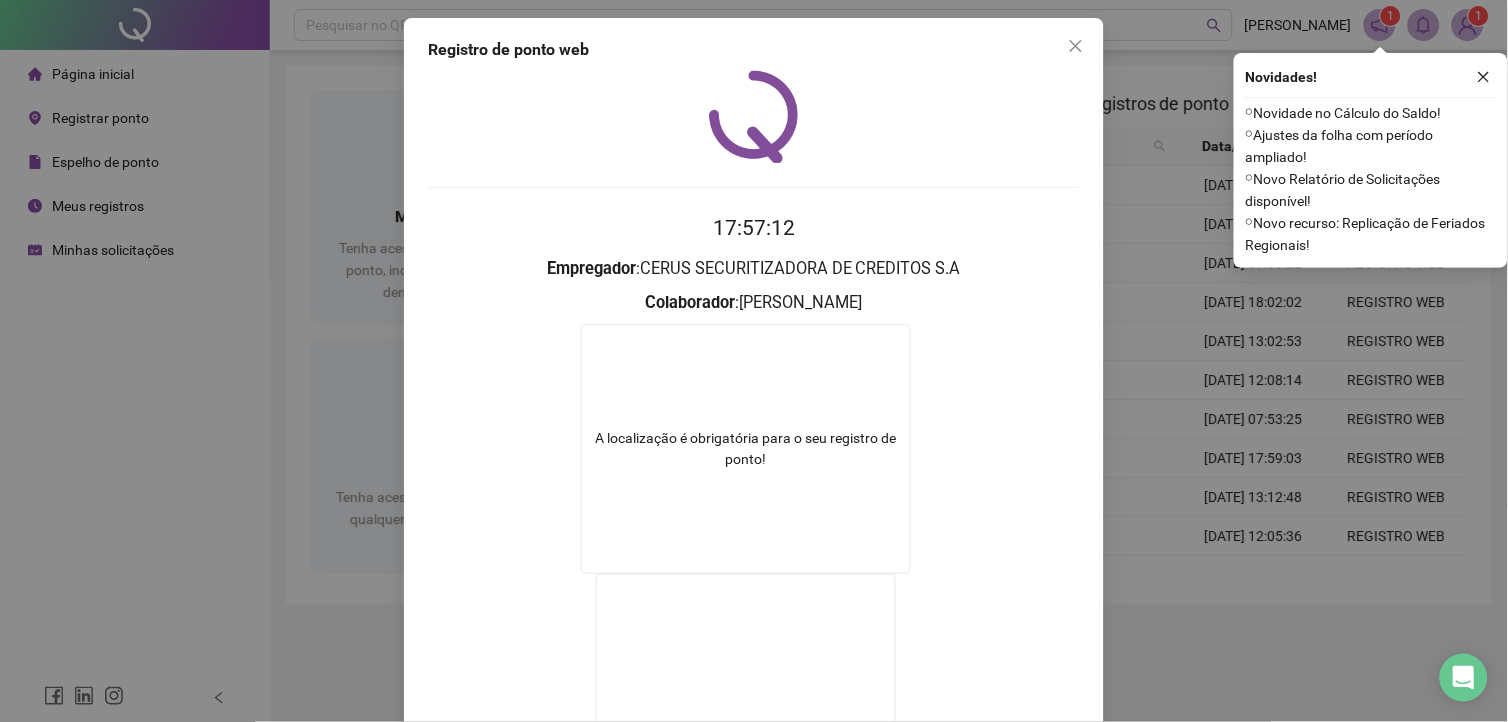 scroll, scrollTop: 0, scrollLeft: 0, axis: both 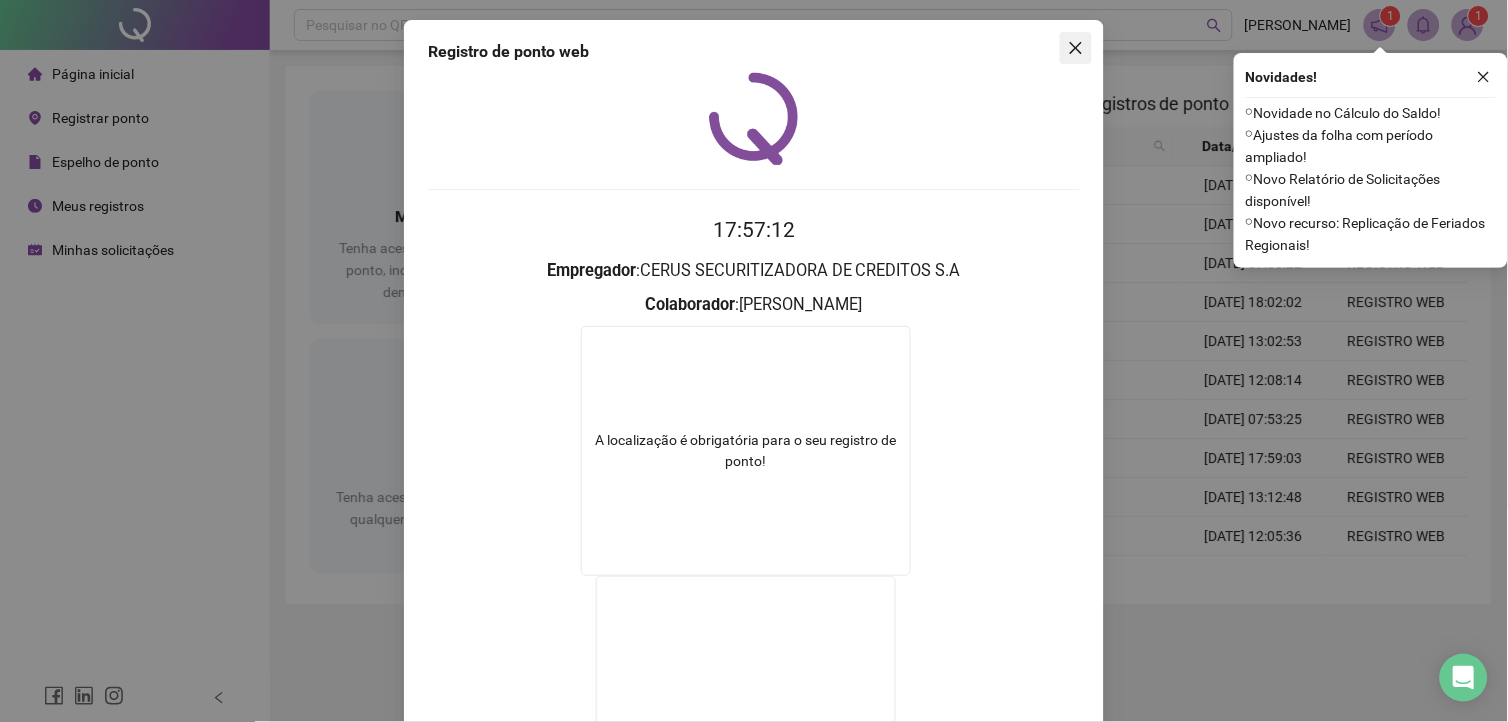 click 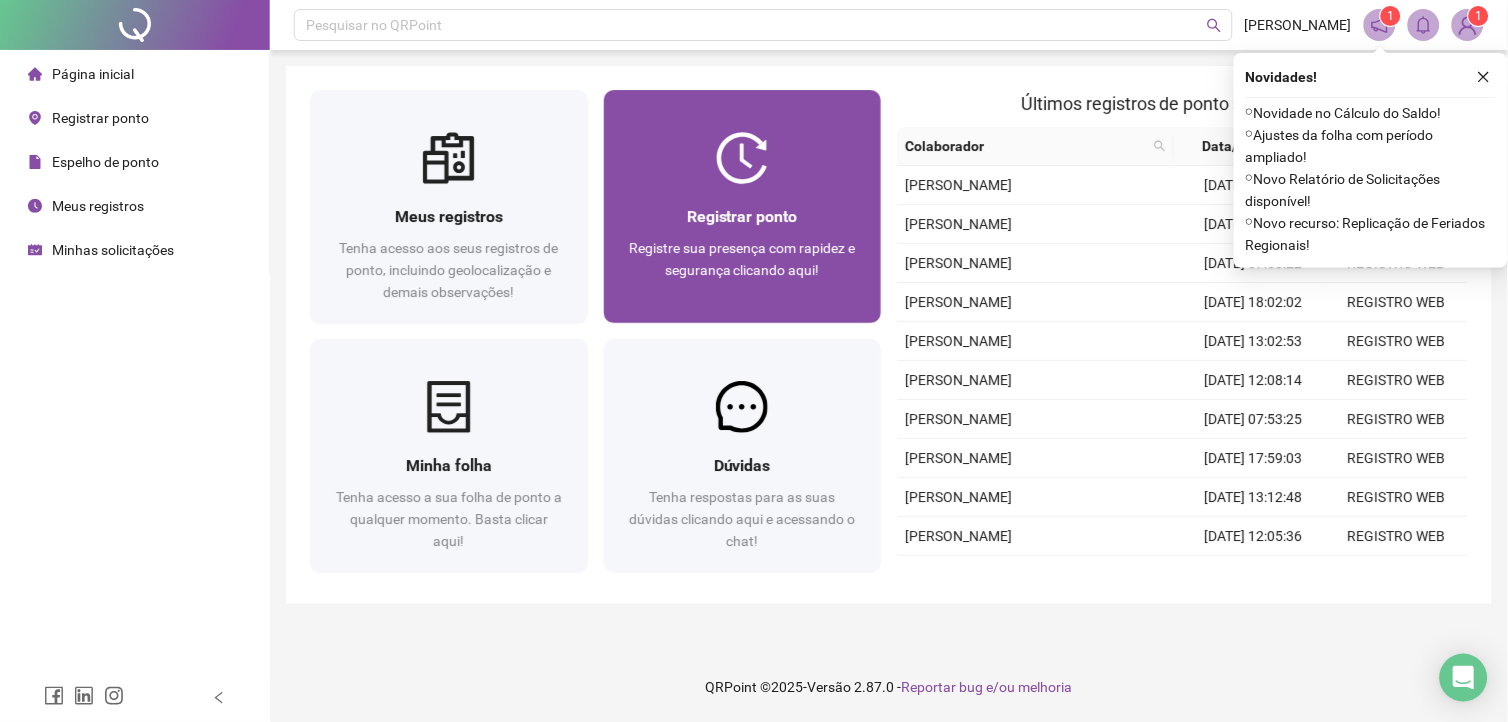 click on "Registrar ponto Registre sua presença com rapidez e segurança clicando aqui!" at bounding box center (743, 253) 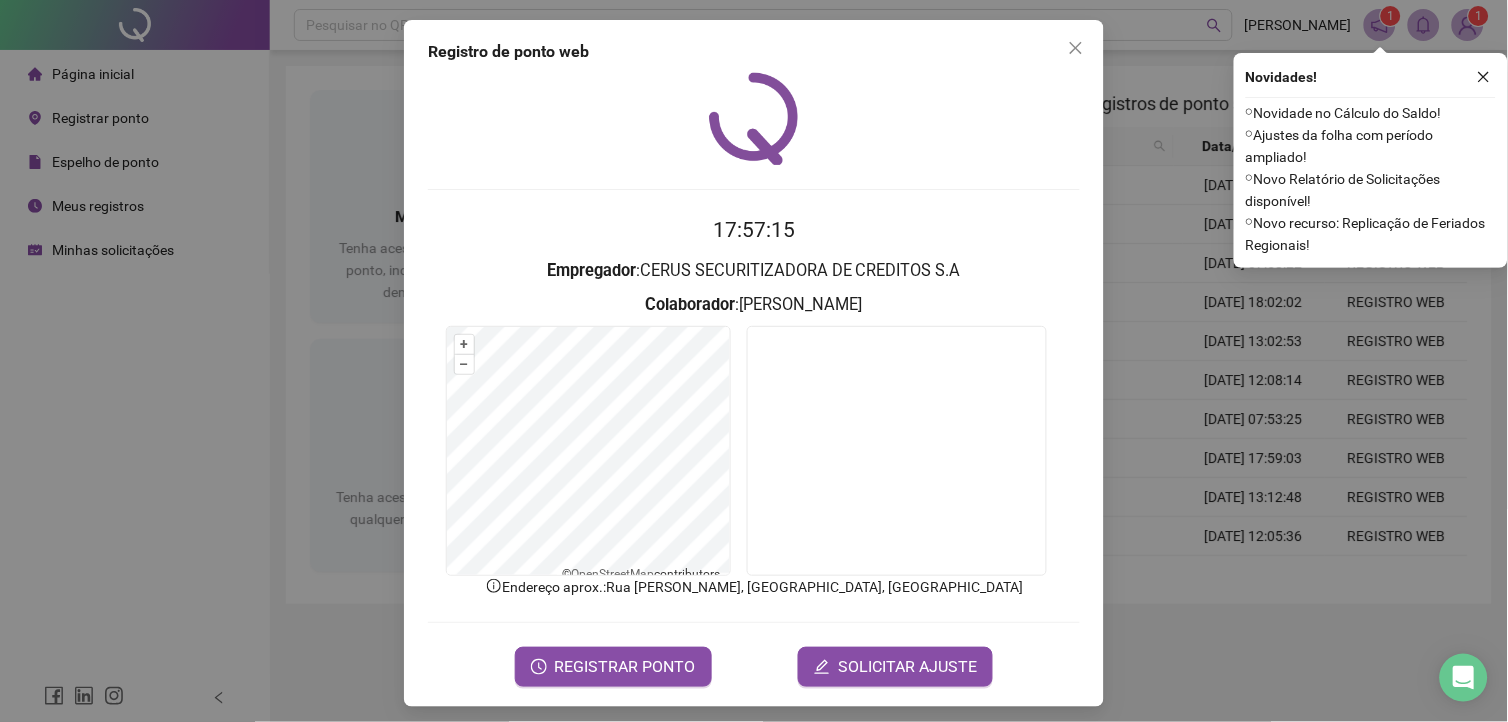 scroll, scrollTop: 8, scrollLeft: 0, axis: vertical 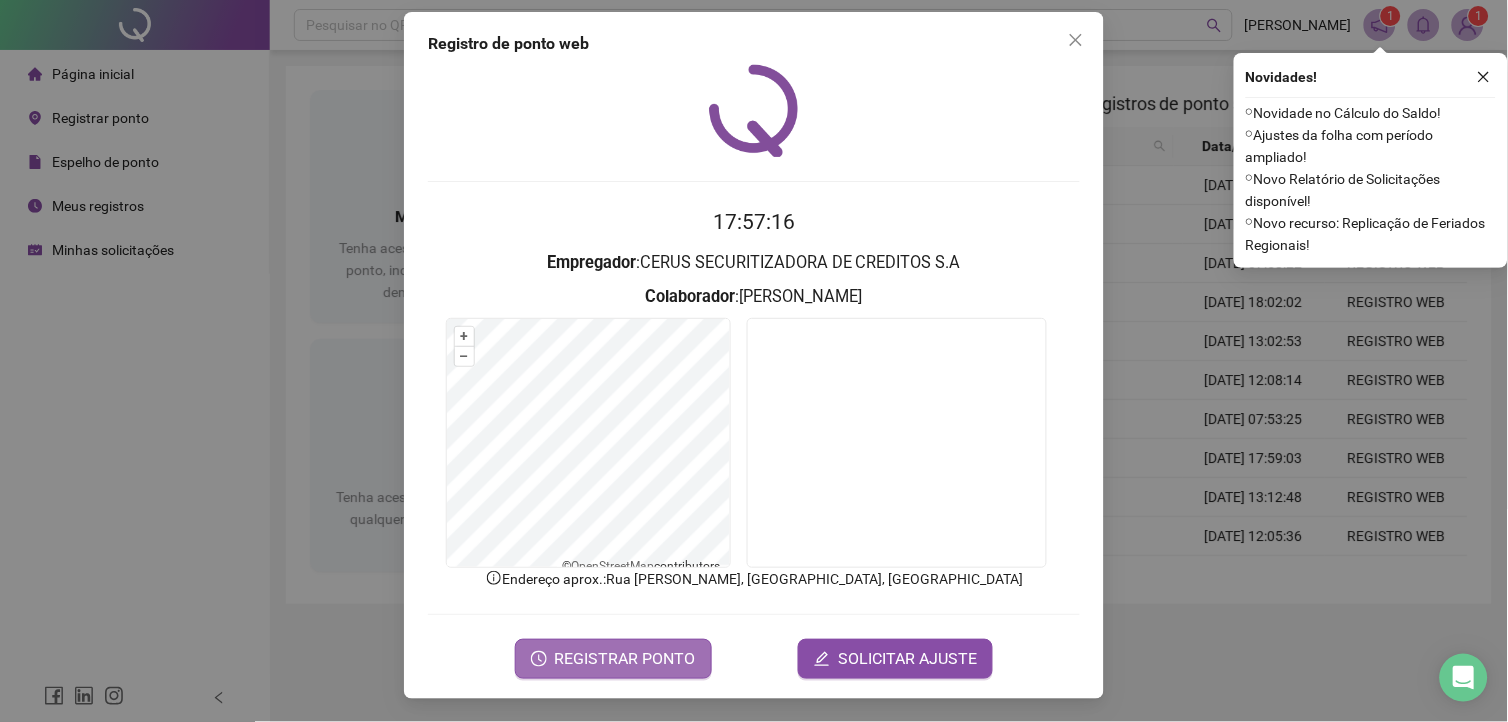 click on "REGISTRAR PONTO" at bounding box center [625, 659] 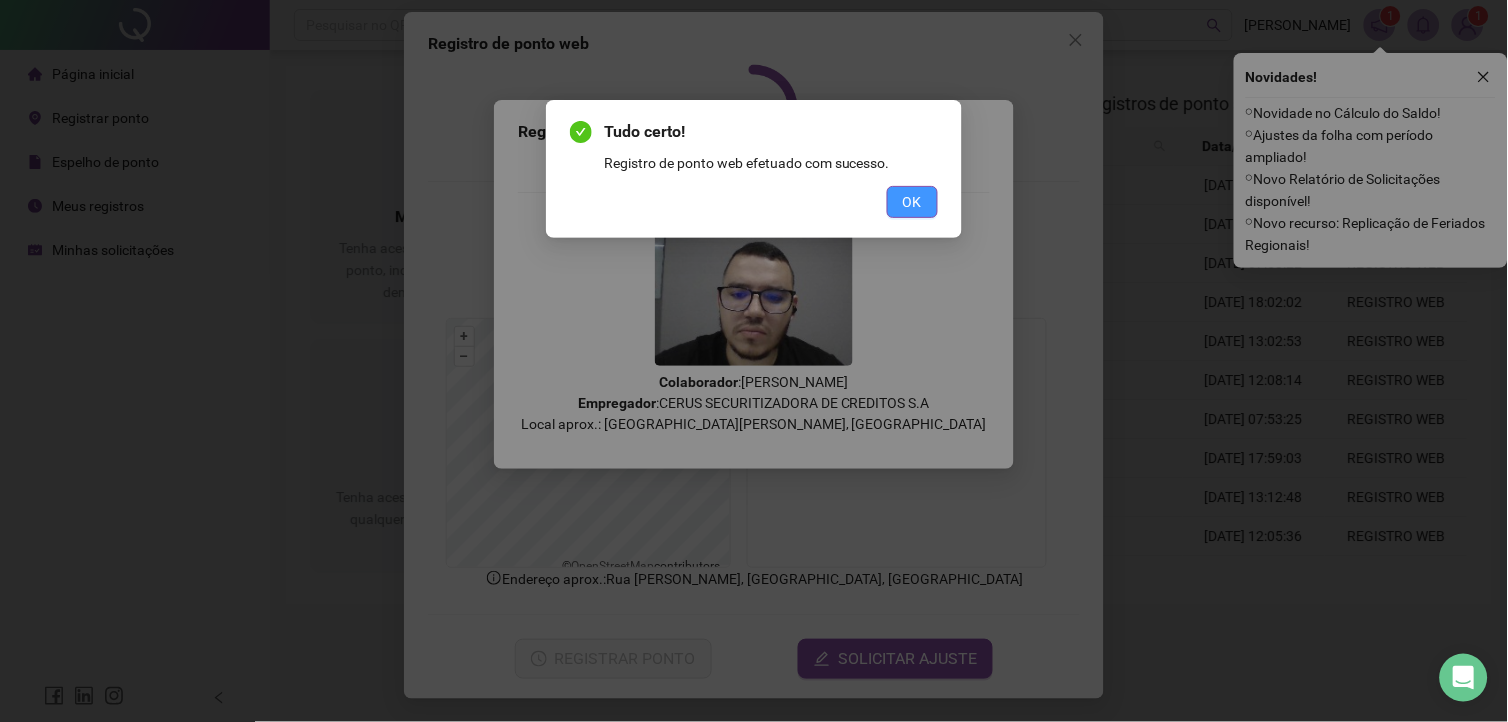 click on "OK" at bounding box center [912, 202] 